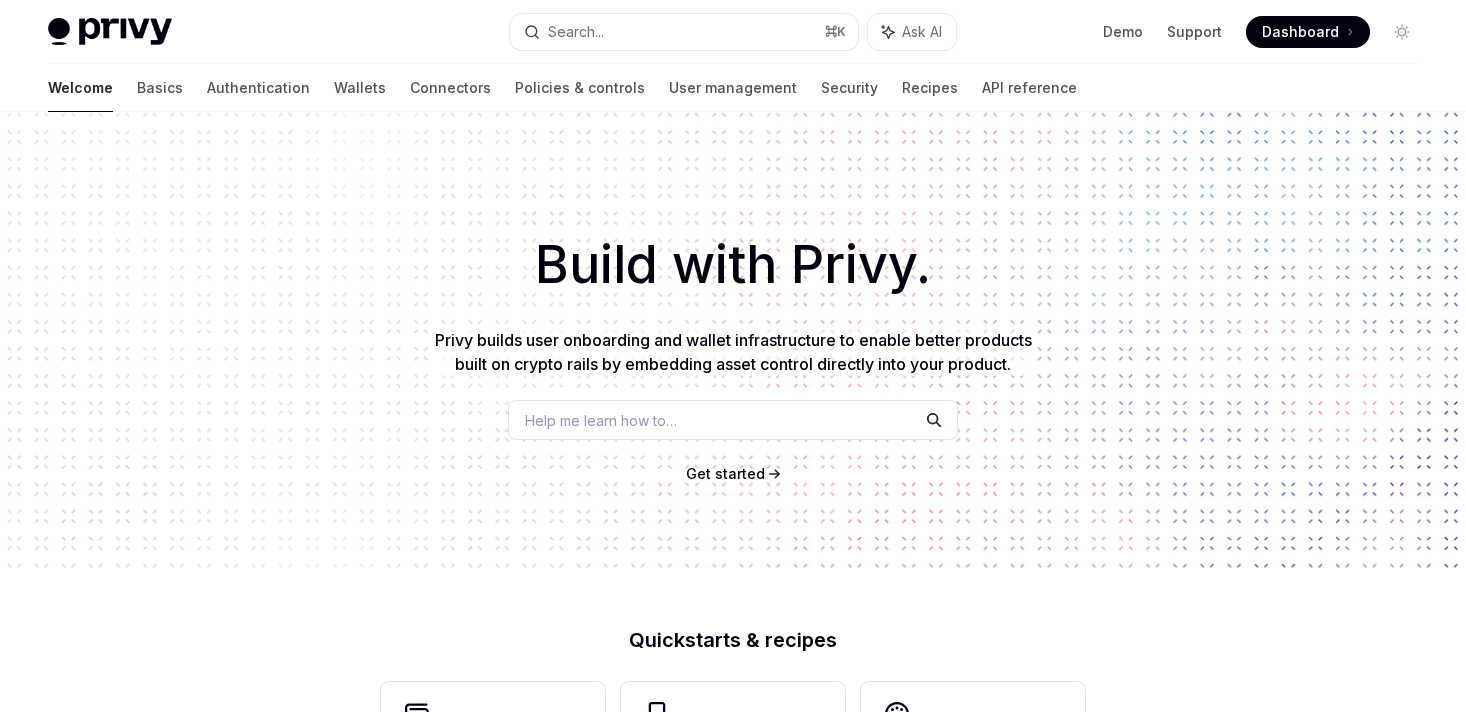 scroll, scrollTop: 0, scrollLeft: 0, axis: both 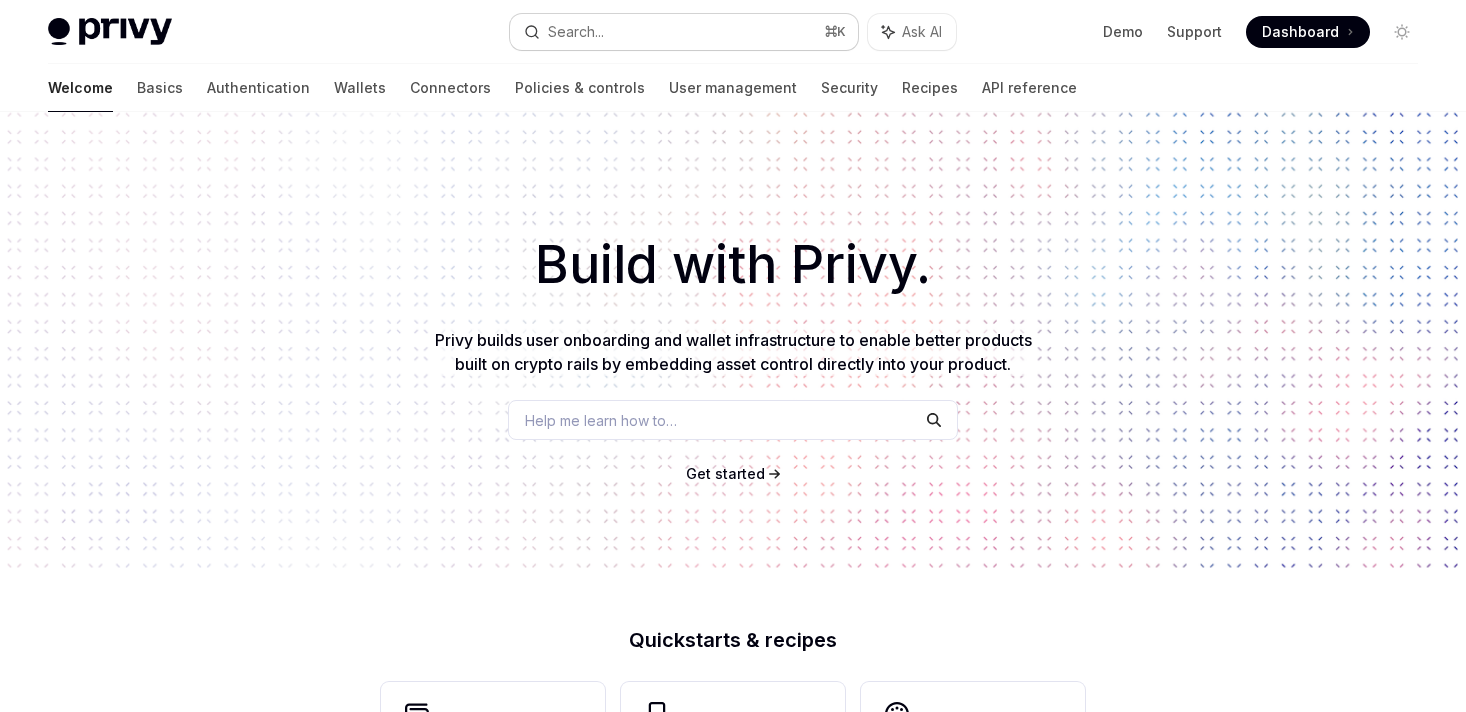 click on "Search... ⌘ K" at bounding box center (684, 32) 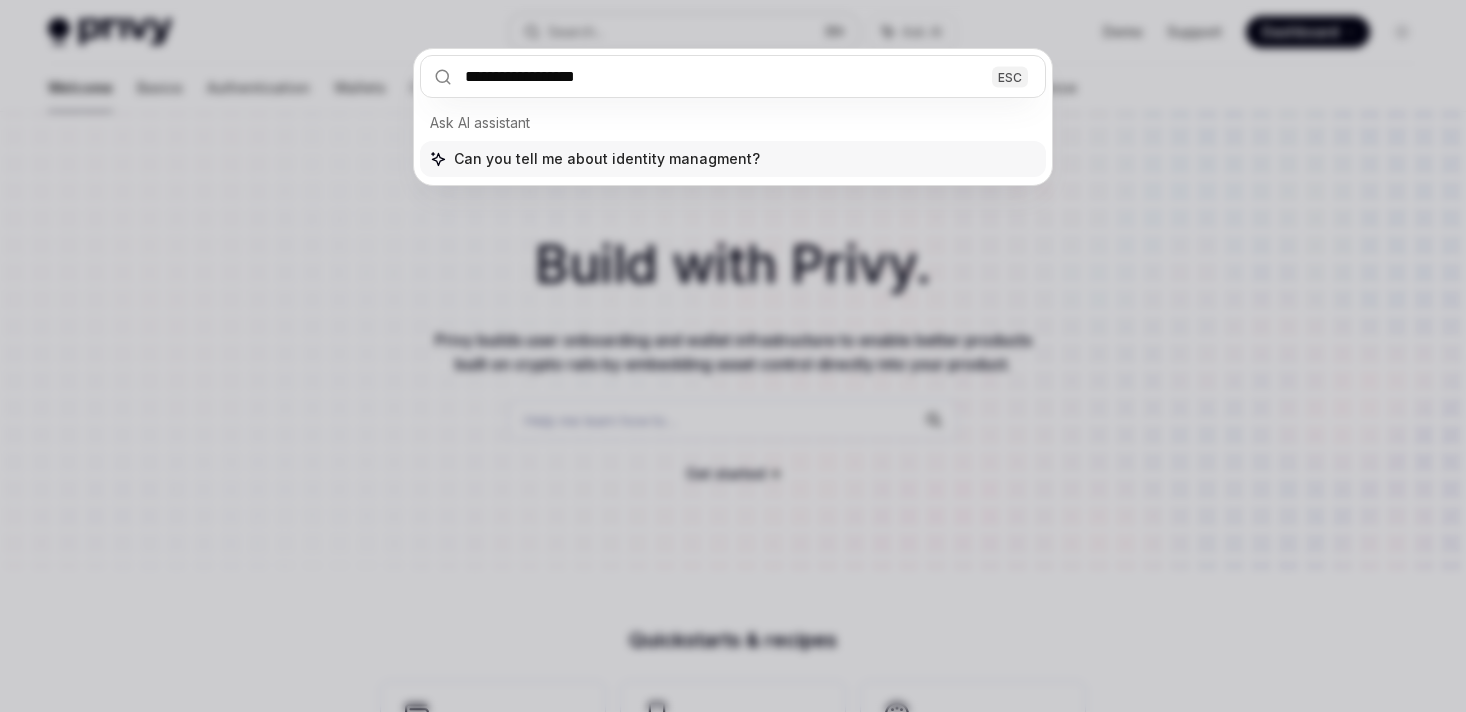 type on "**********" 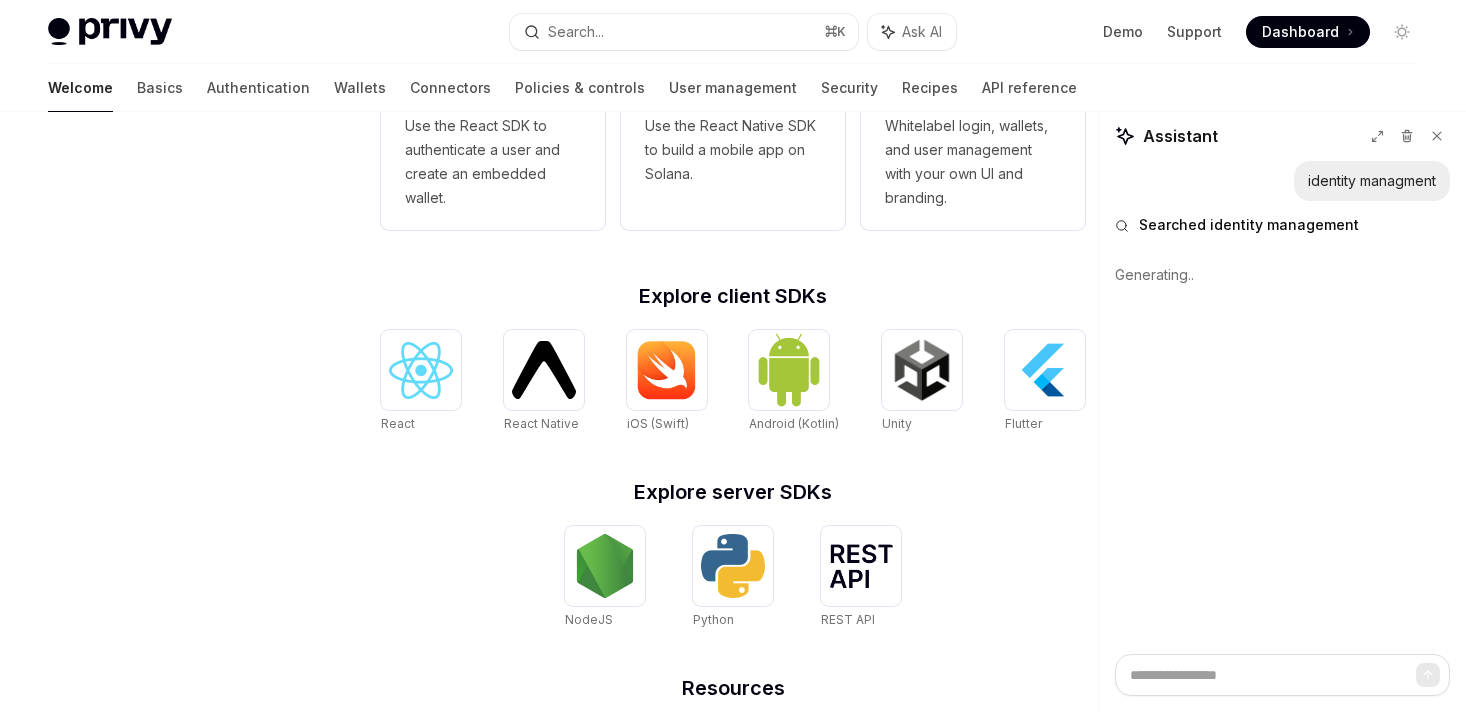 scroll, scrollTop: 612, scrollLeft: 0, axis: vertical 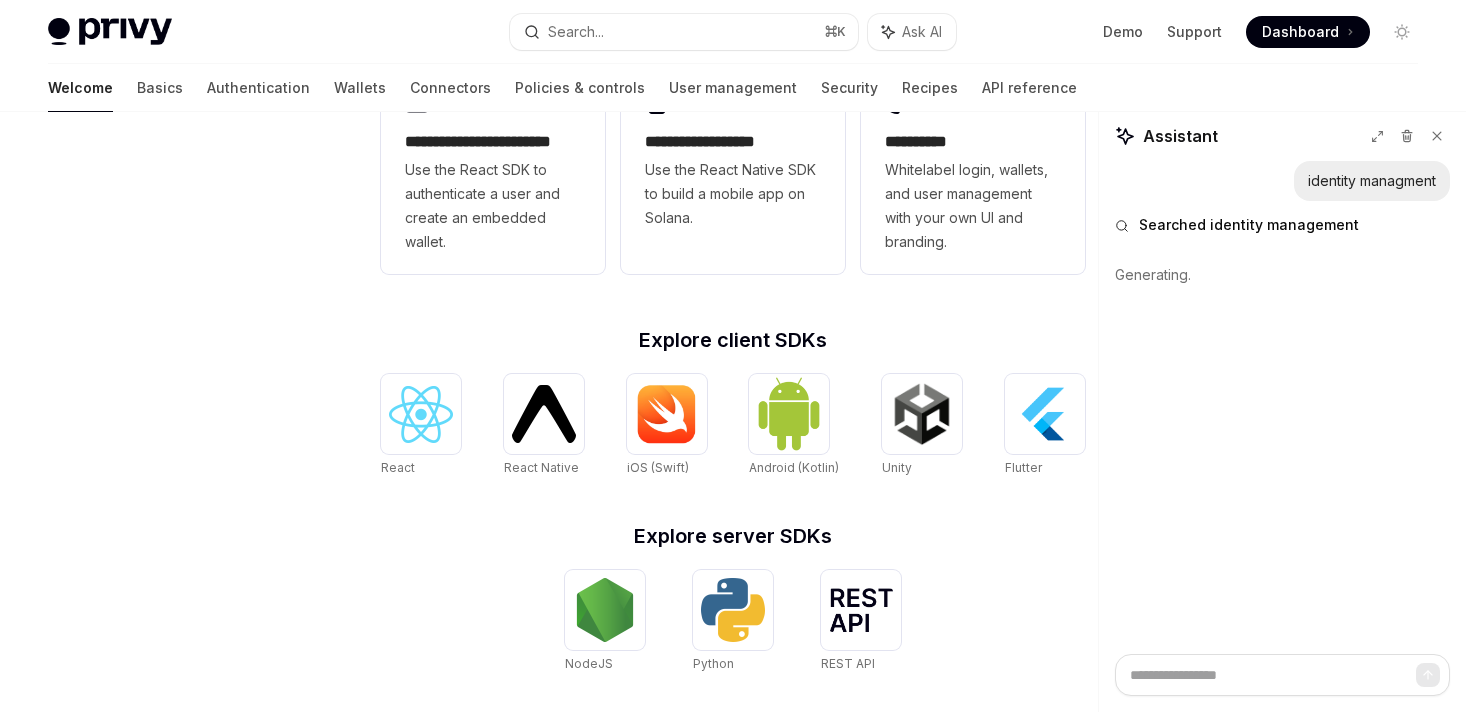 type on "*" 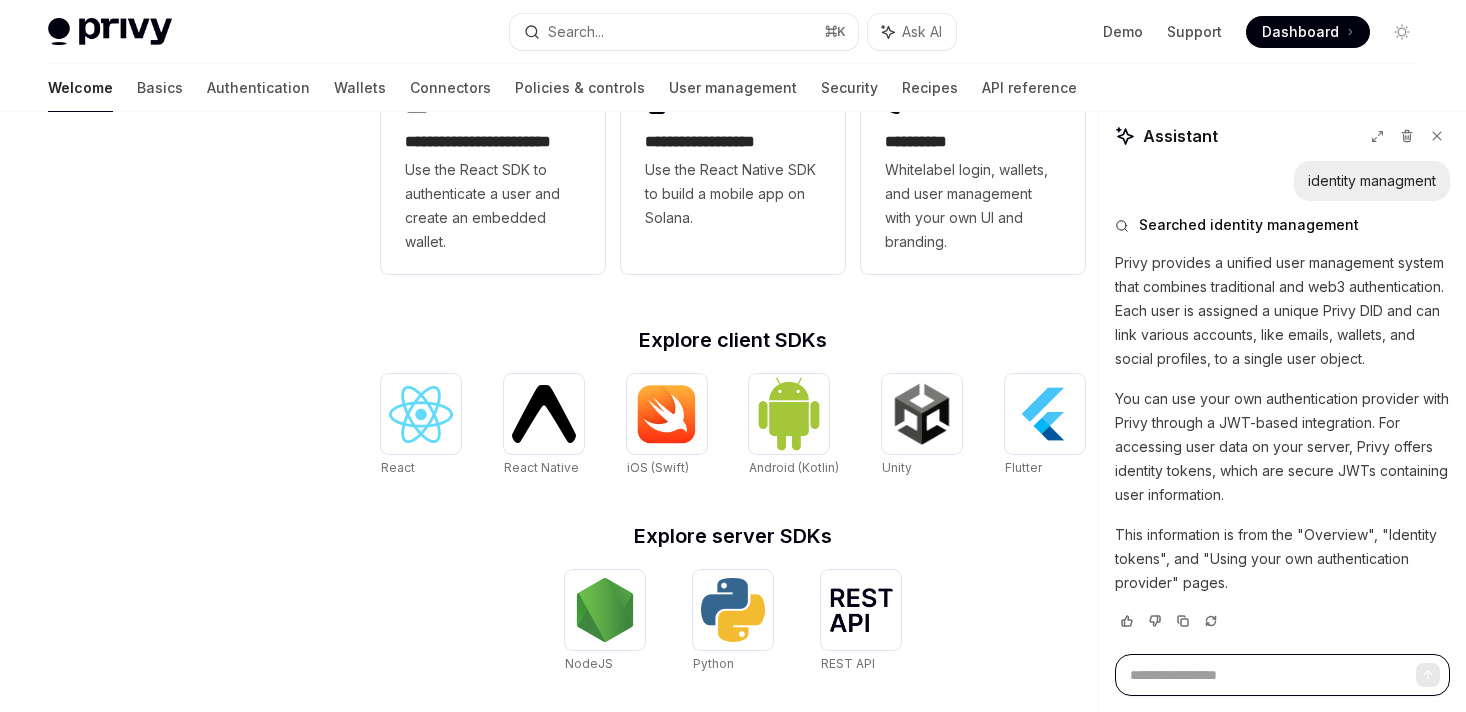 click at bounding box center (1282, 675) 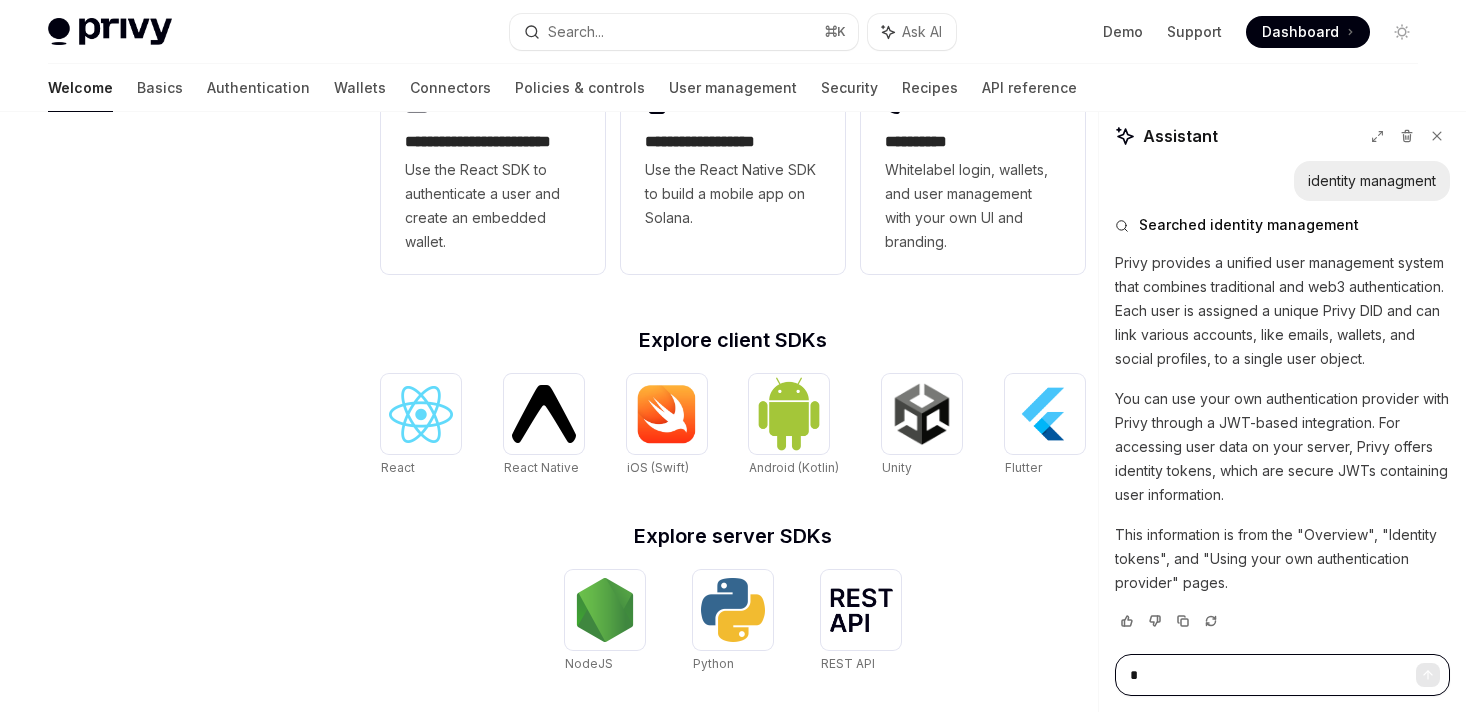 type on "*" 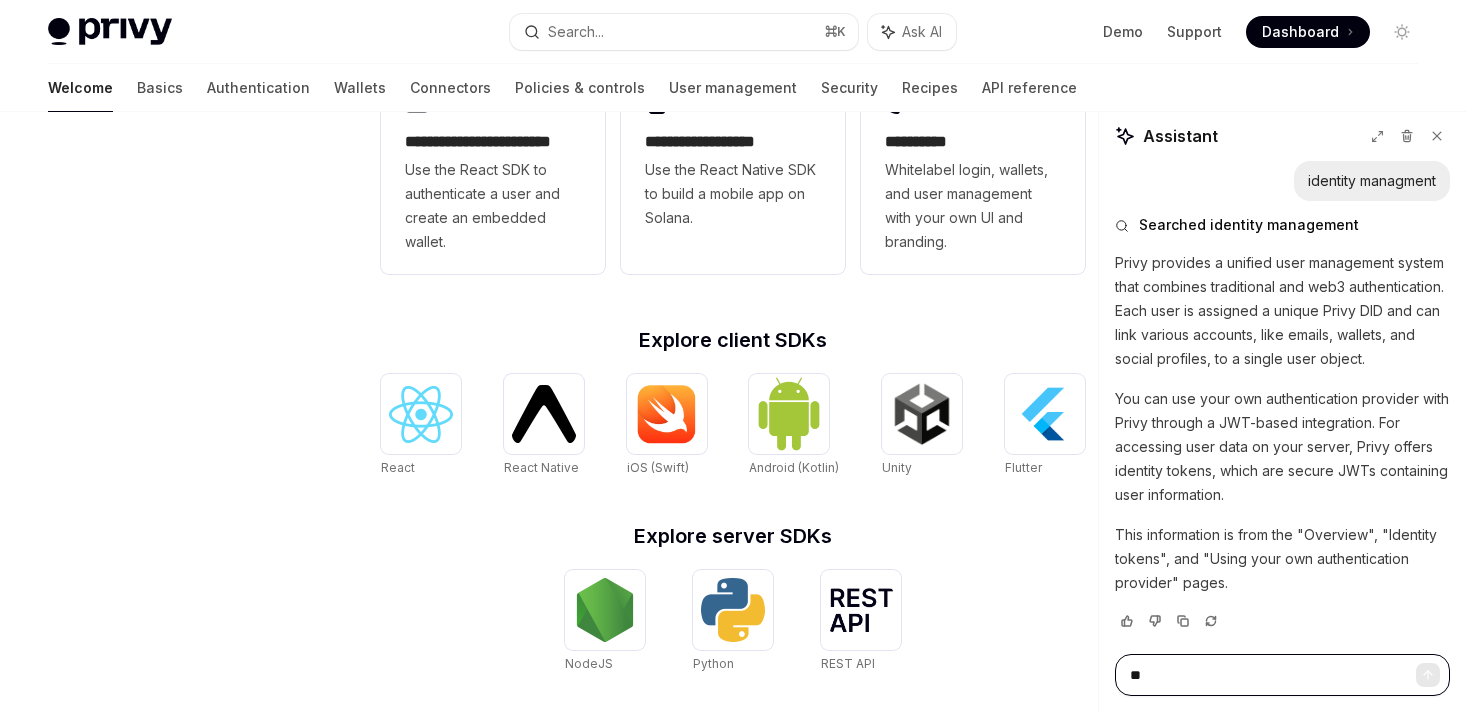 type on "*" 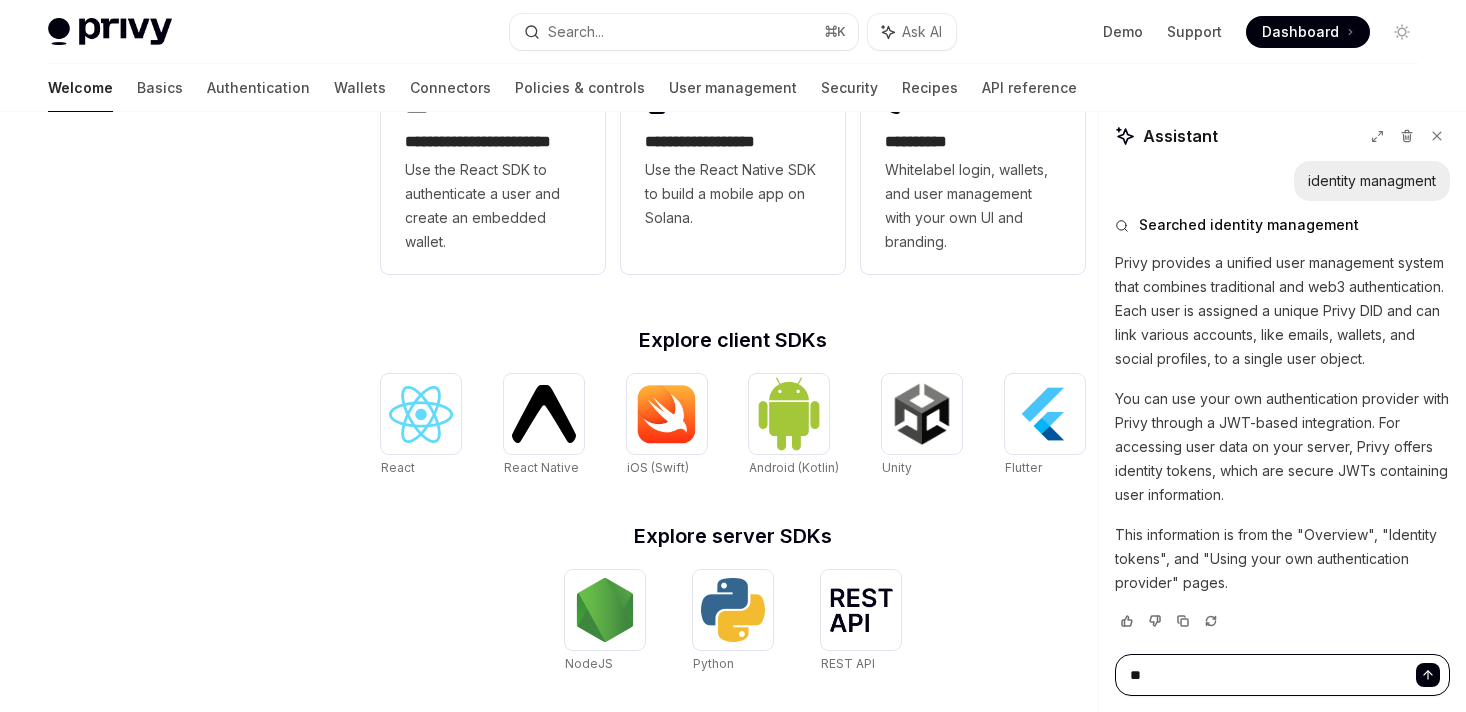 type on "***" 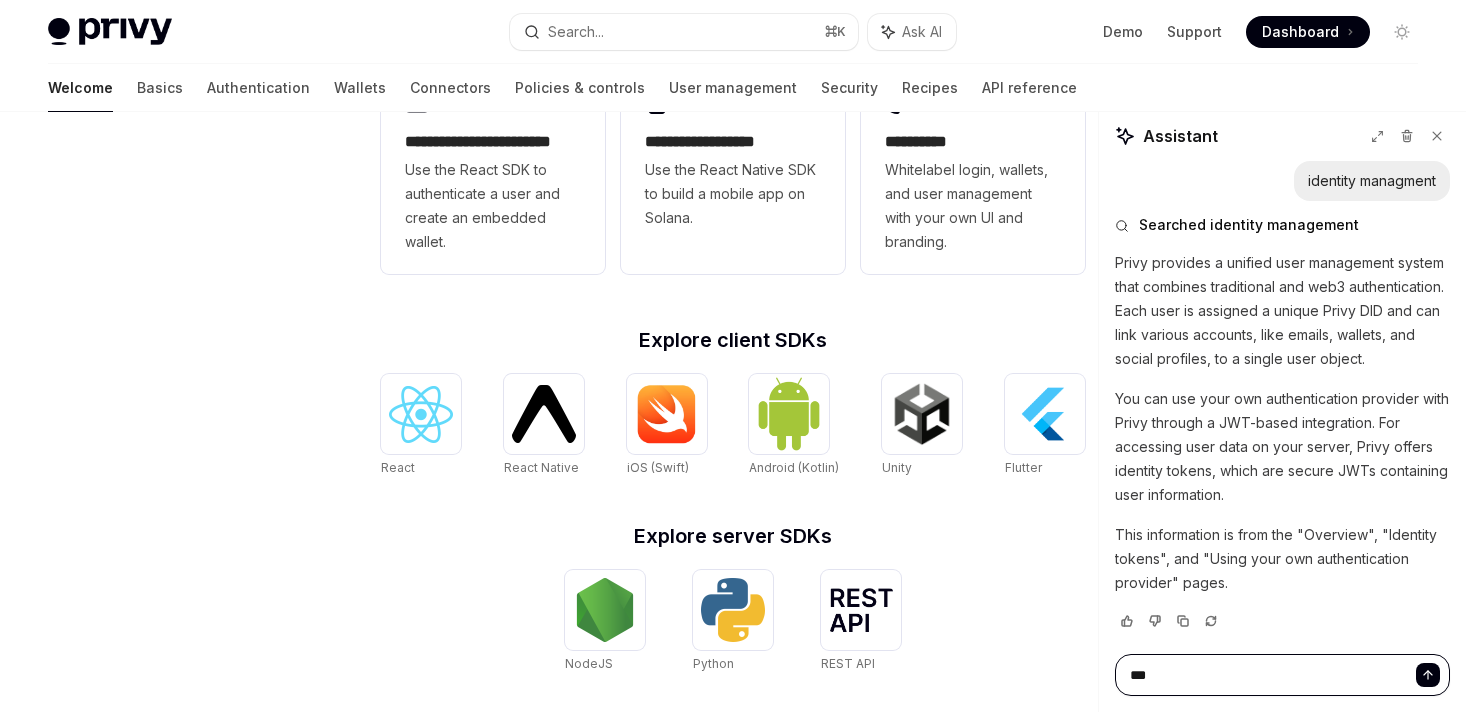 type on "*" 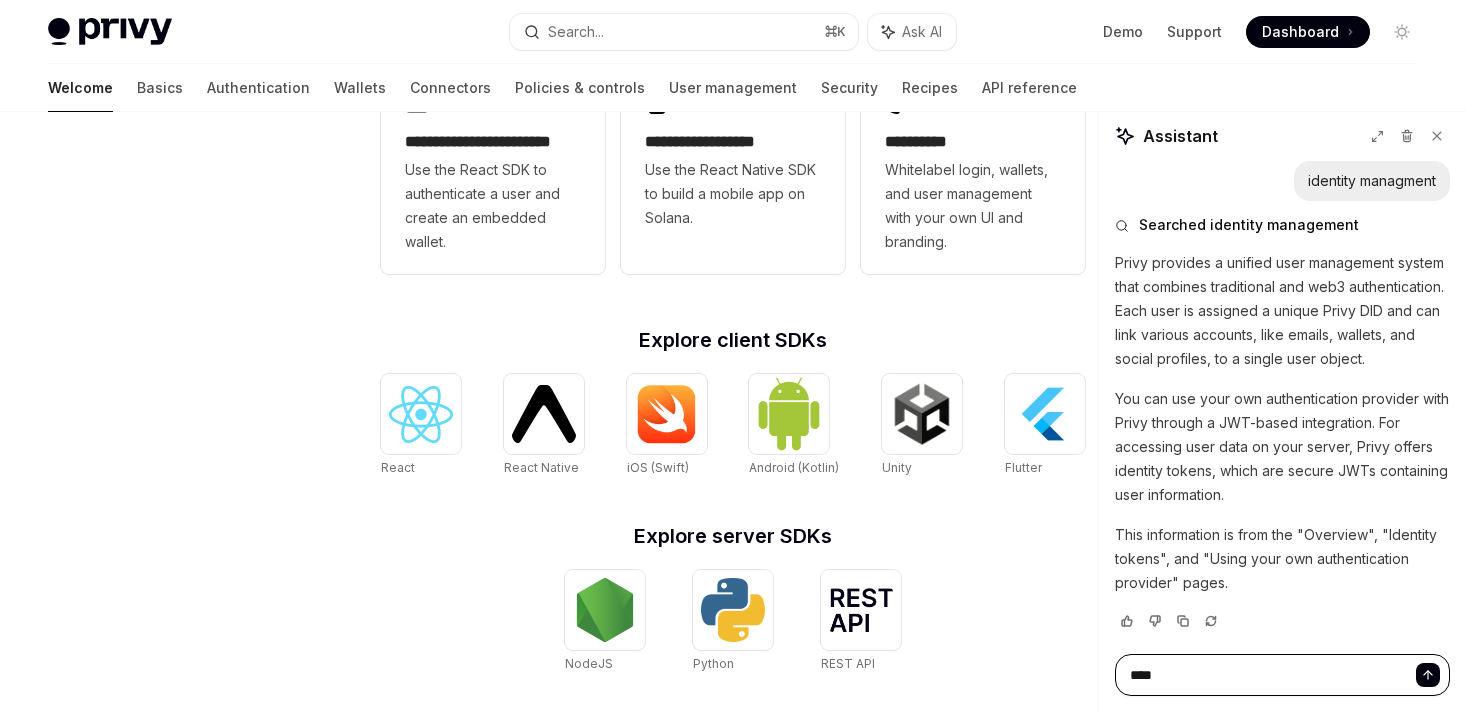 type on "*" 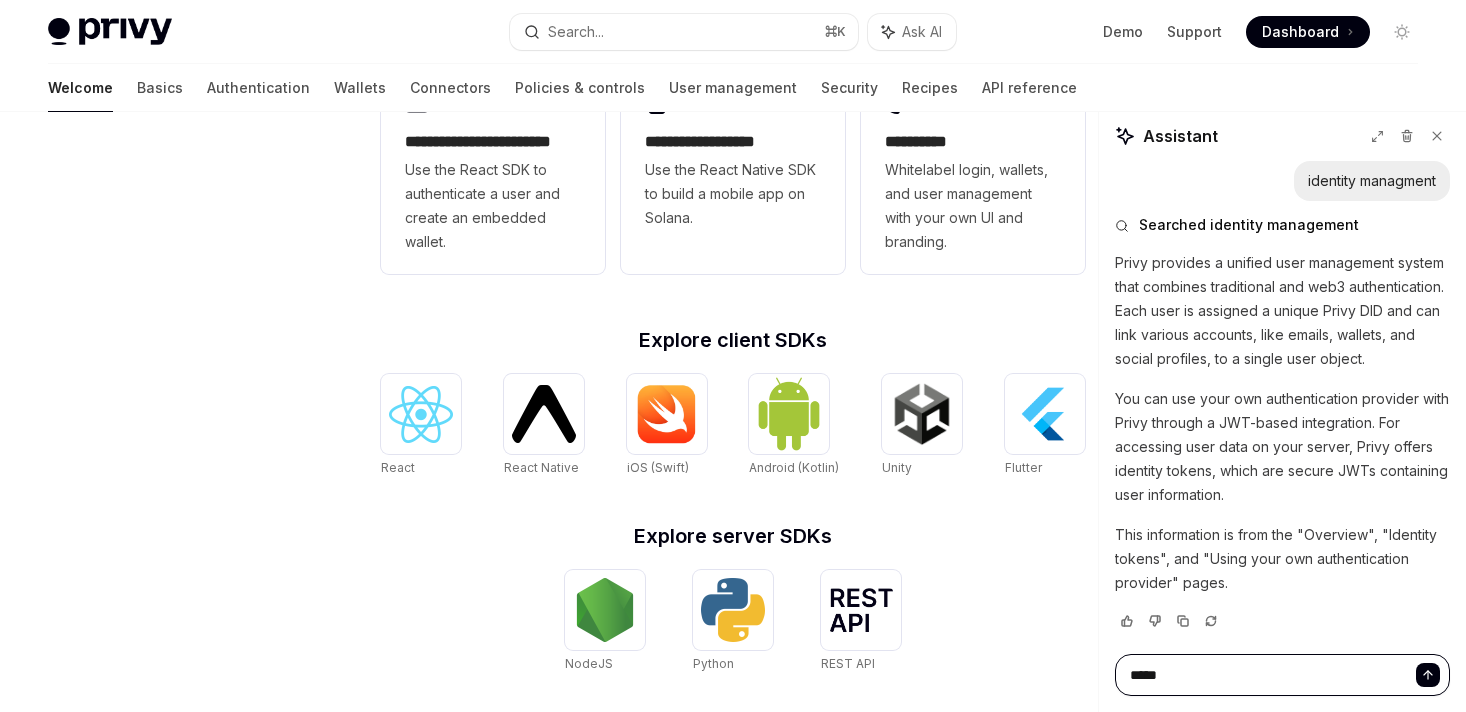 type on "*" 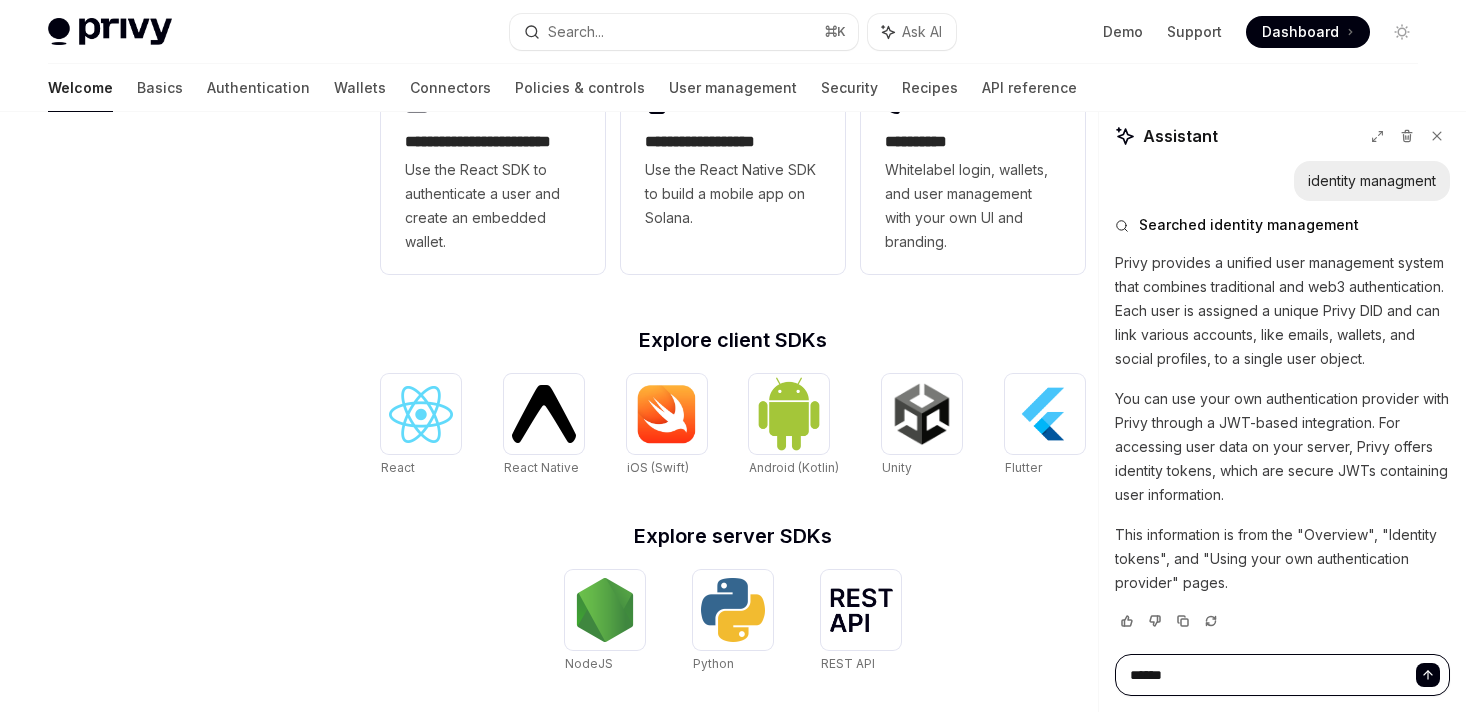 type on "*******" 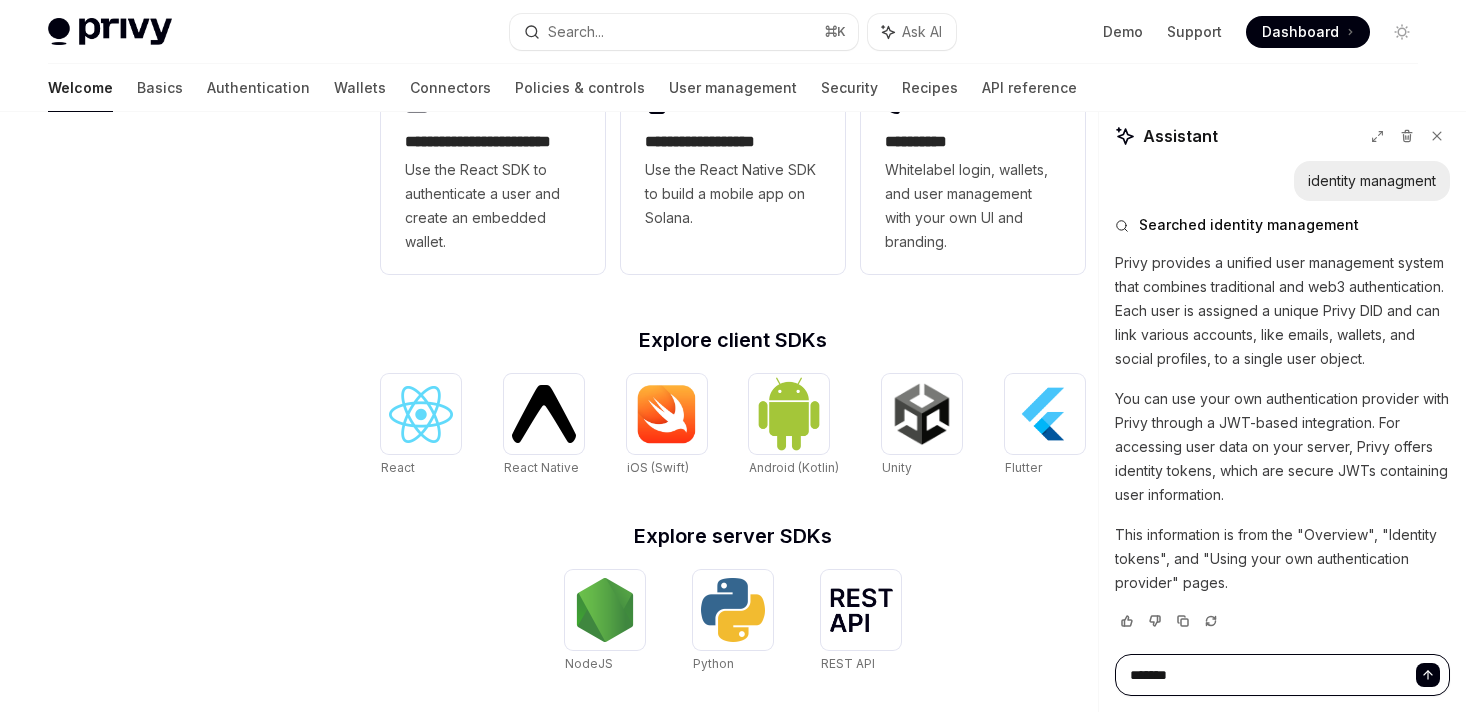 type on "********" 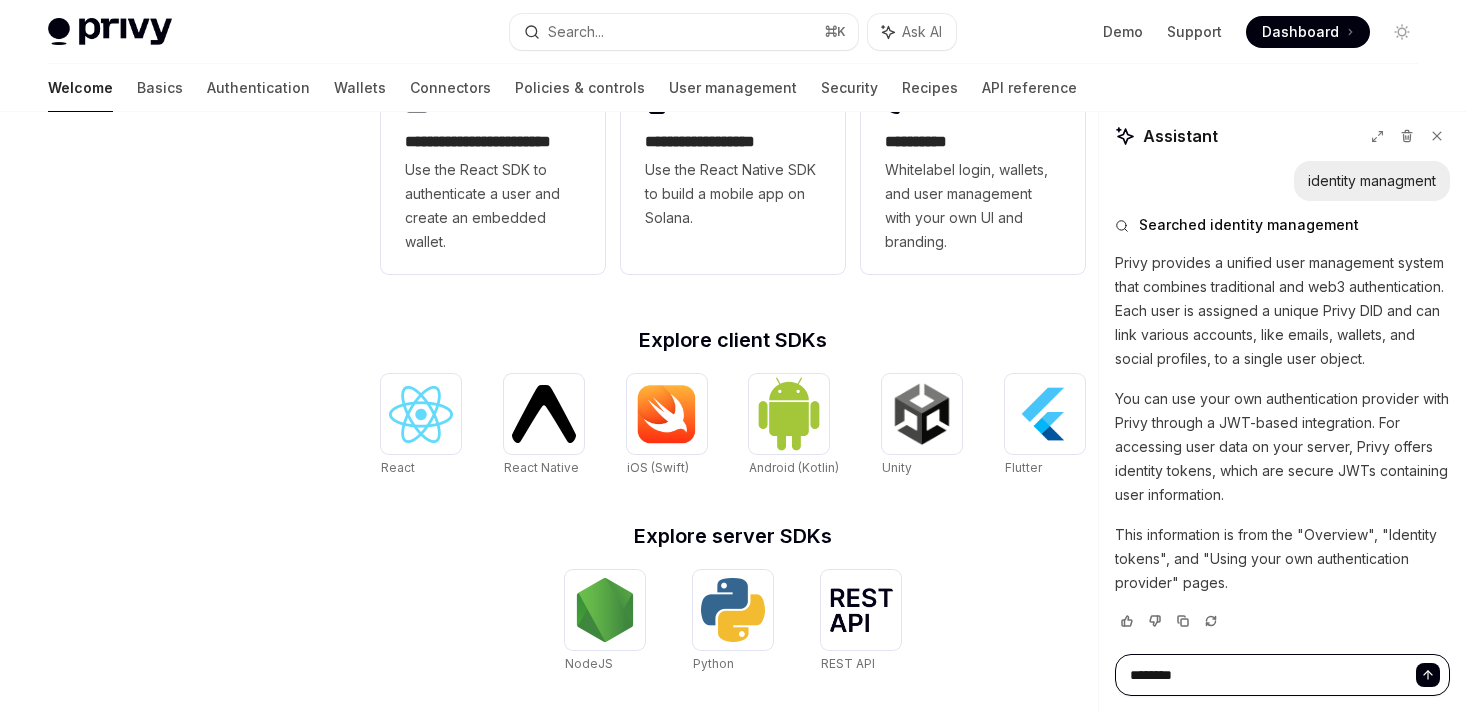 type on "*" 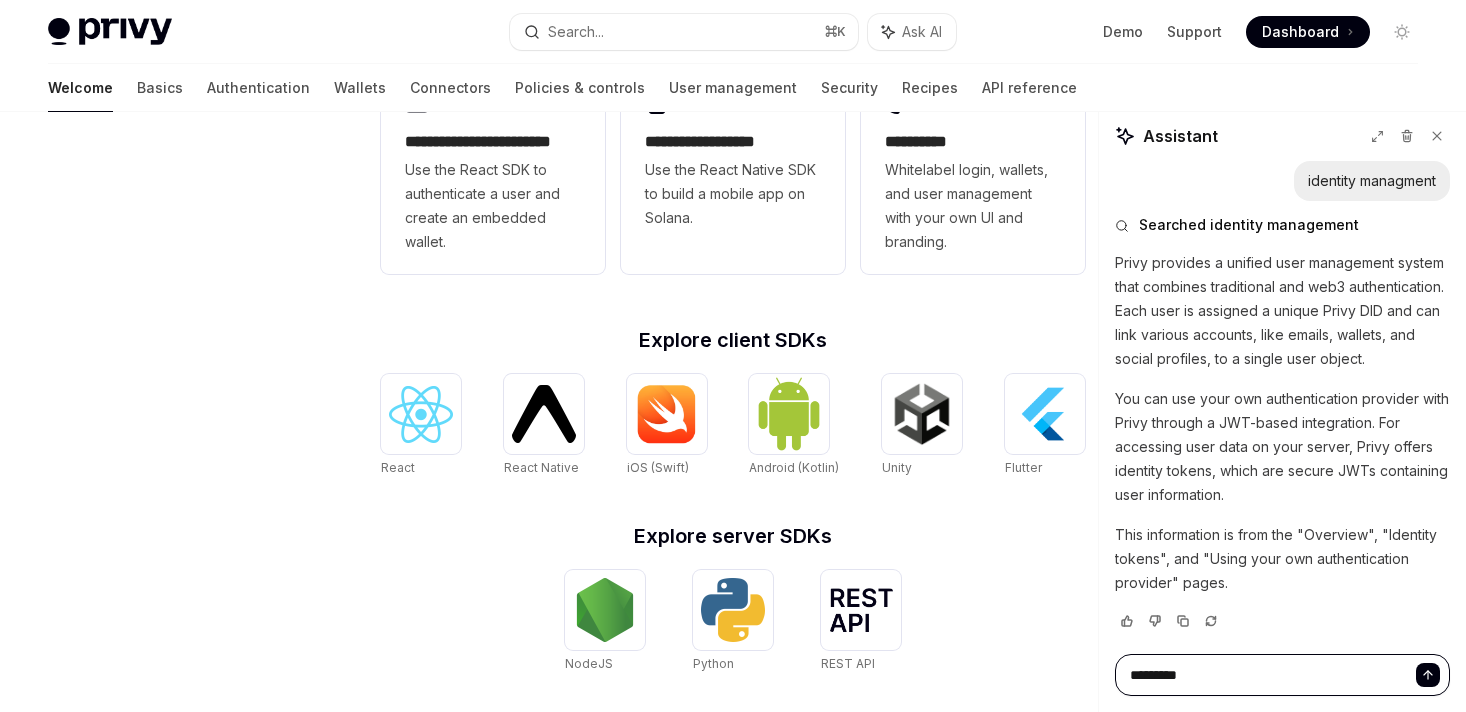 type on "*" 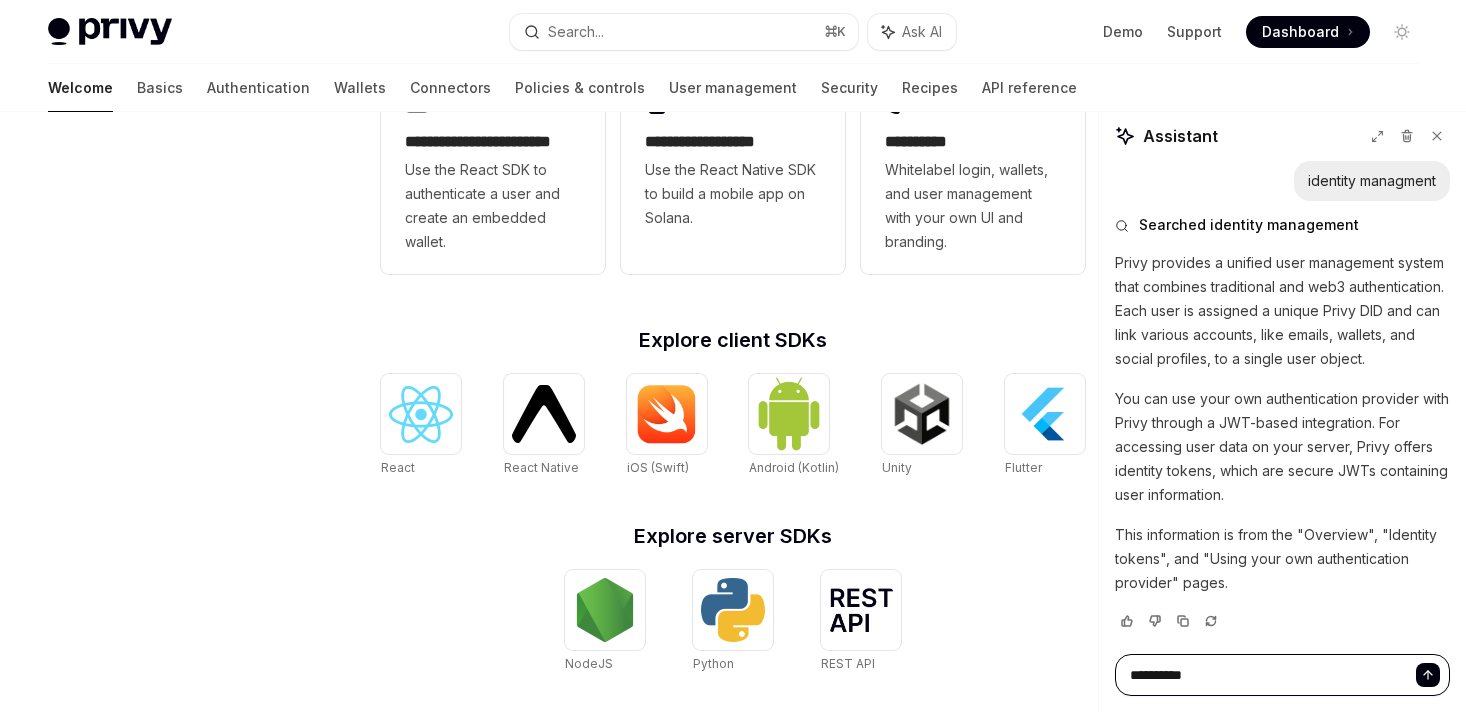 type on "*" 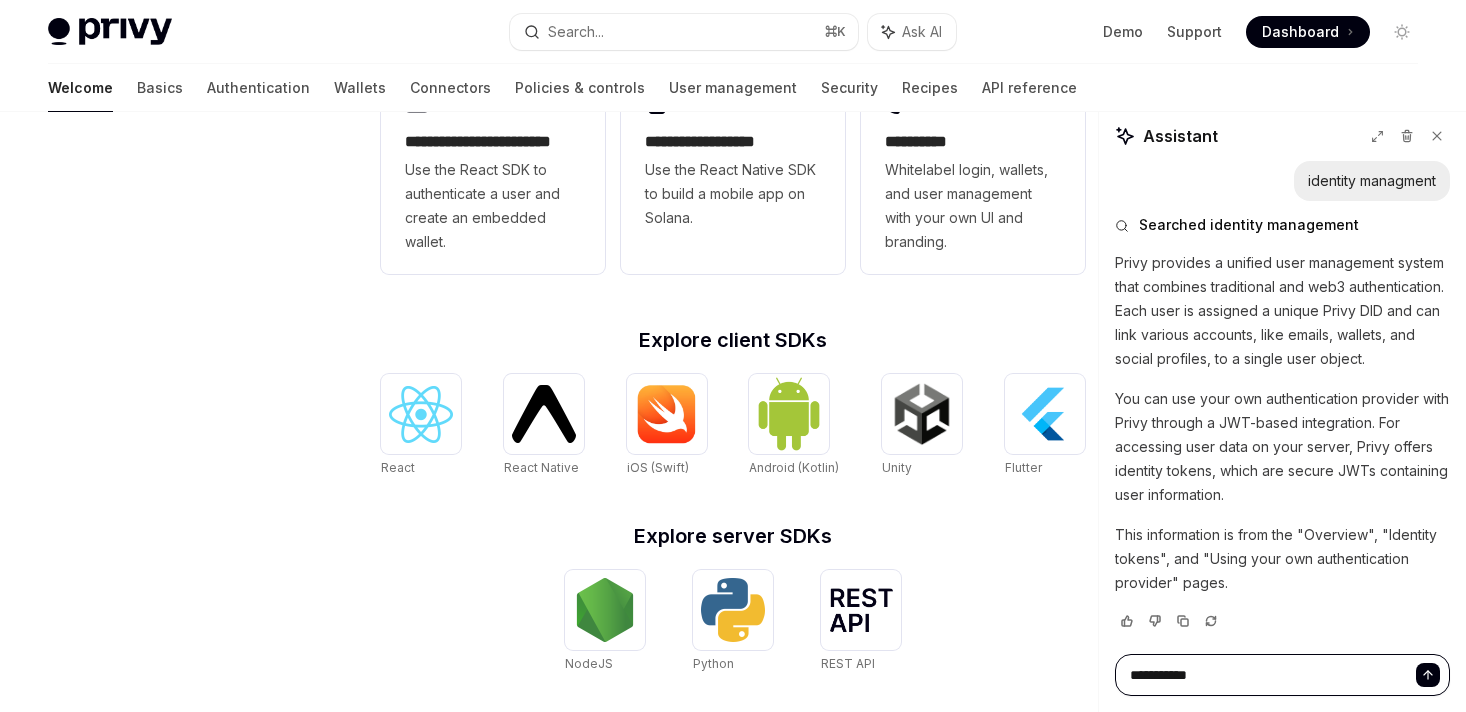 type on "*" 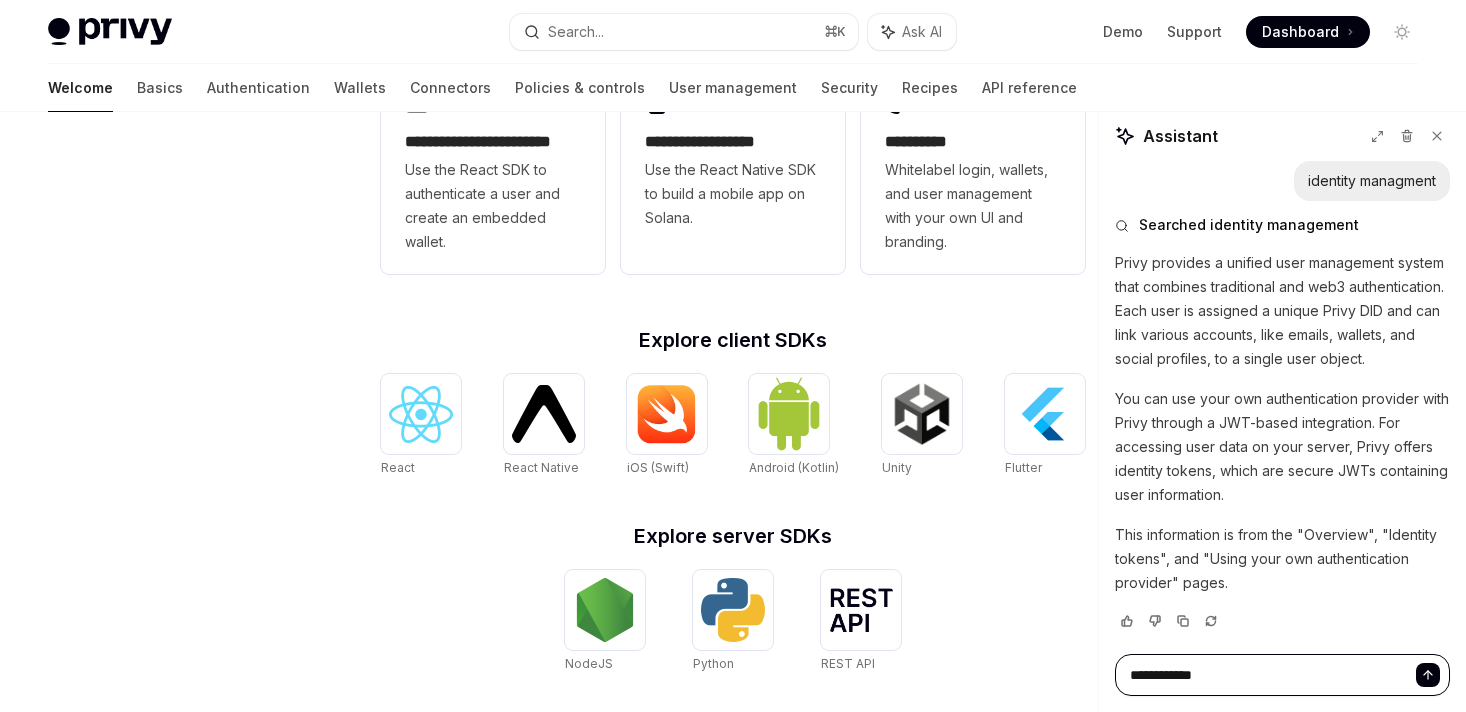 type on "*" 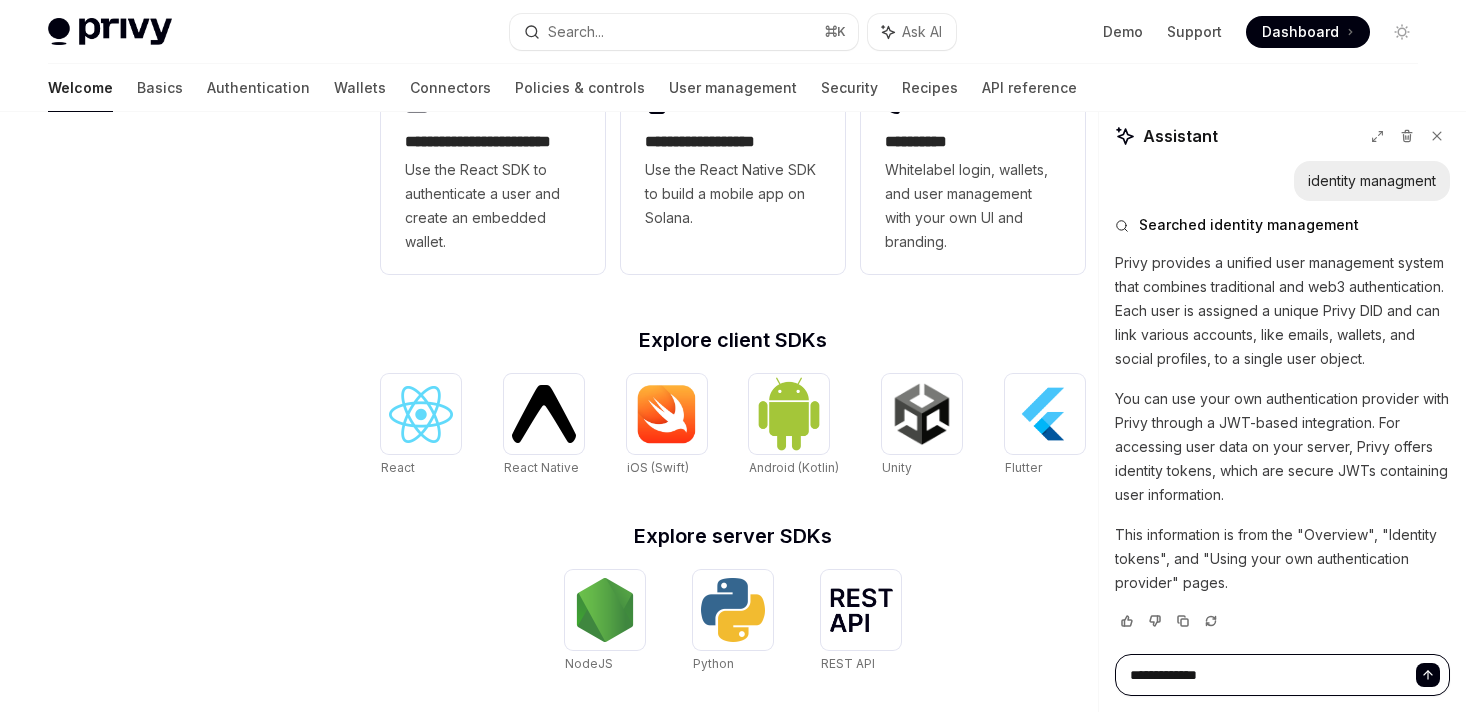 type on "*" 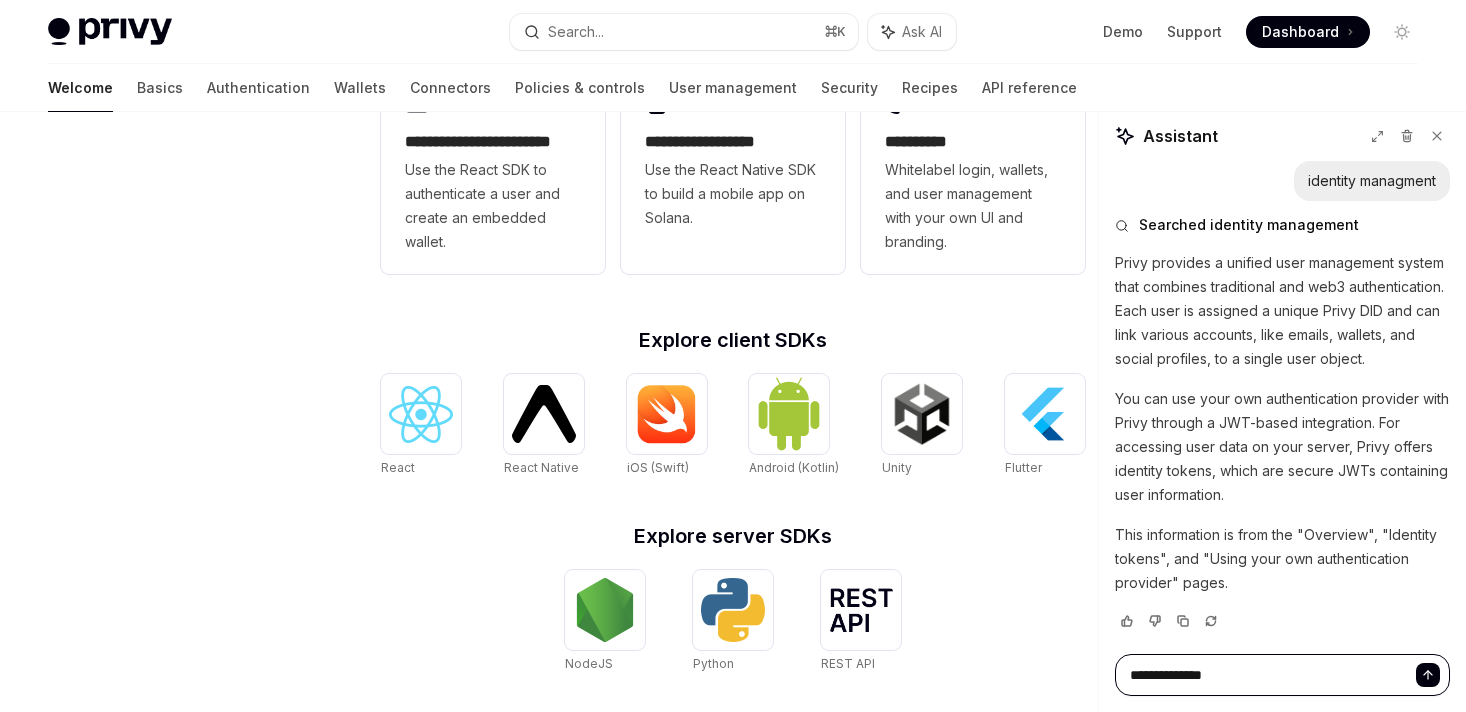 type on "*" 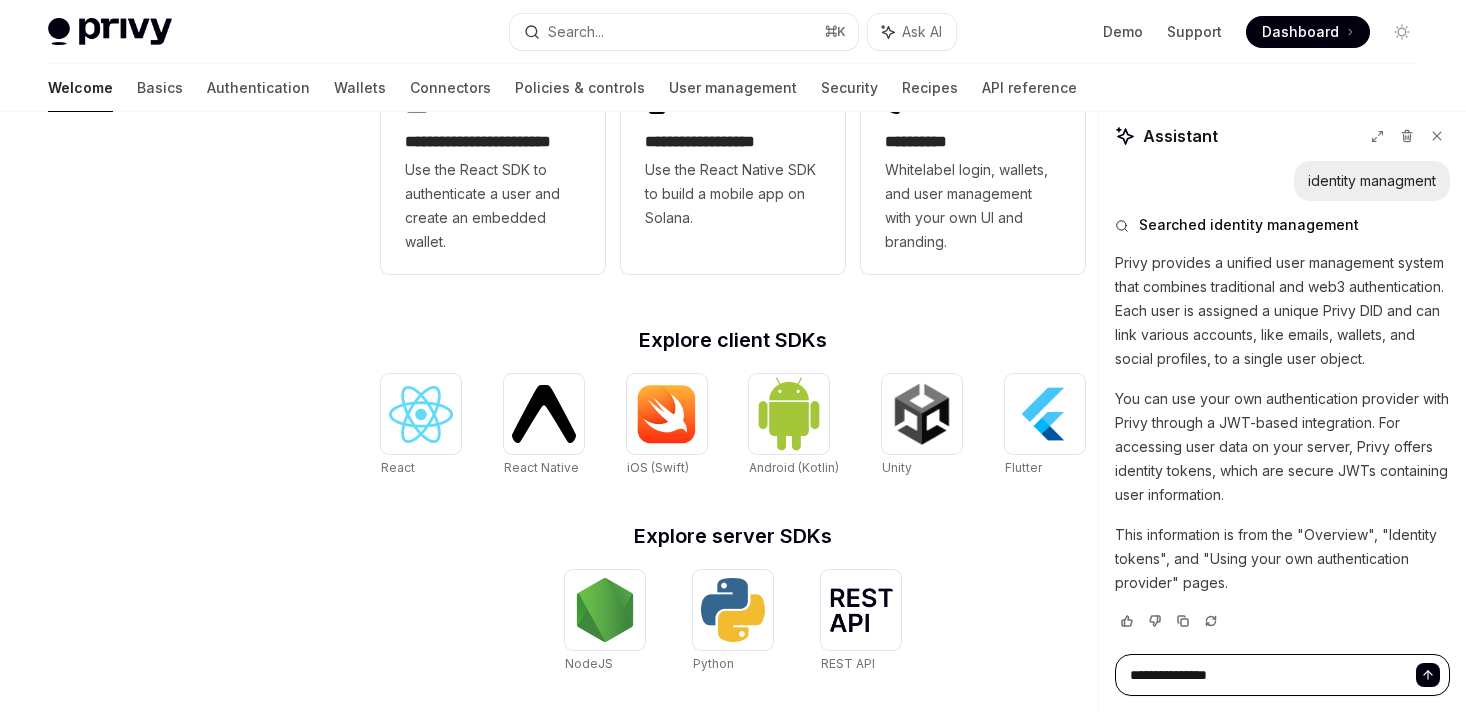 type on "*" 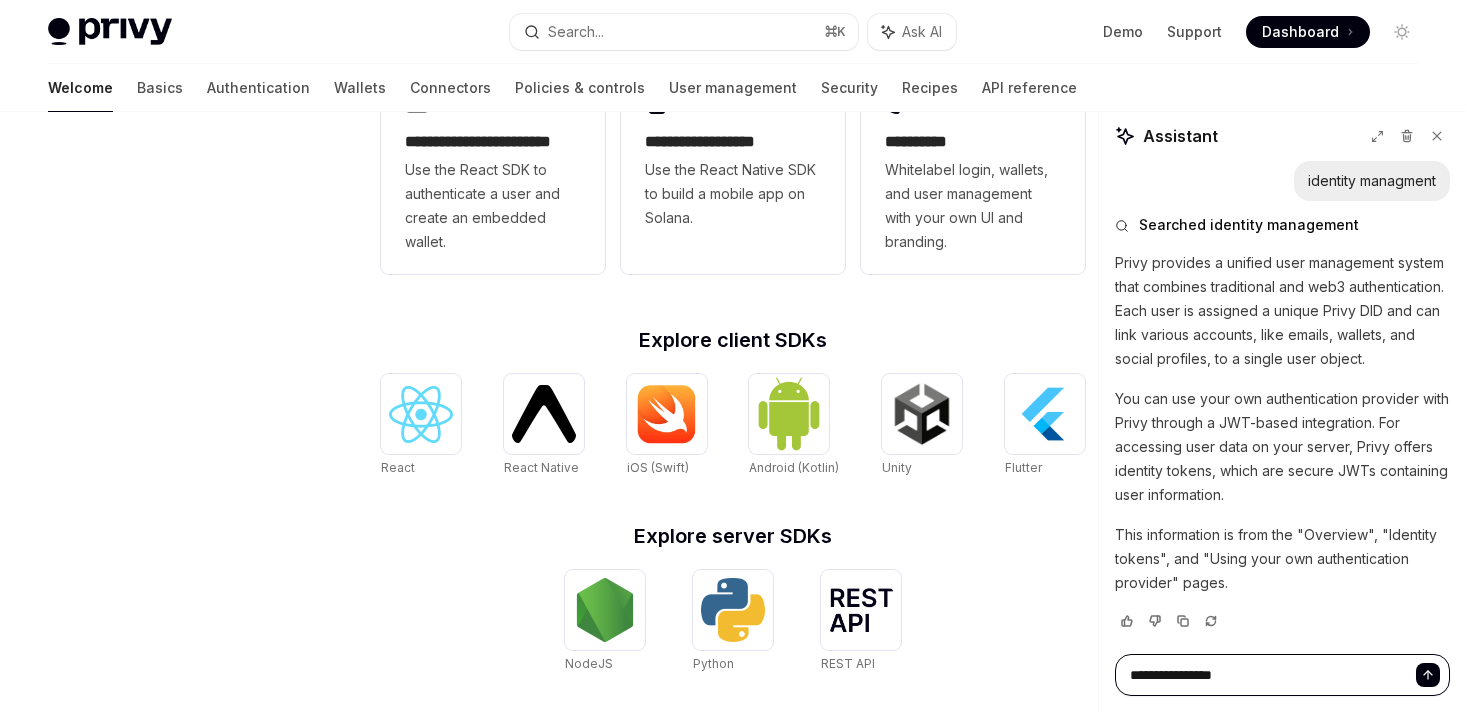 type on "*" 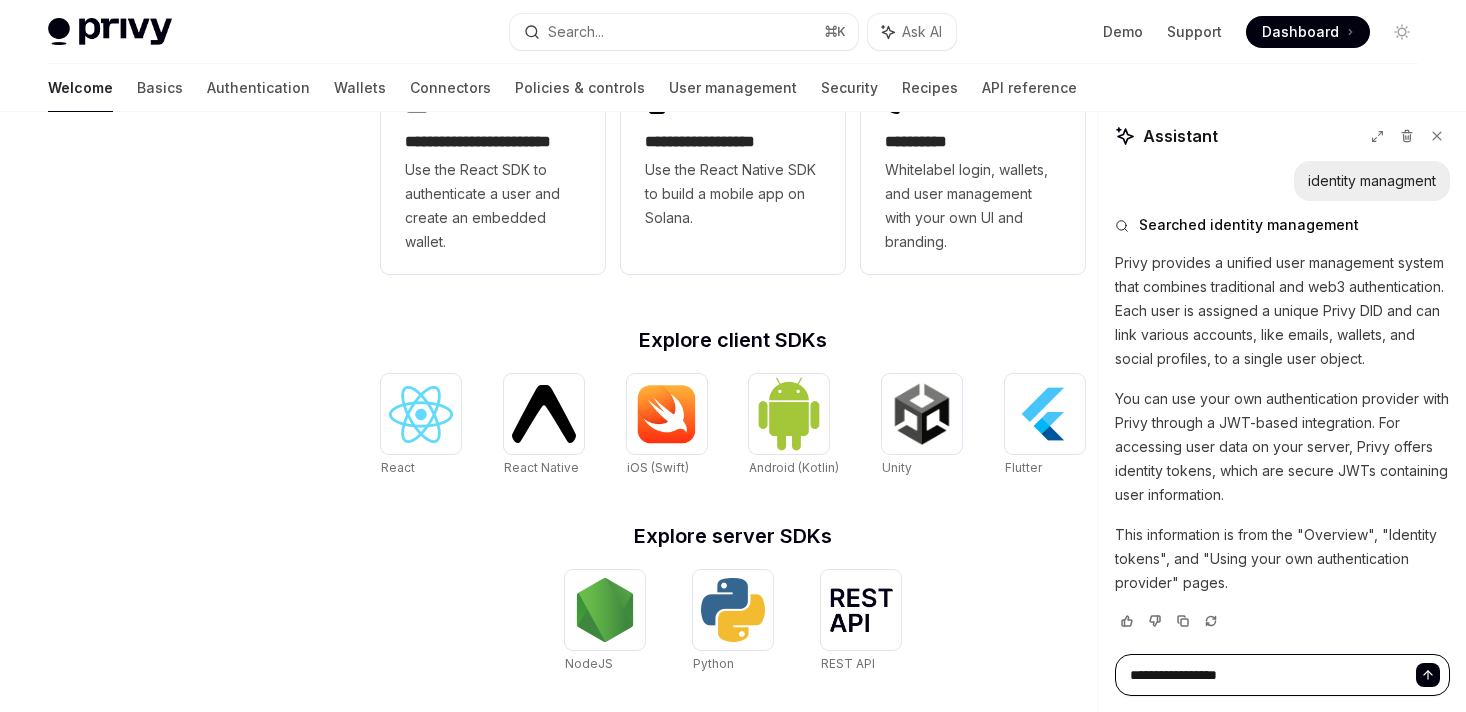type on "*" 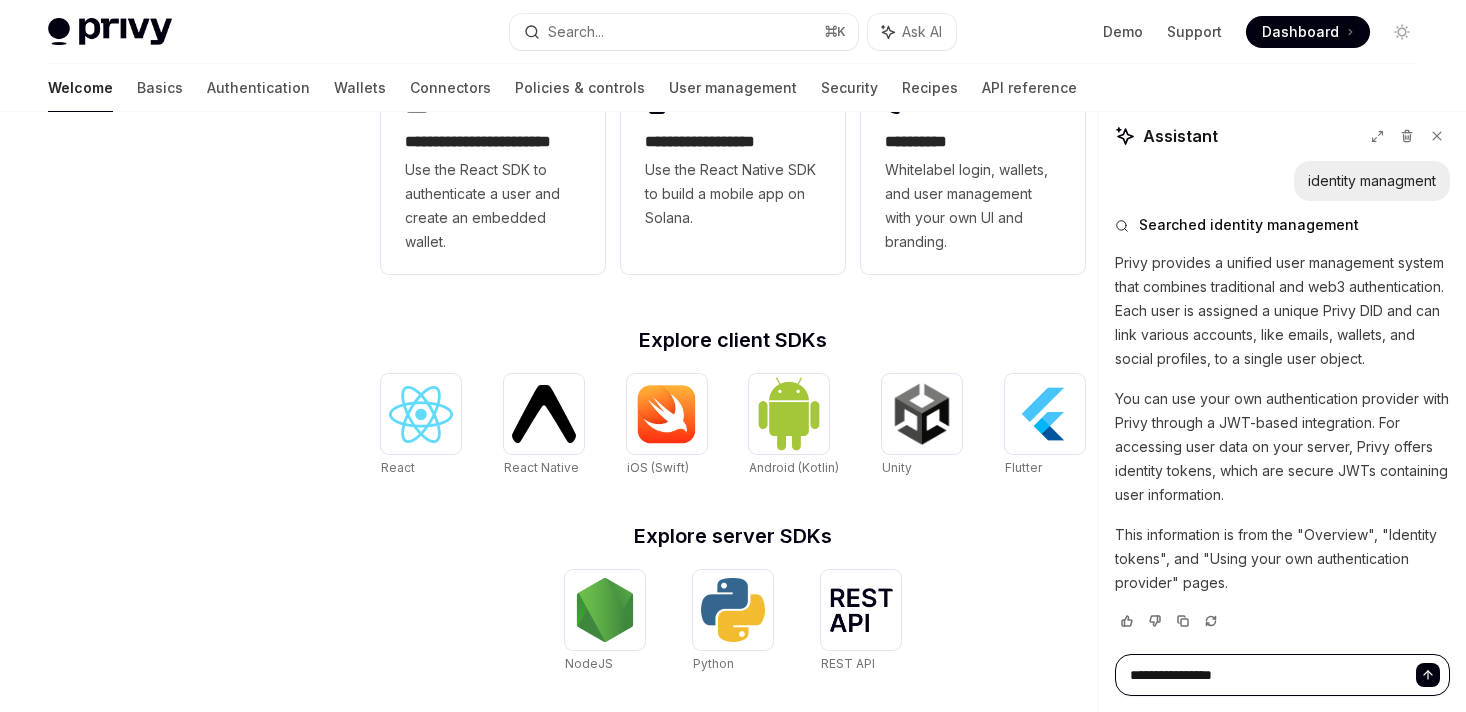 type on "*" 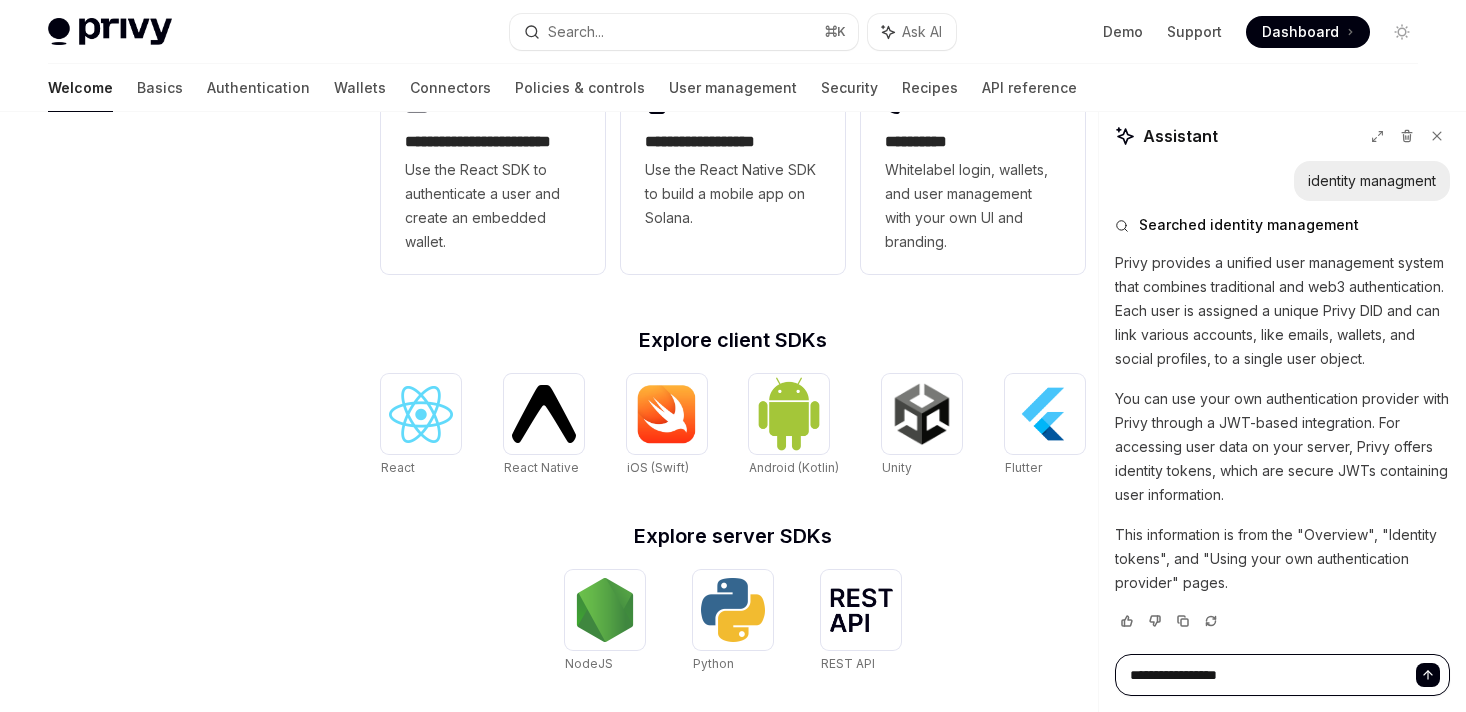 type on "*" 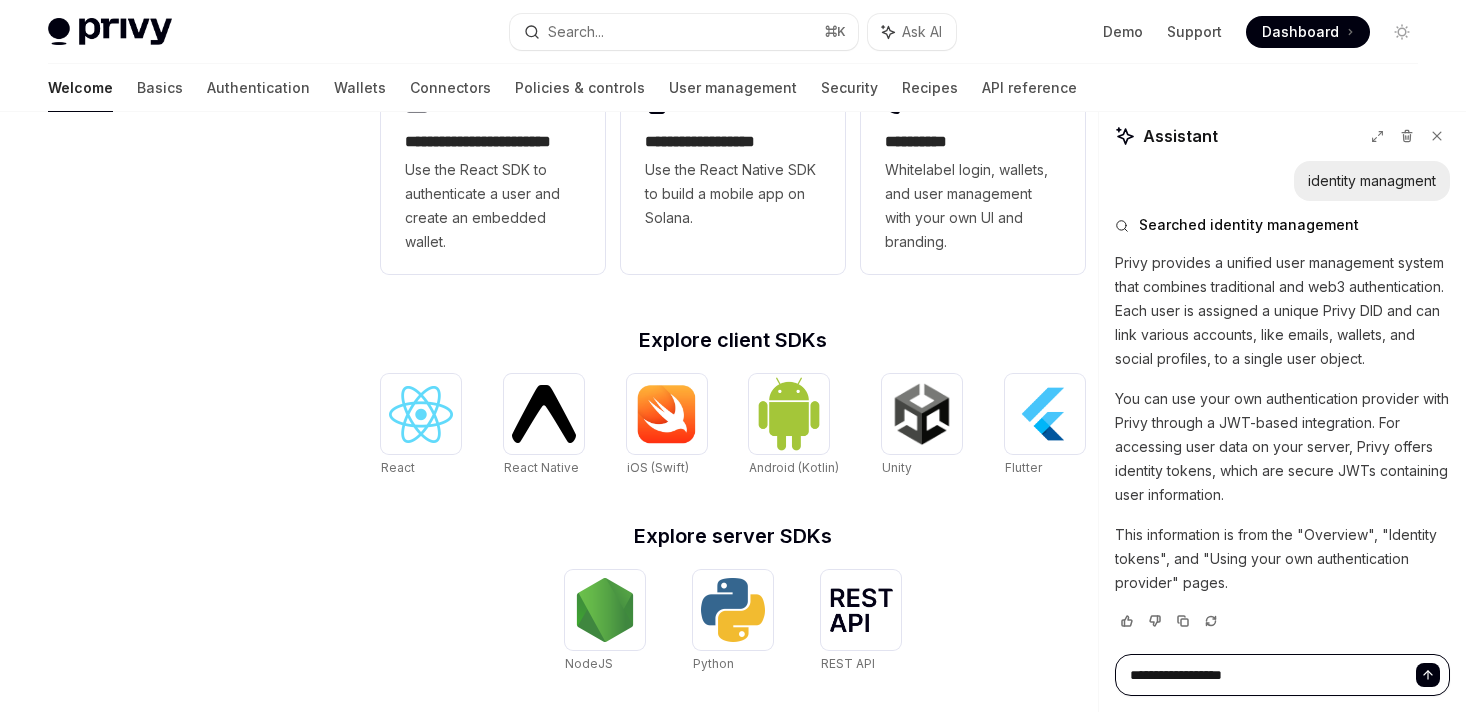 type on "*" 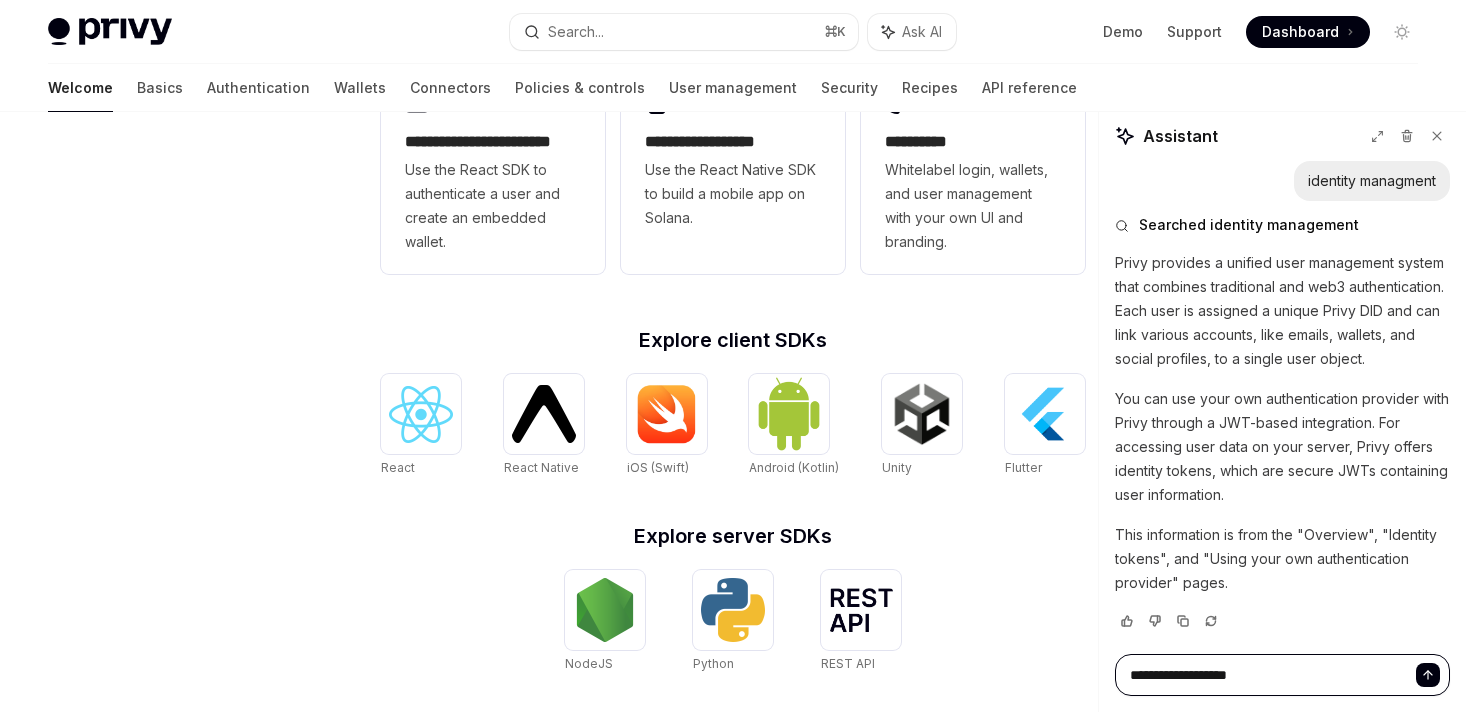 type on "*" 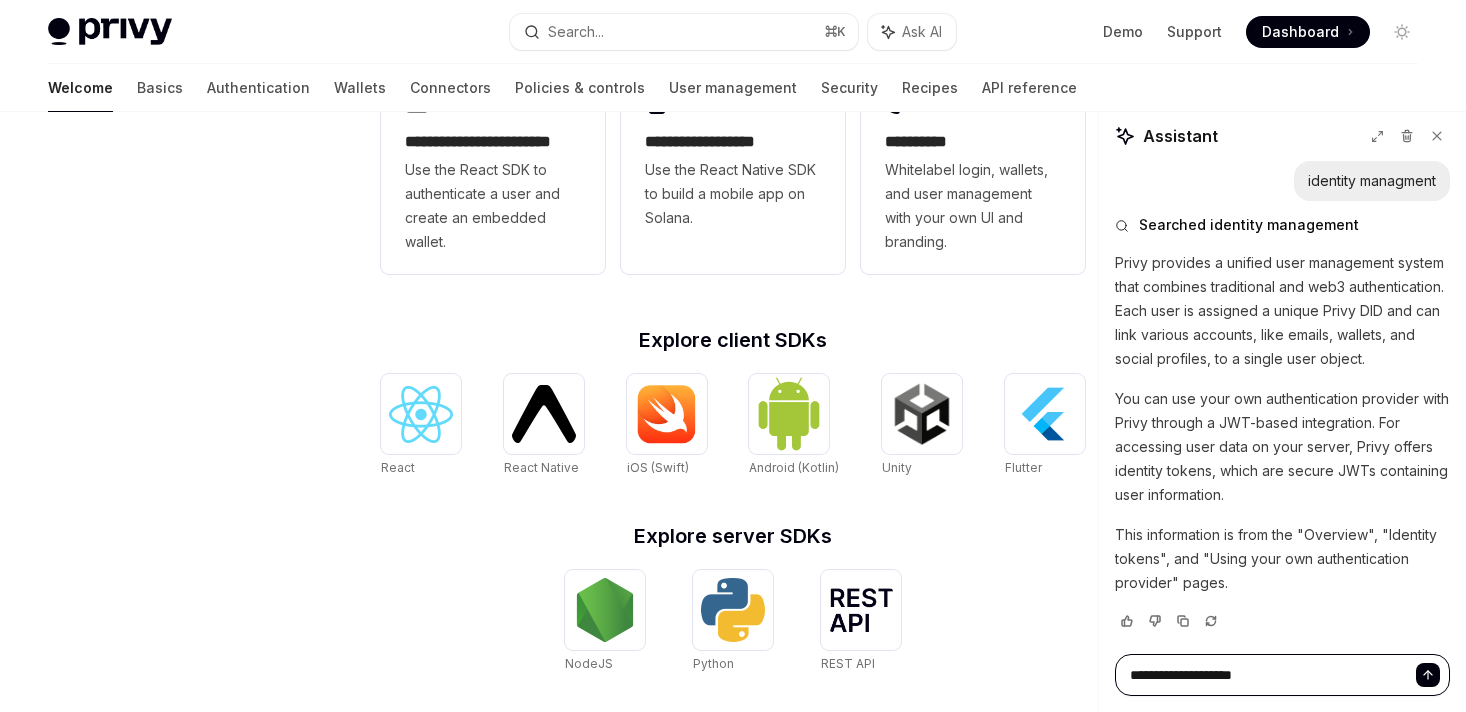 type on "*" 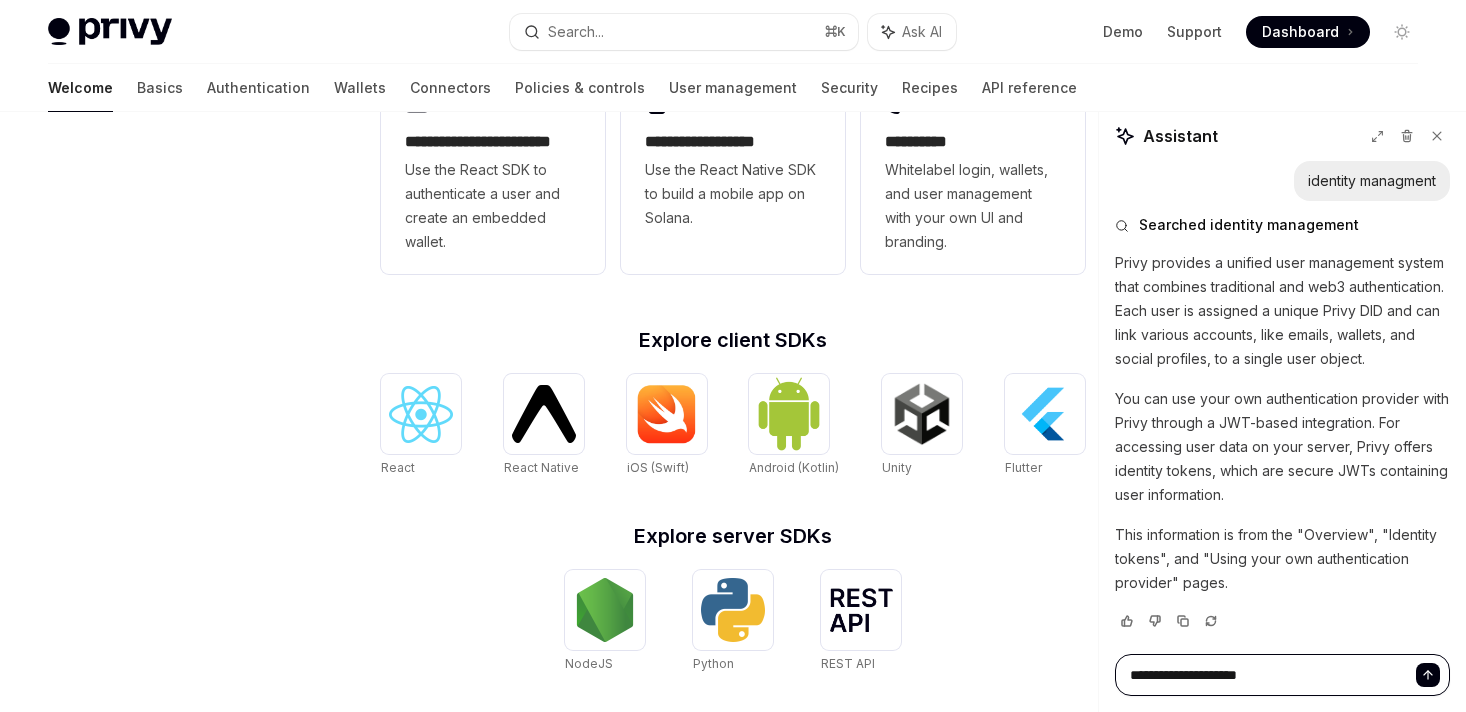 type on "*" 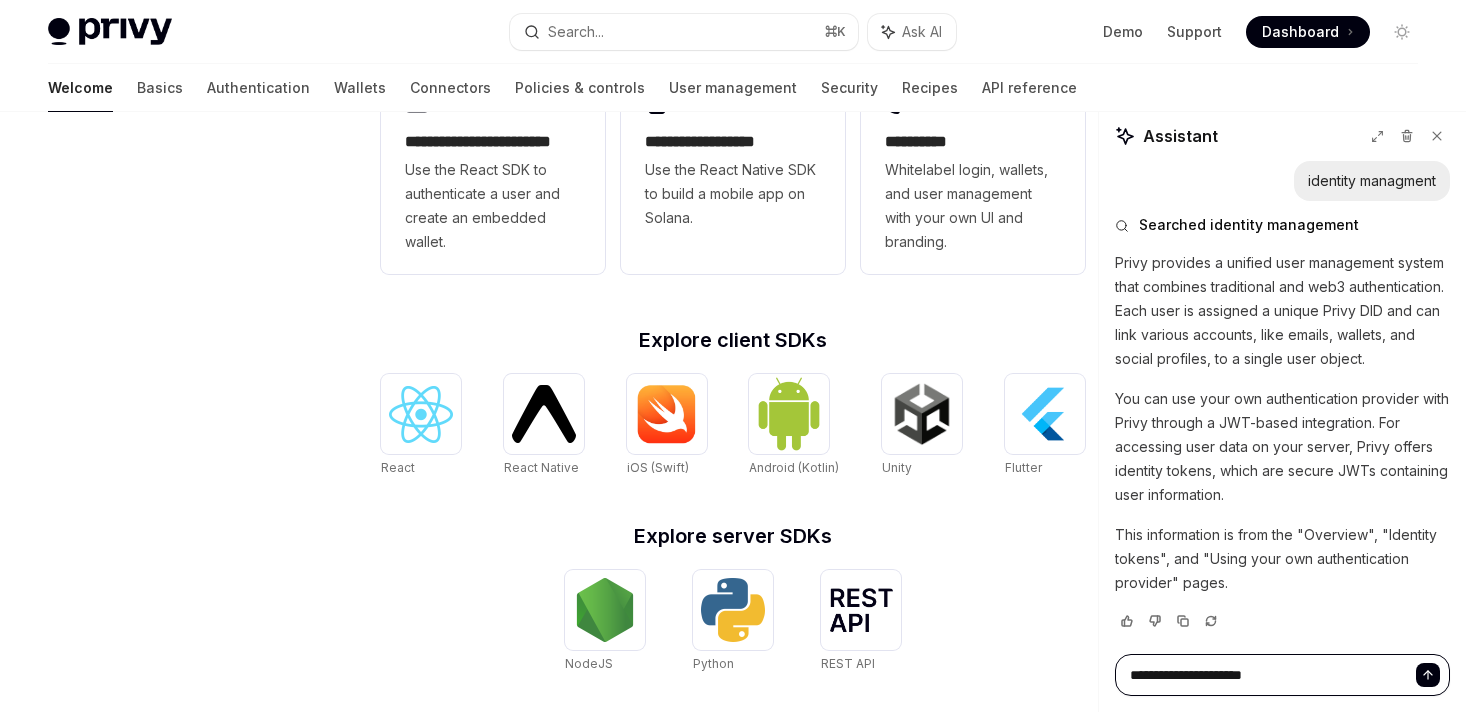 type on "*" 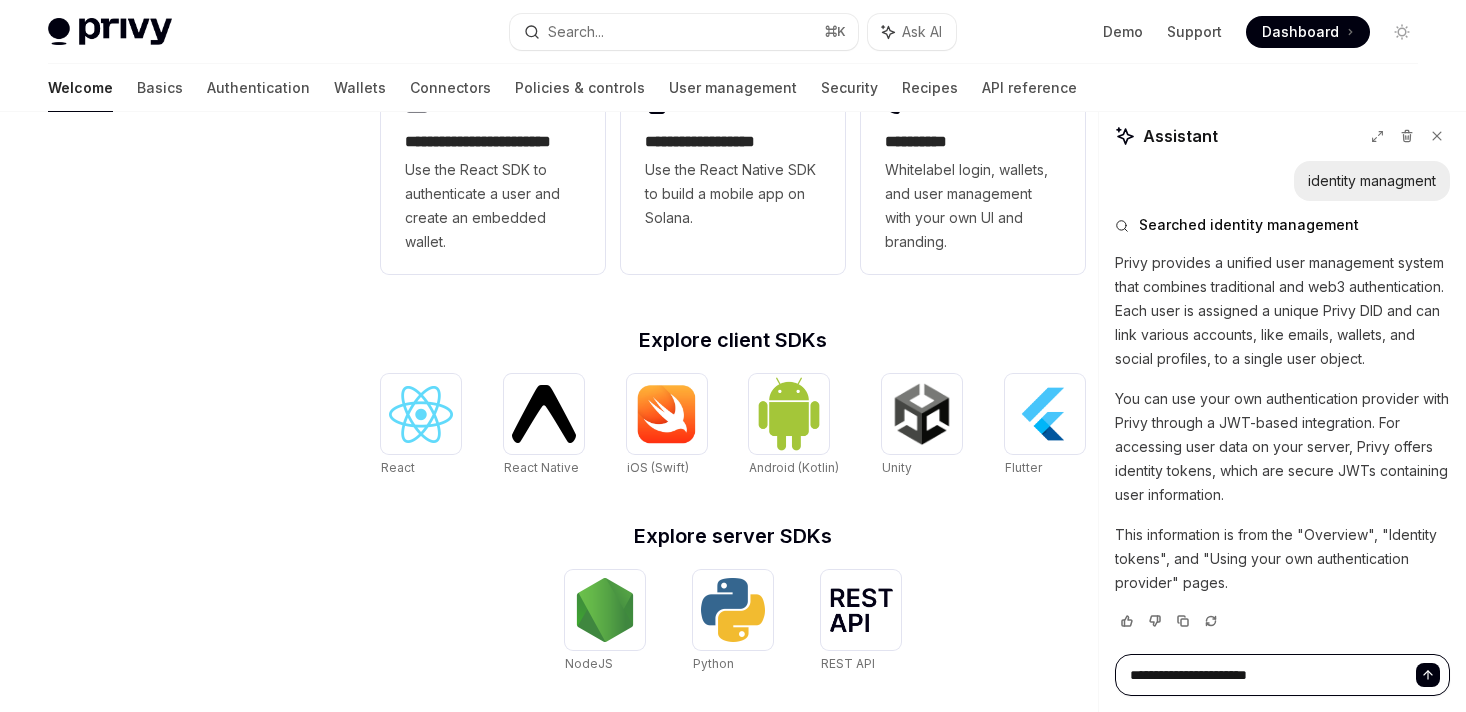 type on "*" 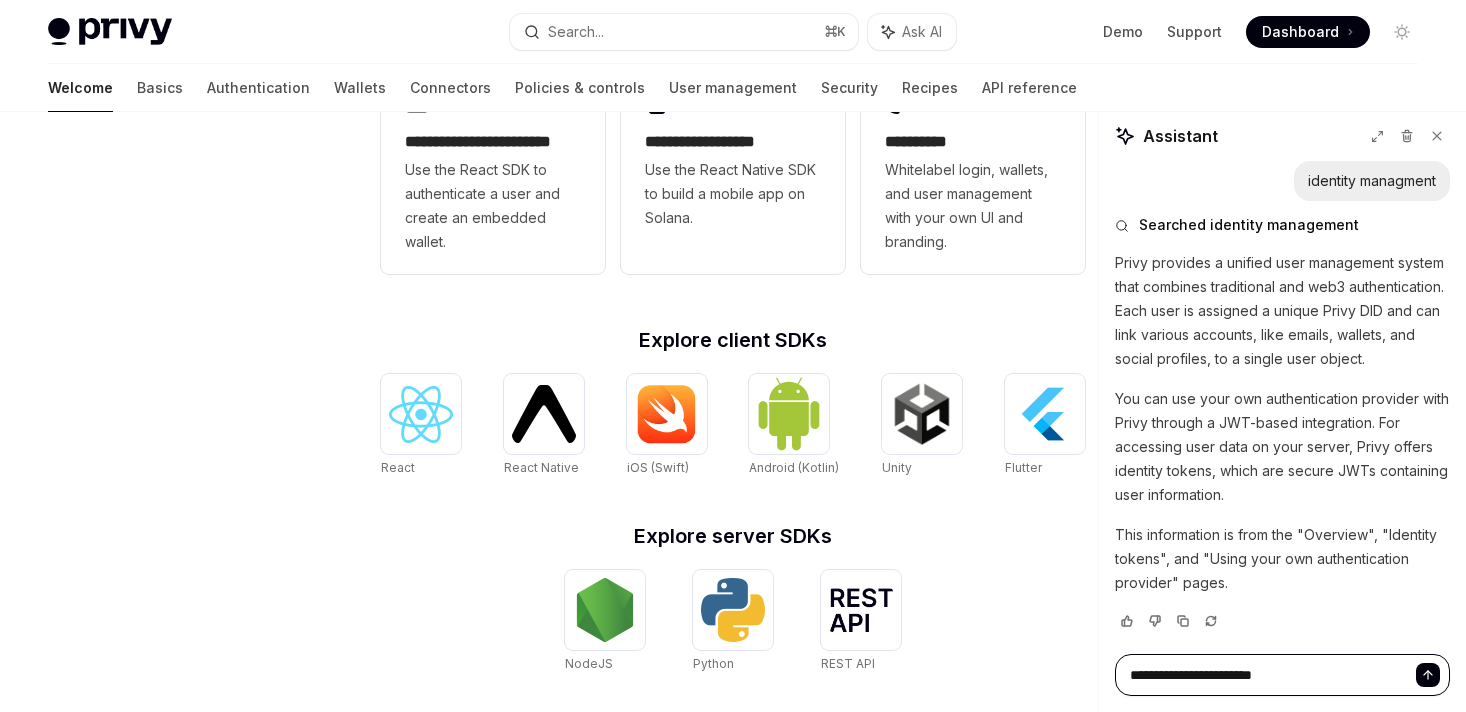 type on "*" 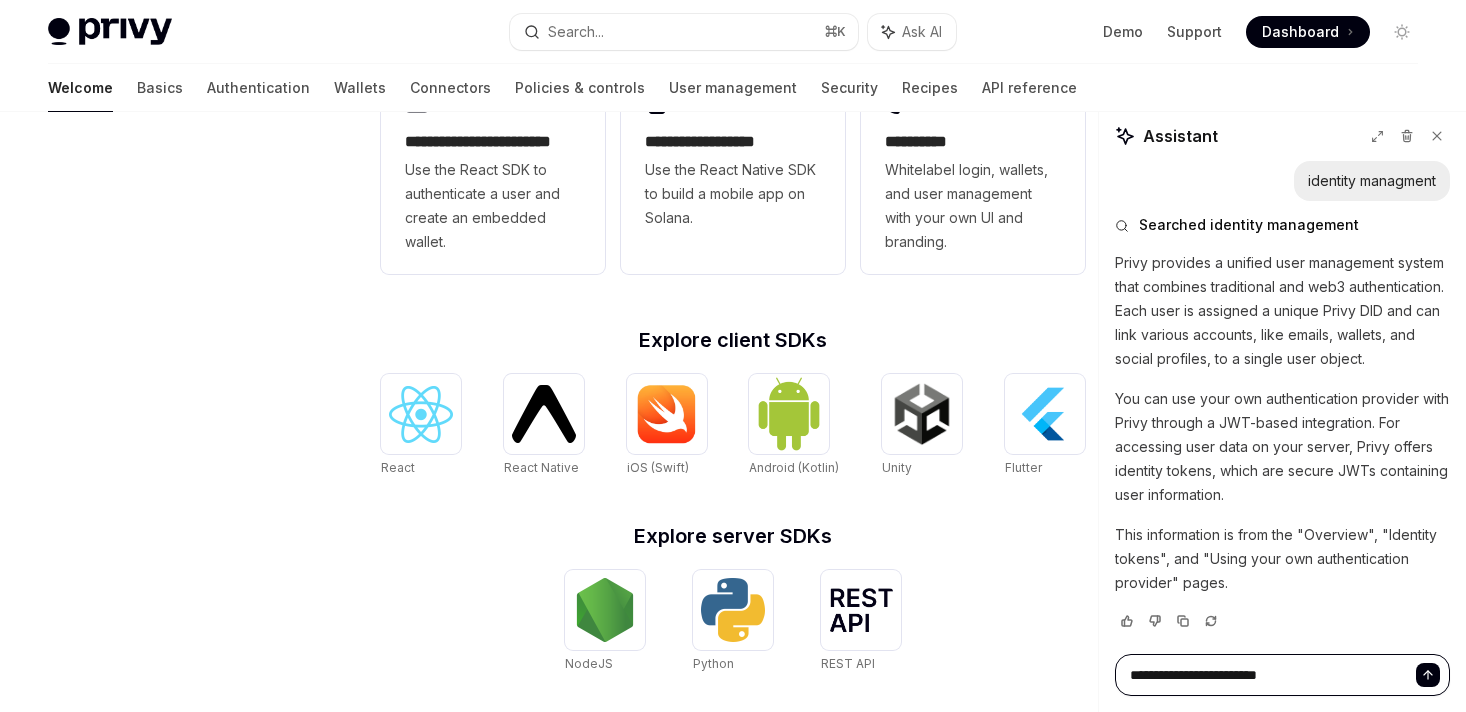 type on "*" 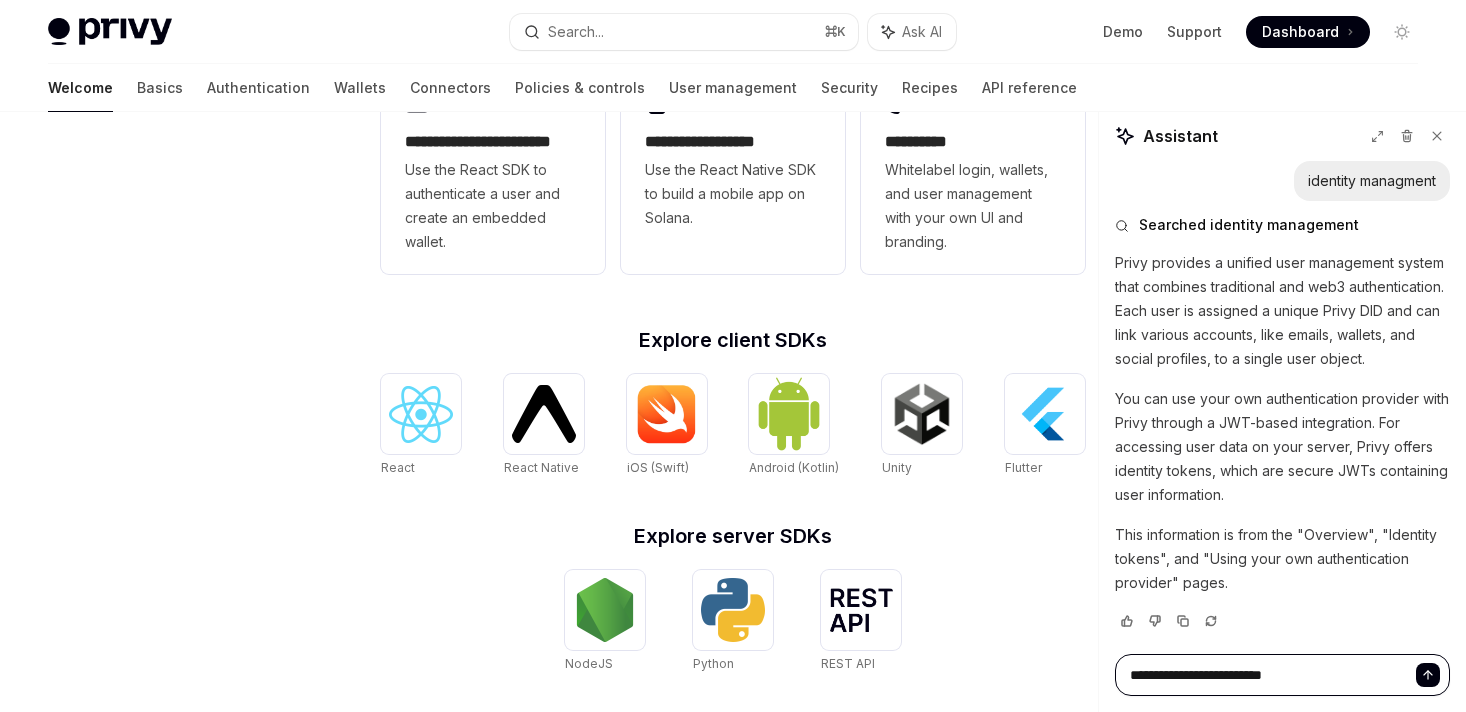 type on "*" 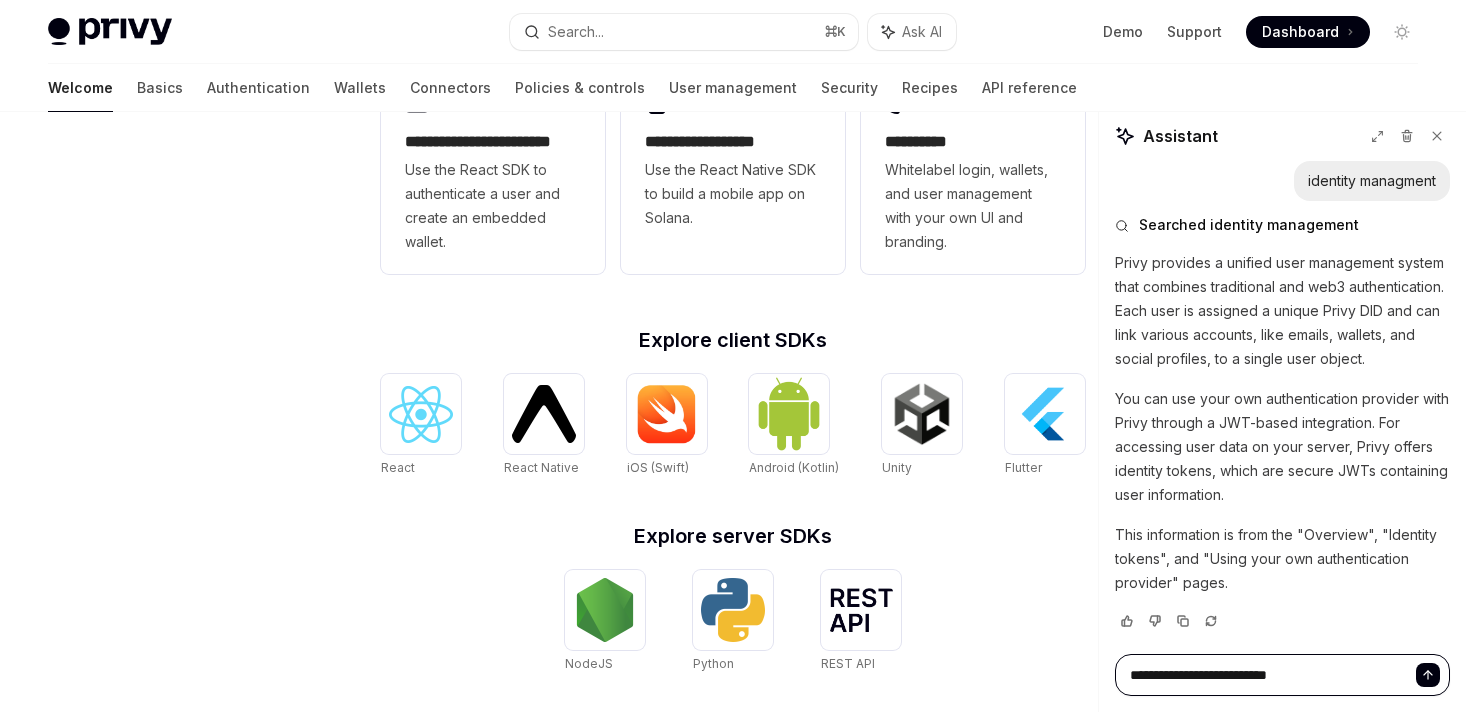 type on "*" 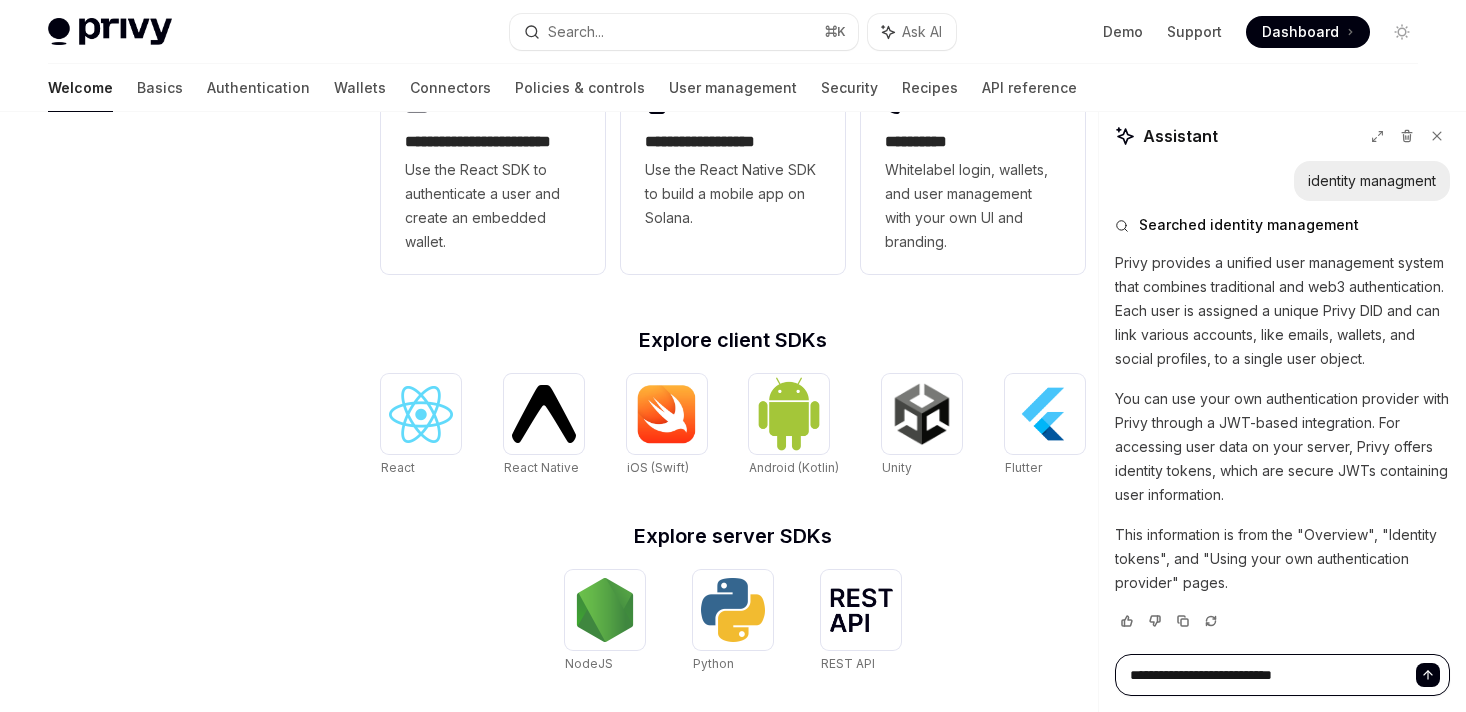 type on "*" 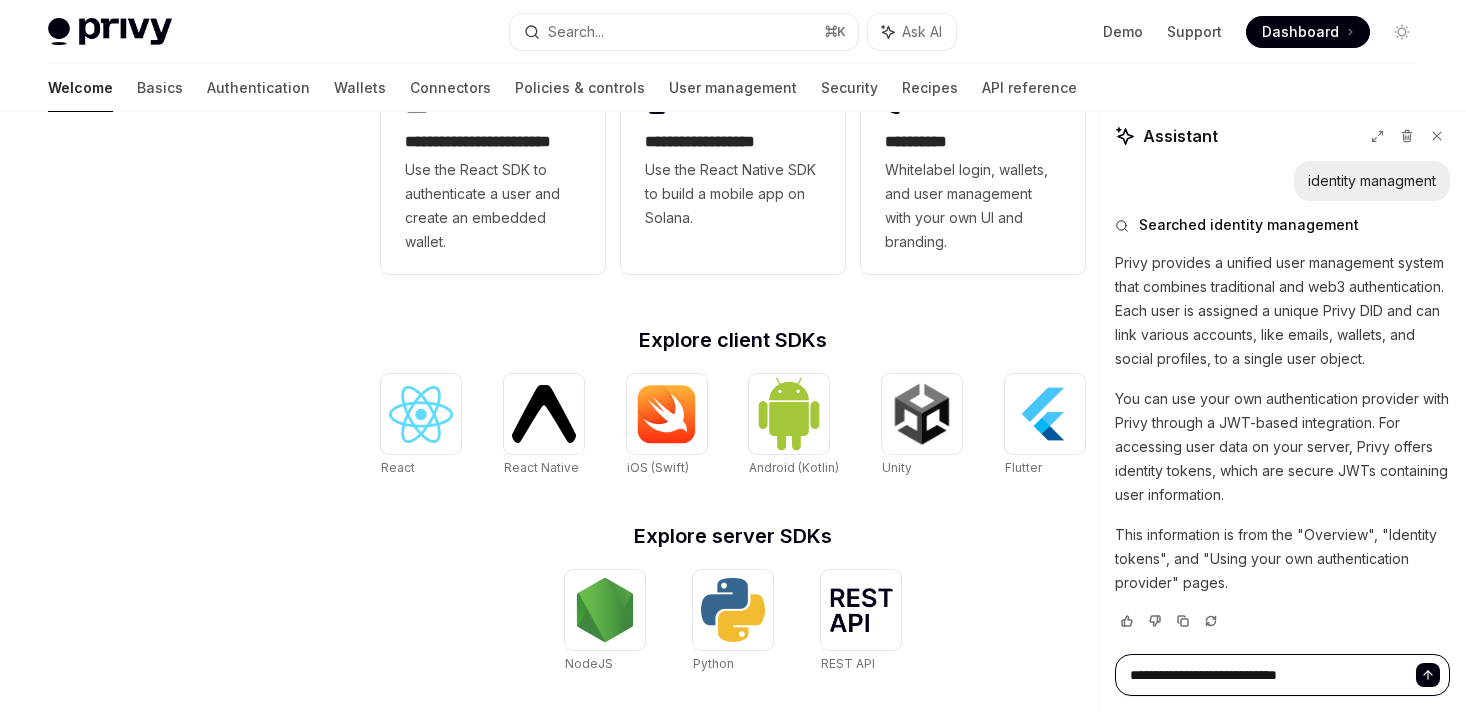 type on "*" 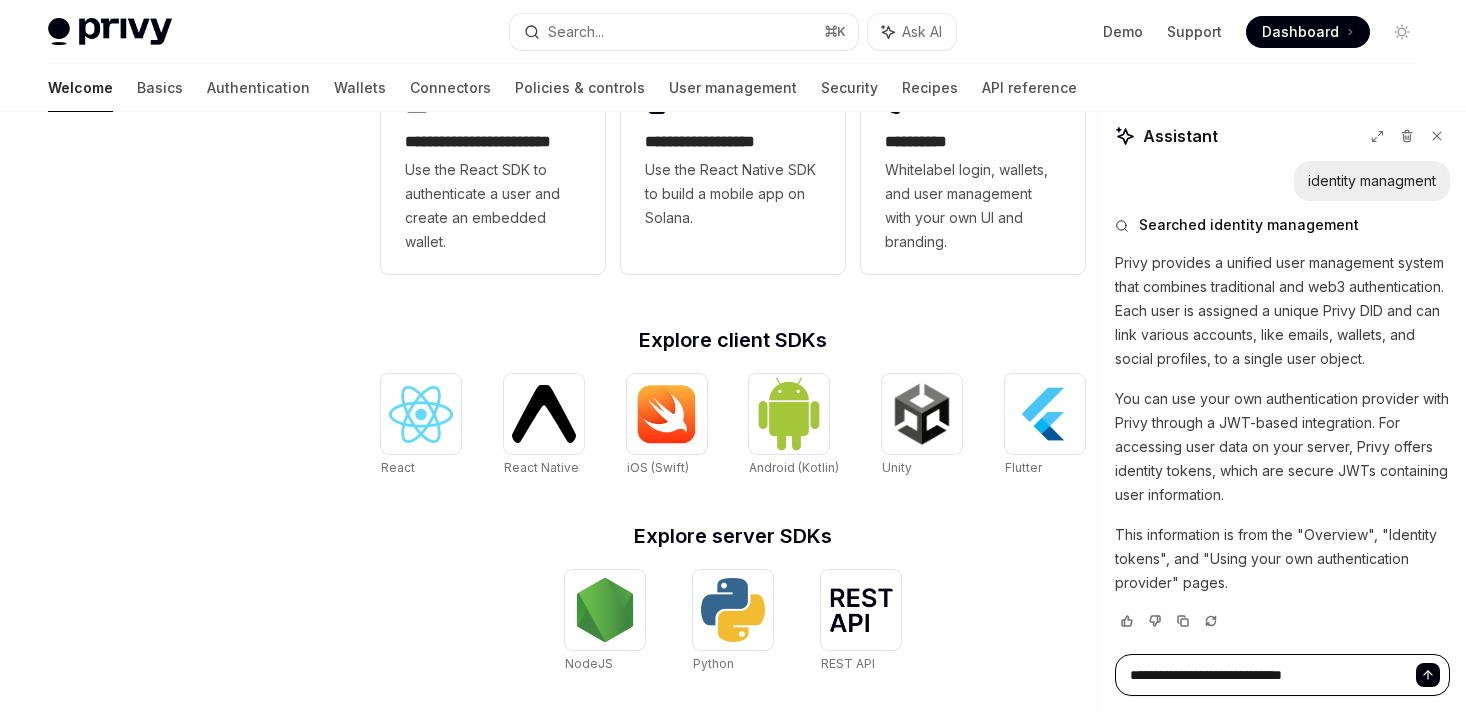 type on "*" 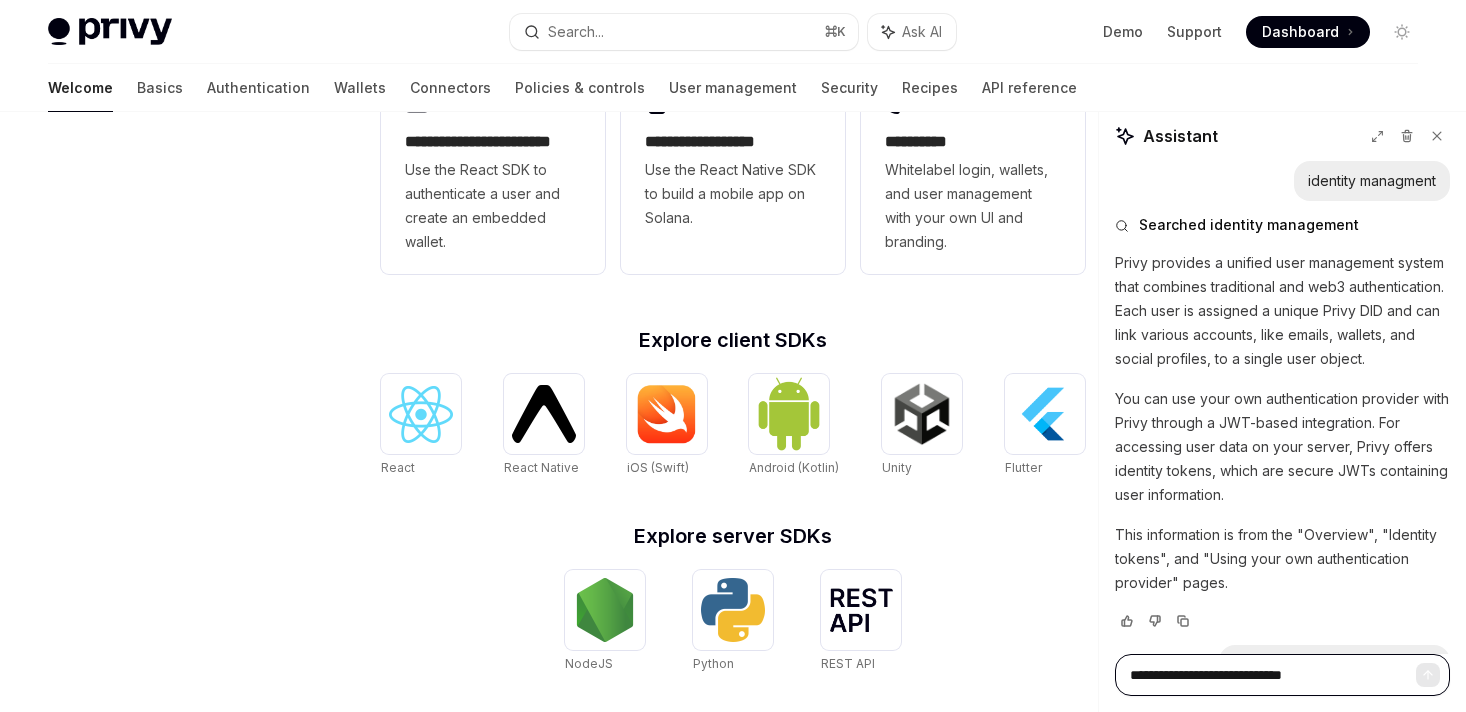 type 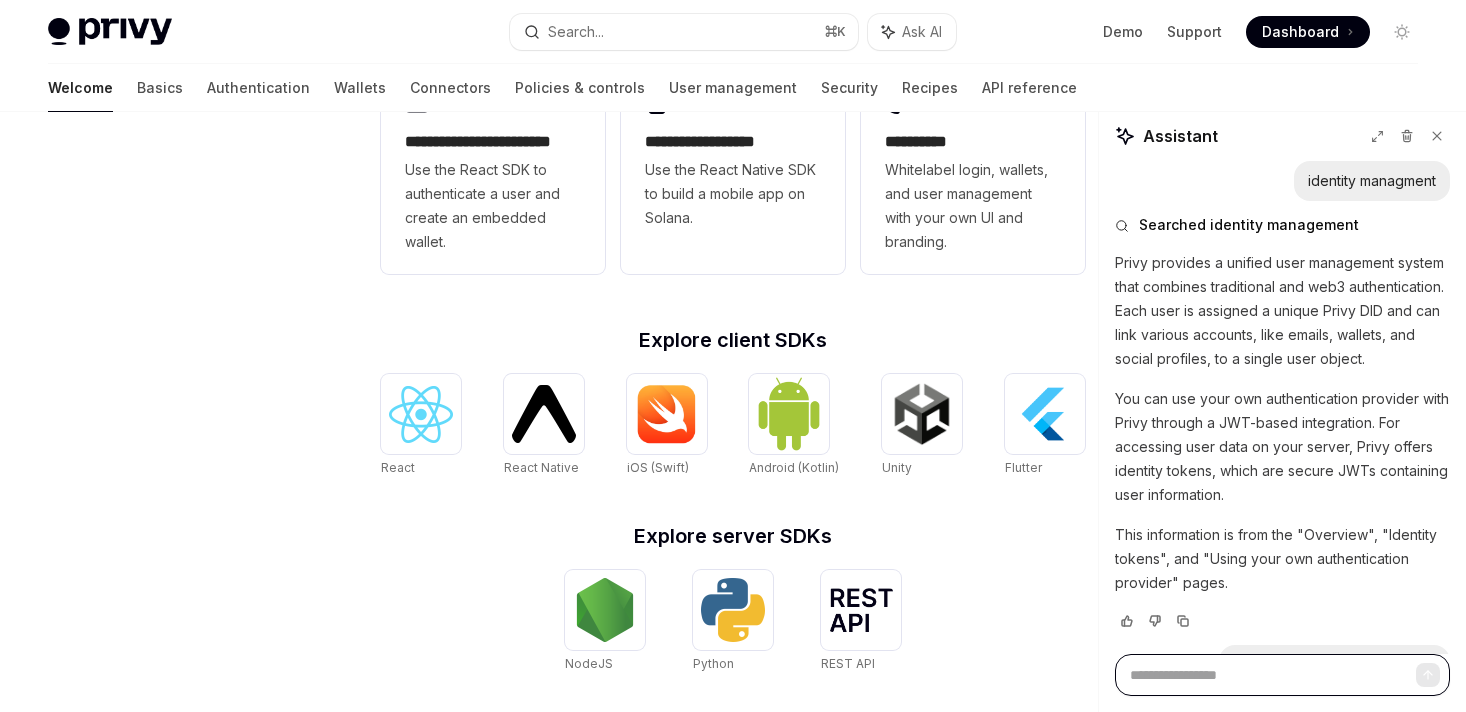 type on "*" 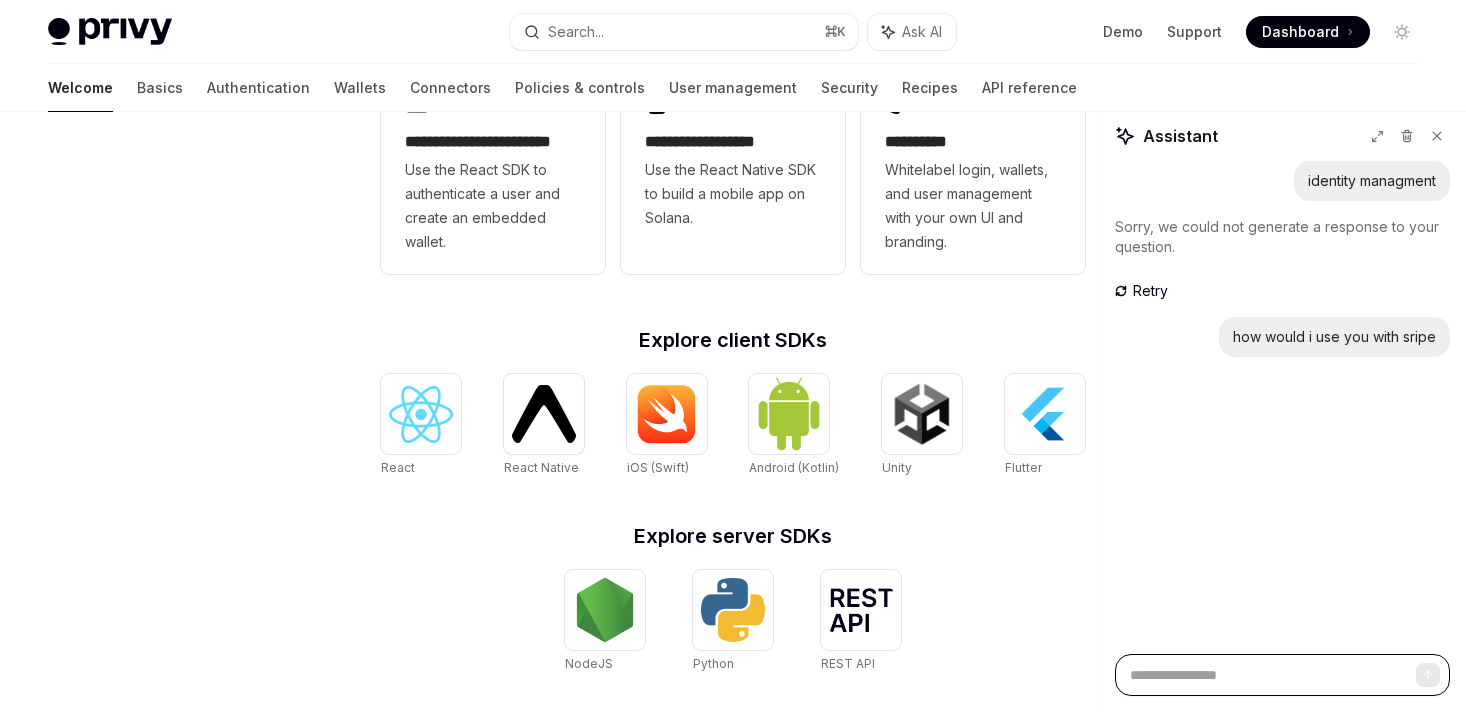 scroll, scrollTop: 878, scrollLeft: 0, axis: vertical 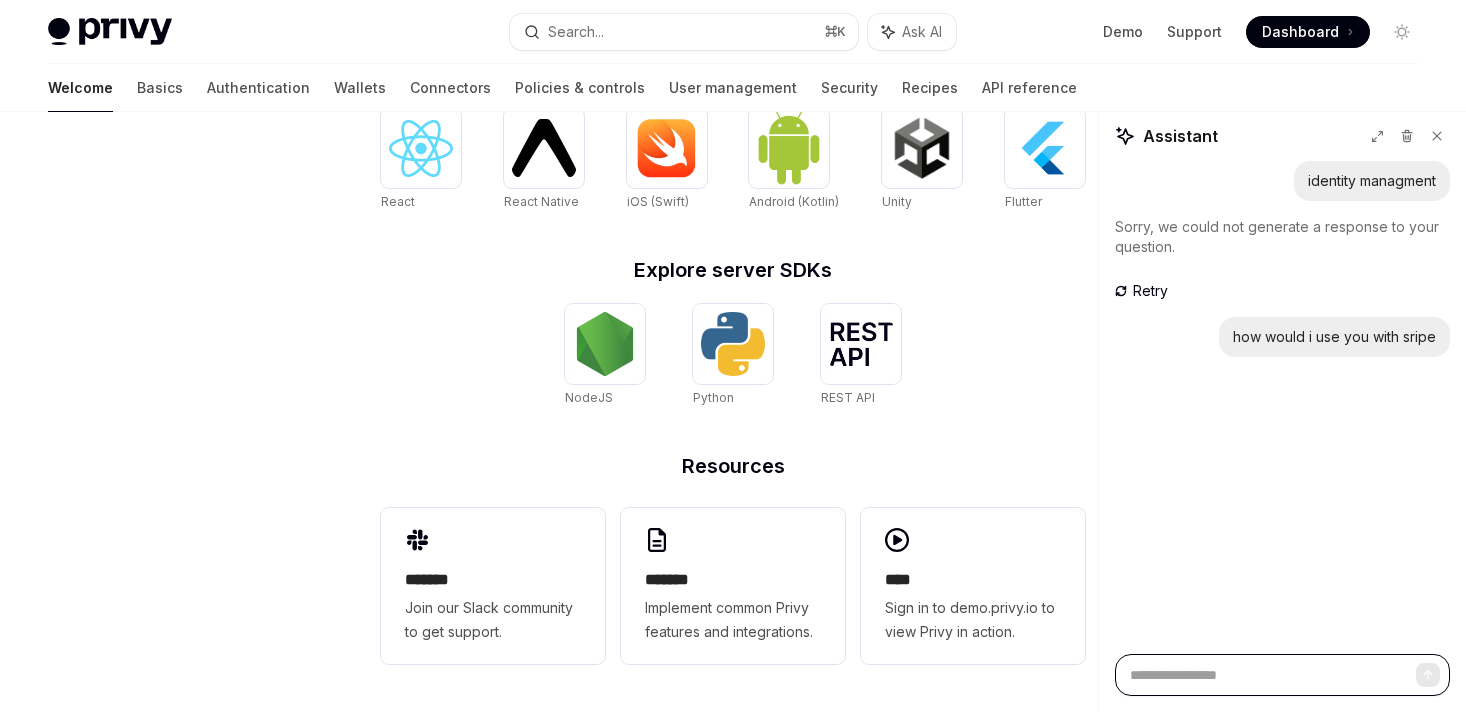 type on "*" 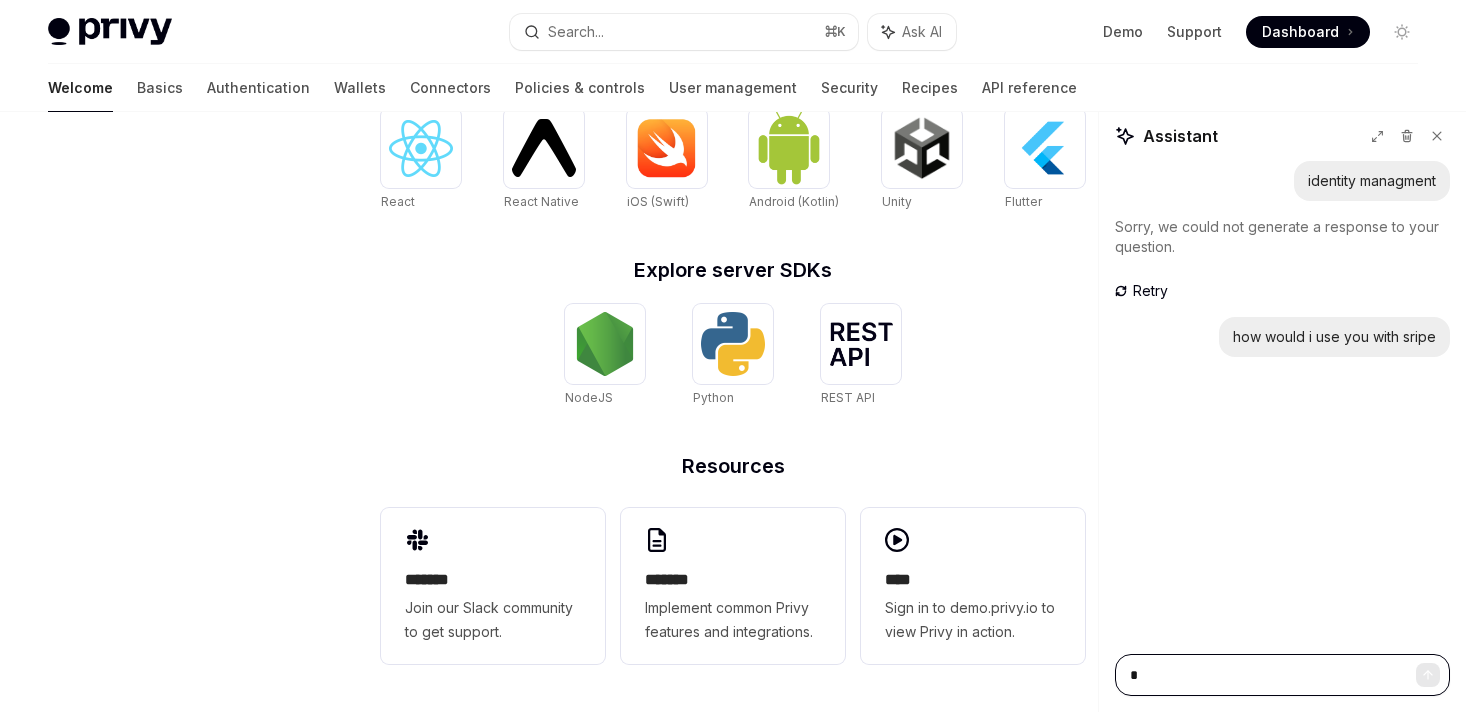 type on "*" 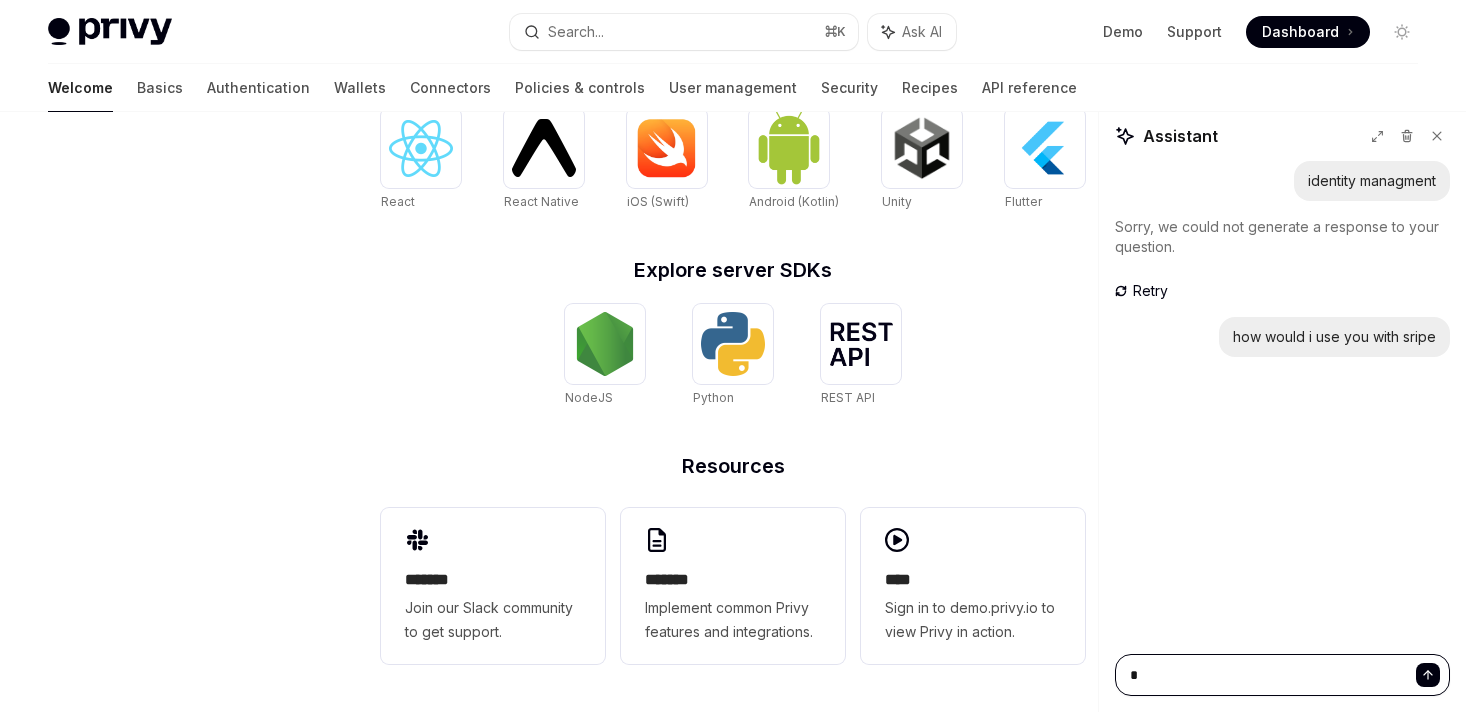 type on "**" 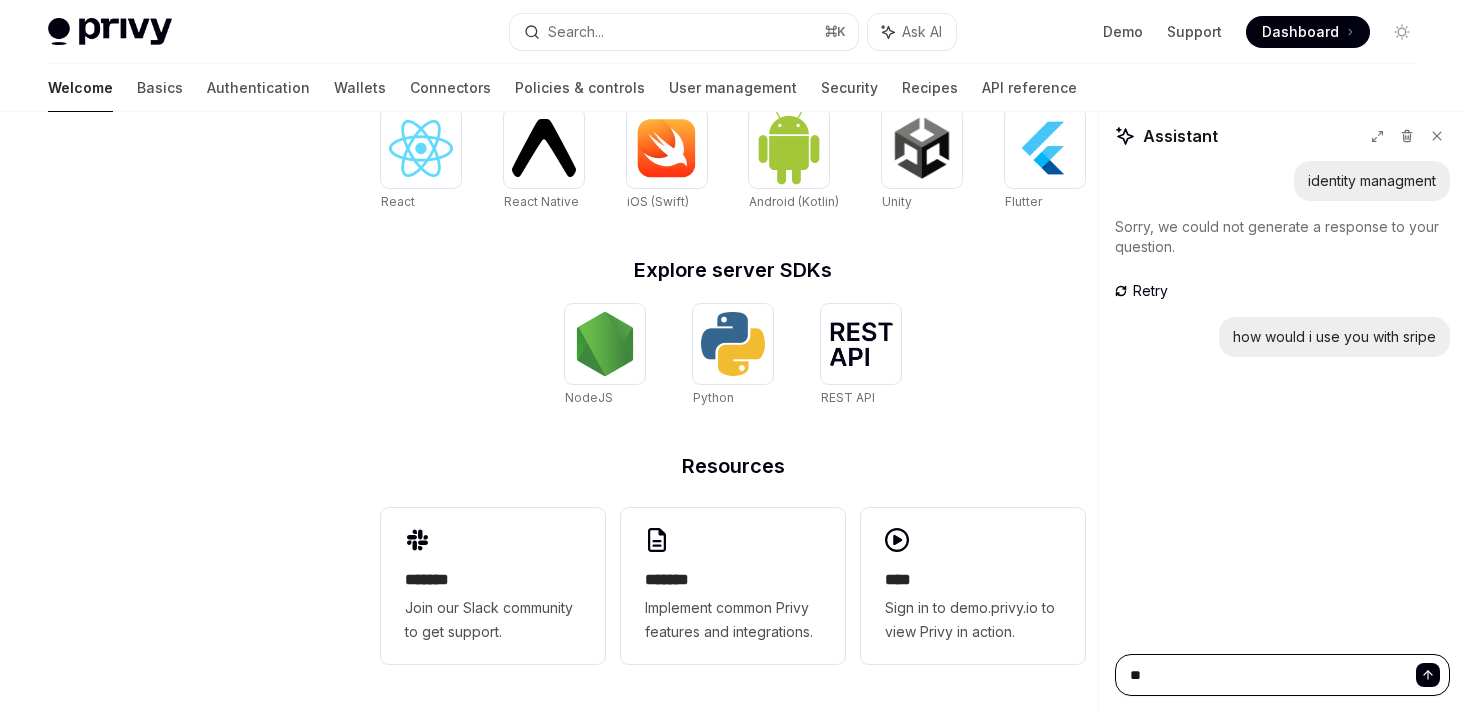 type on "*" 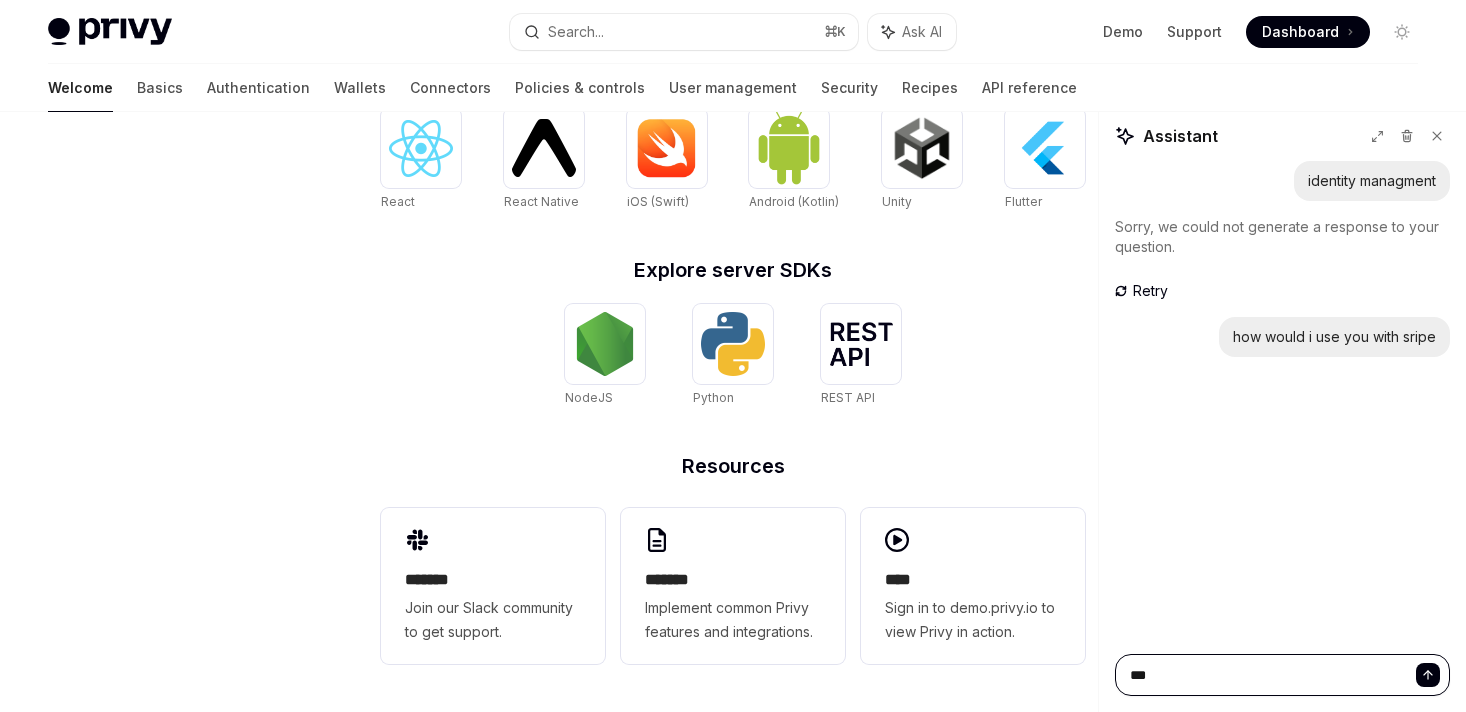 type on "*" 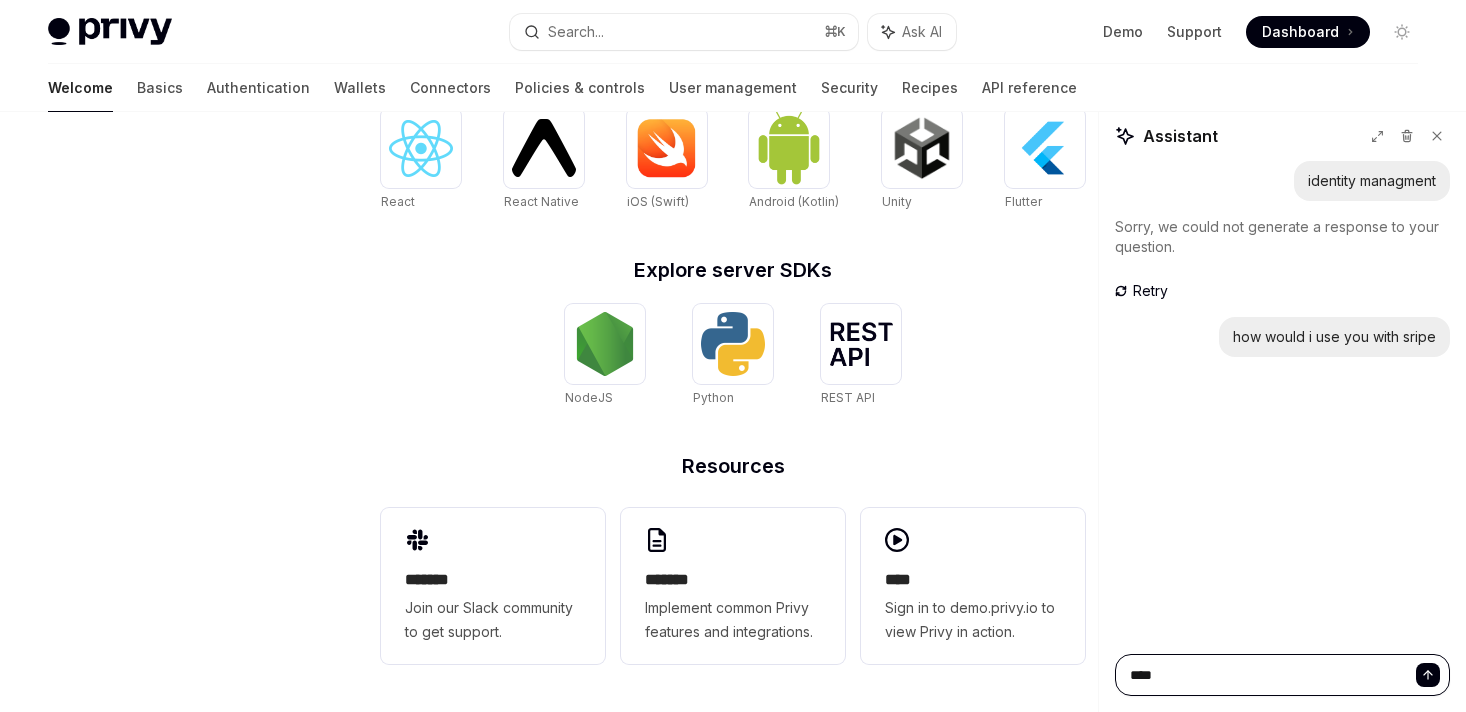 type on "*" 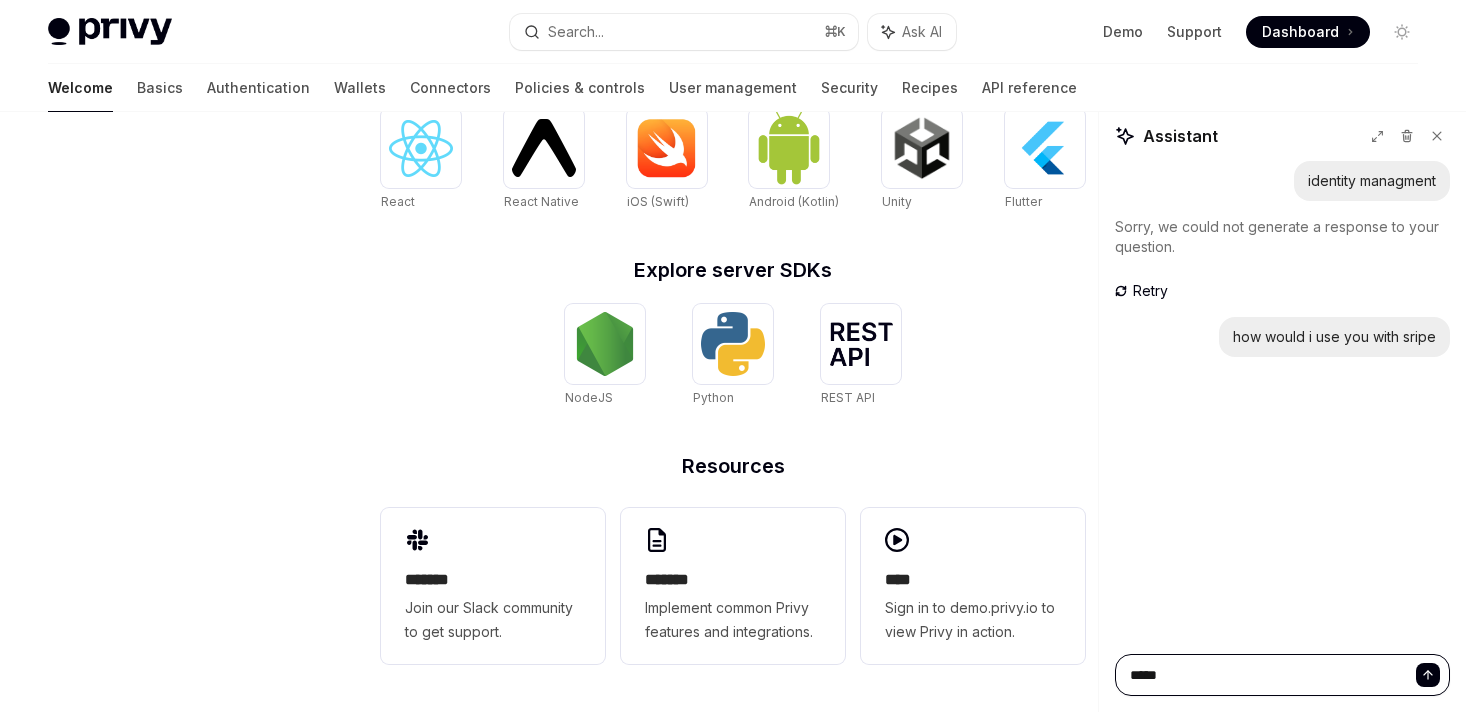 type on "*" 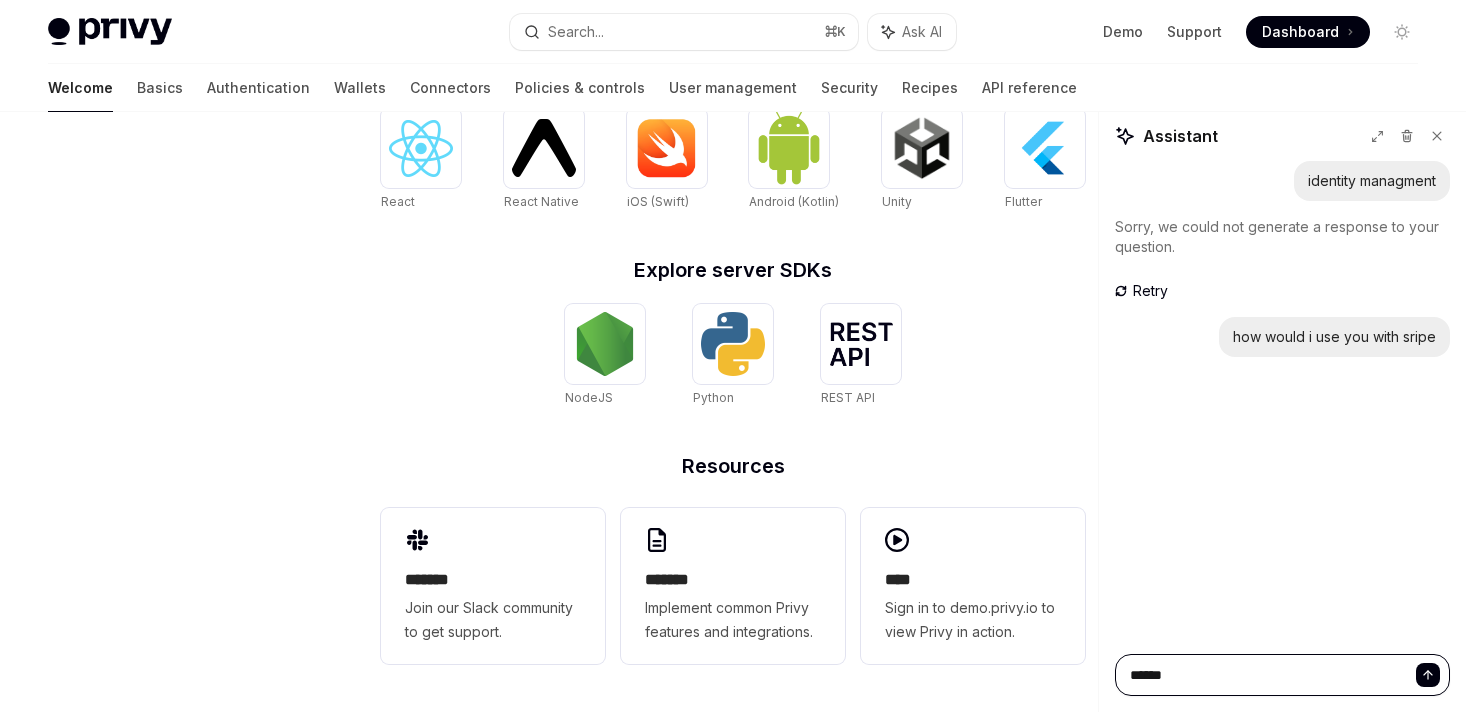 type on "*" 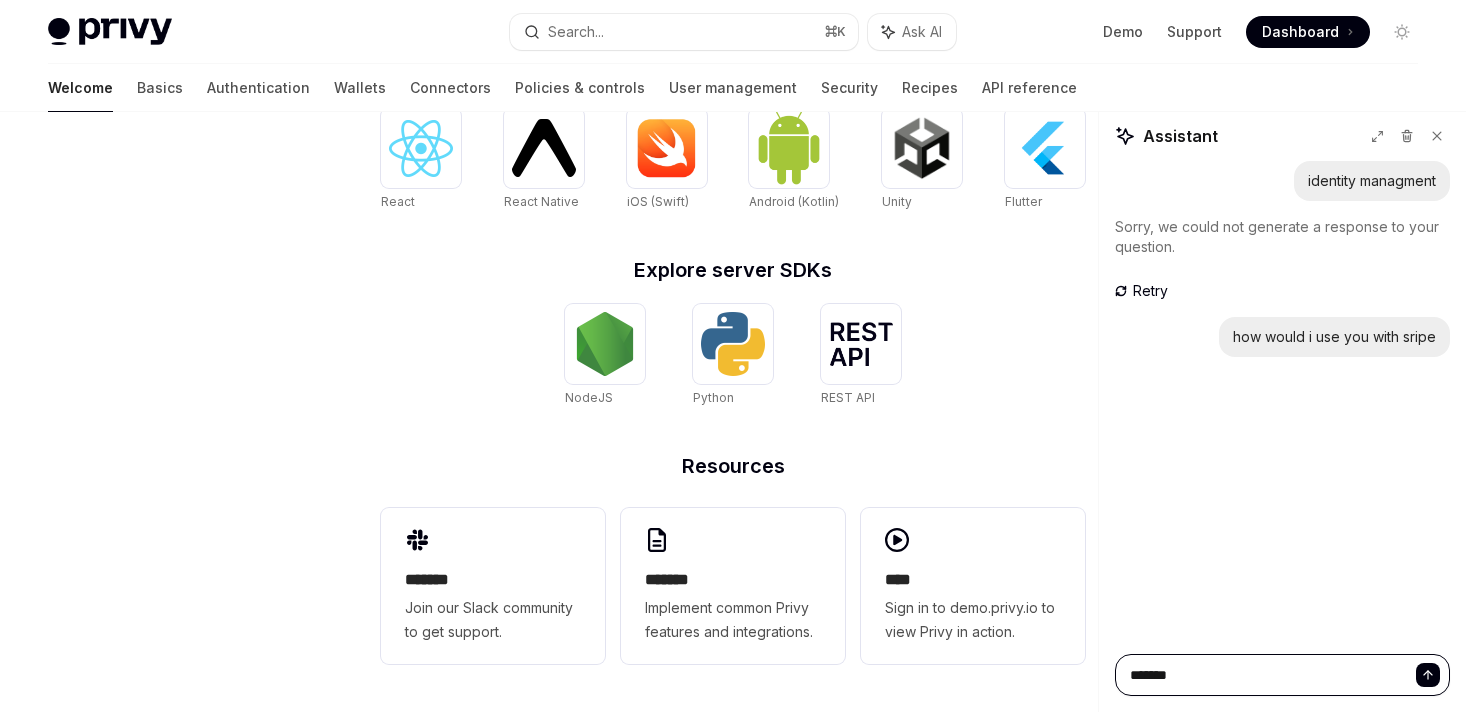 type on "*" 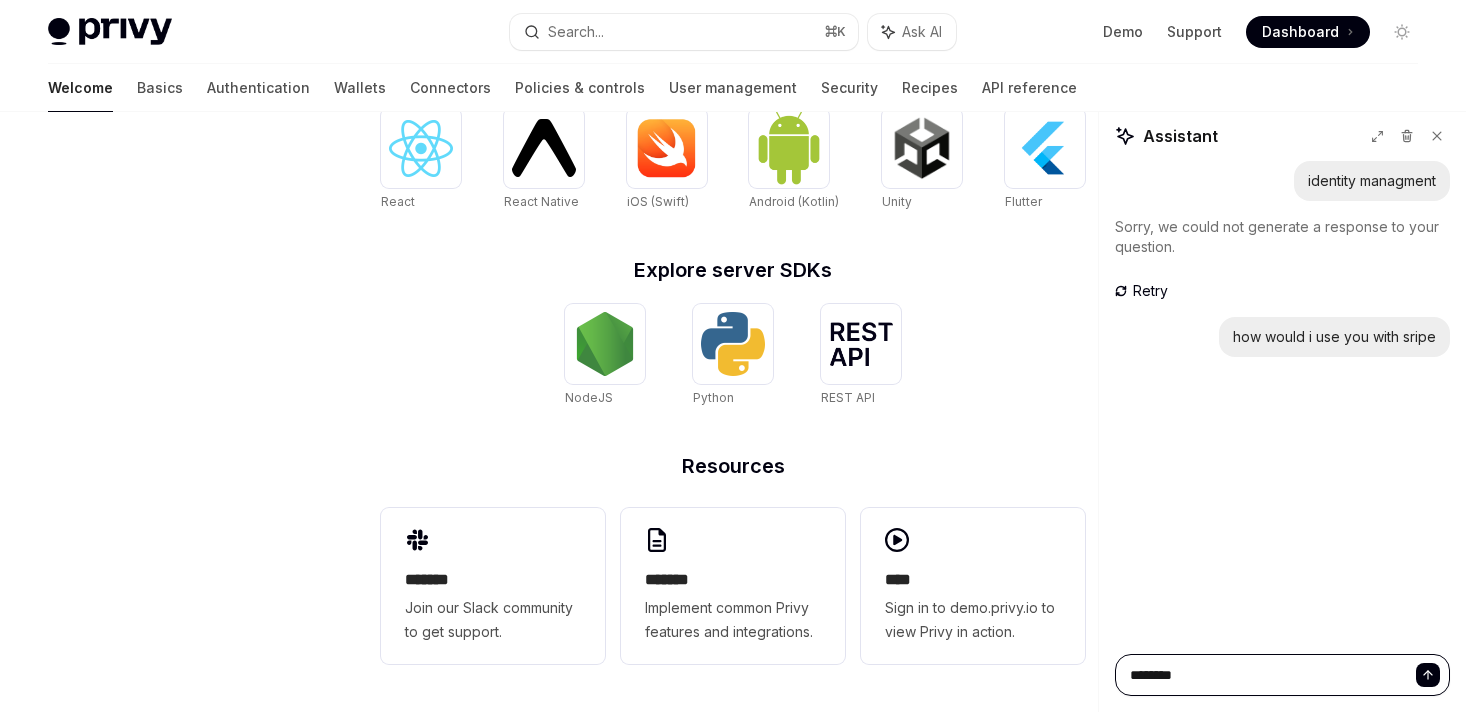 type on "*" 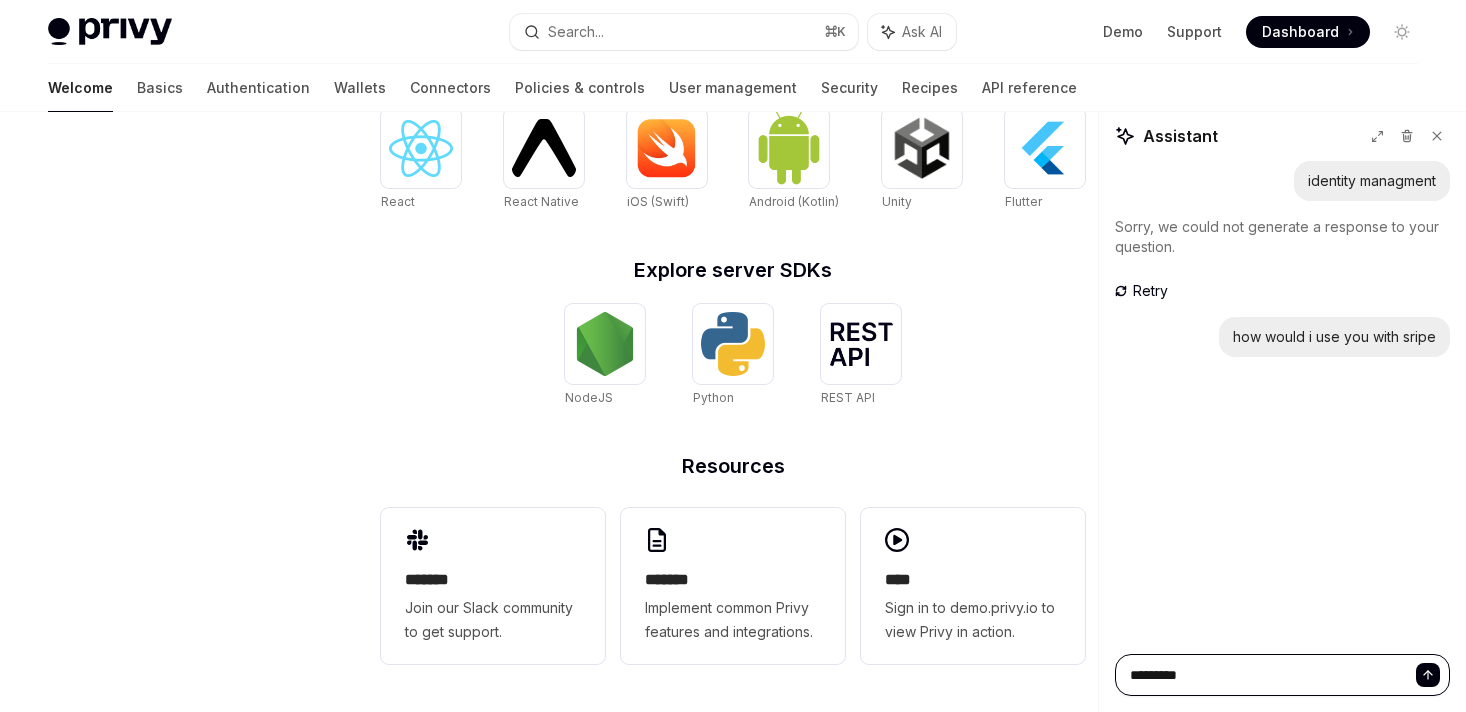 type on "*" 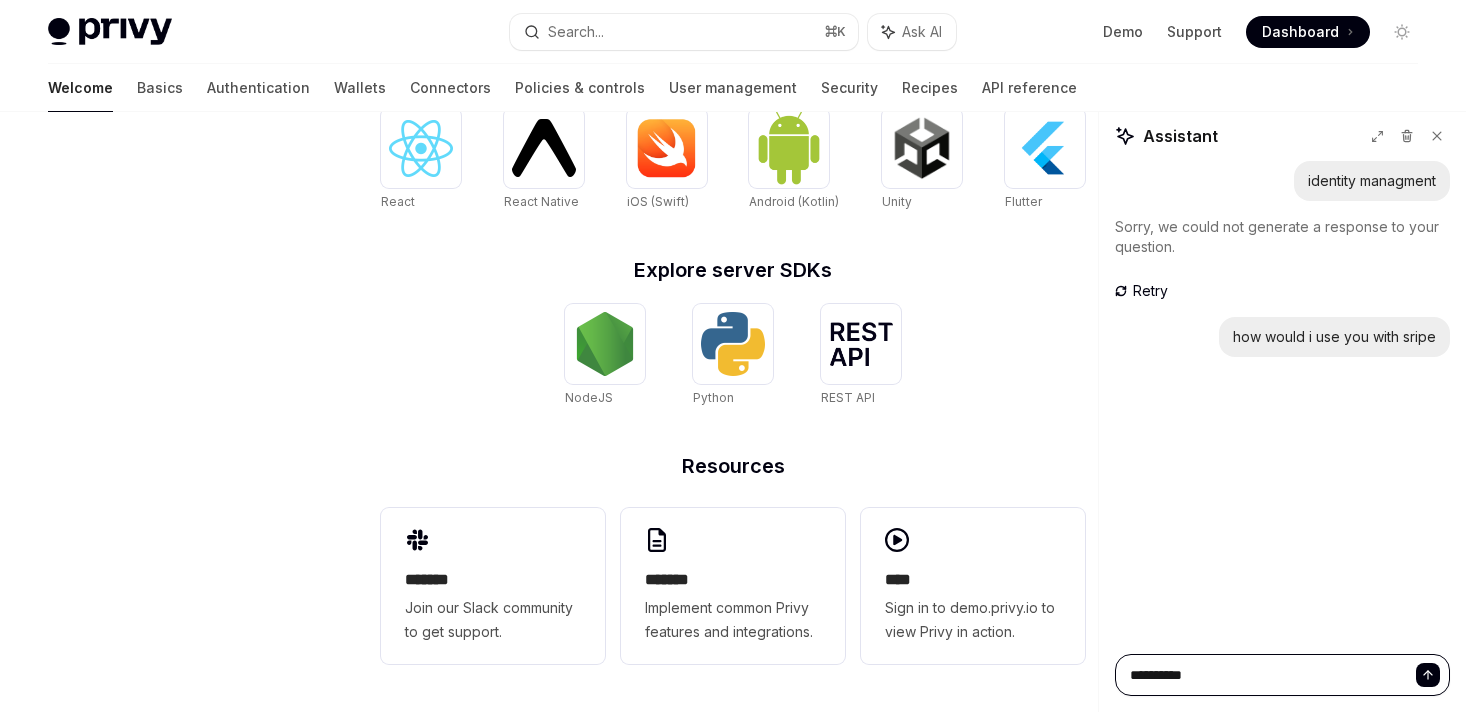 type on "*" 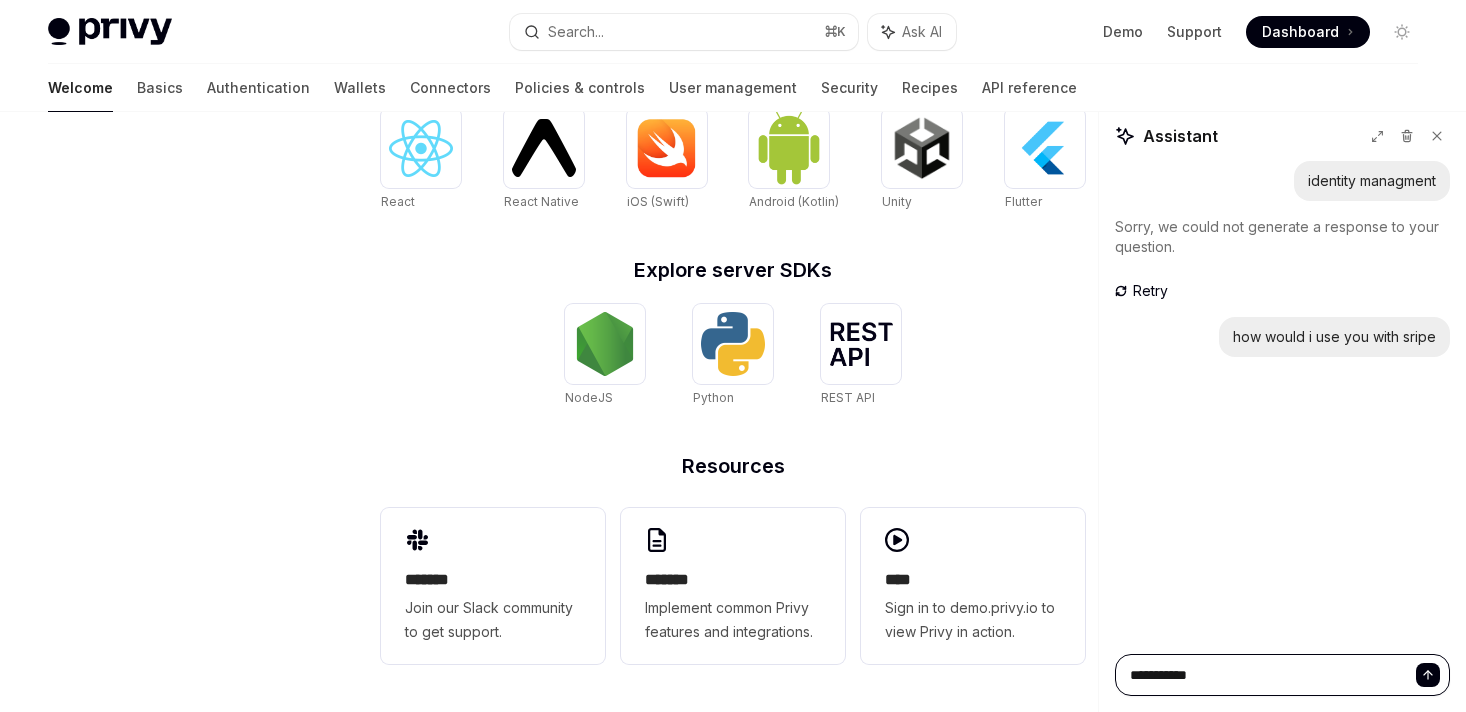 type on "*" 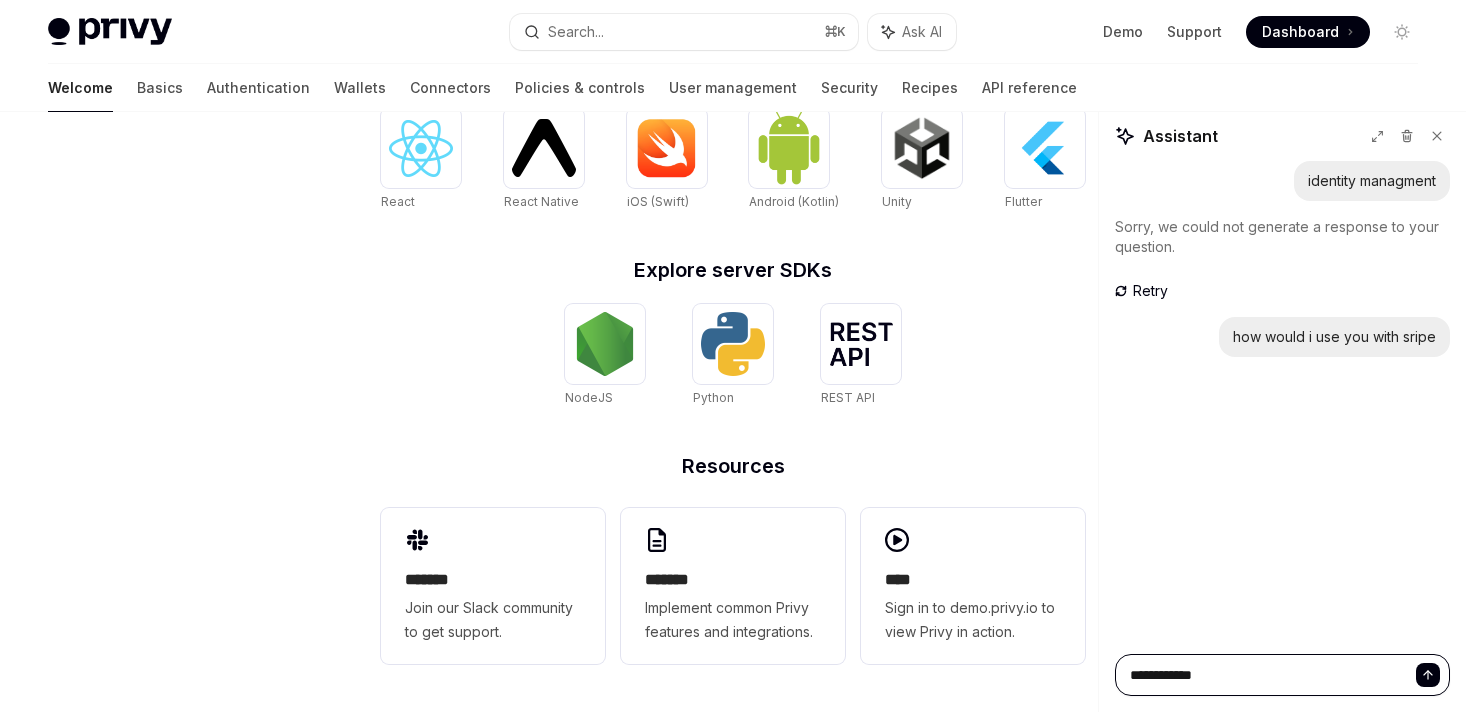 type on "*" 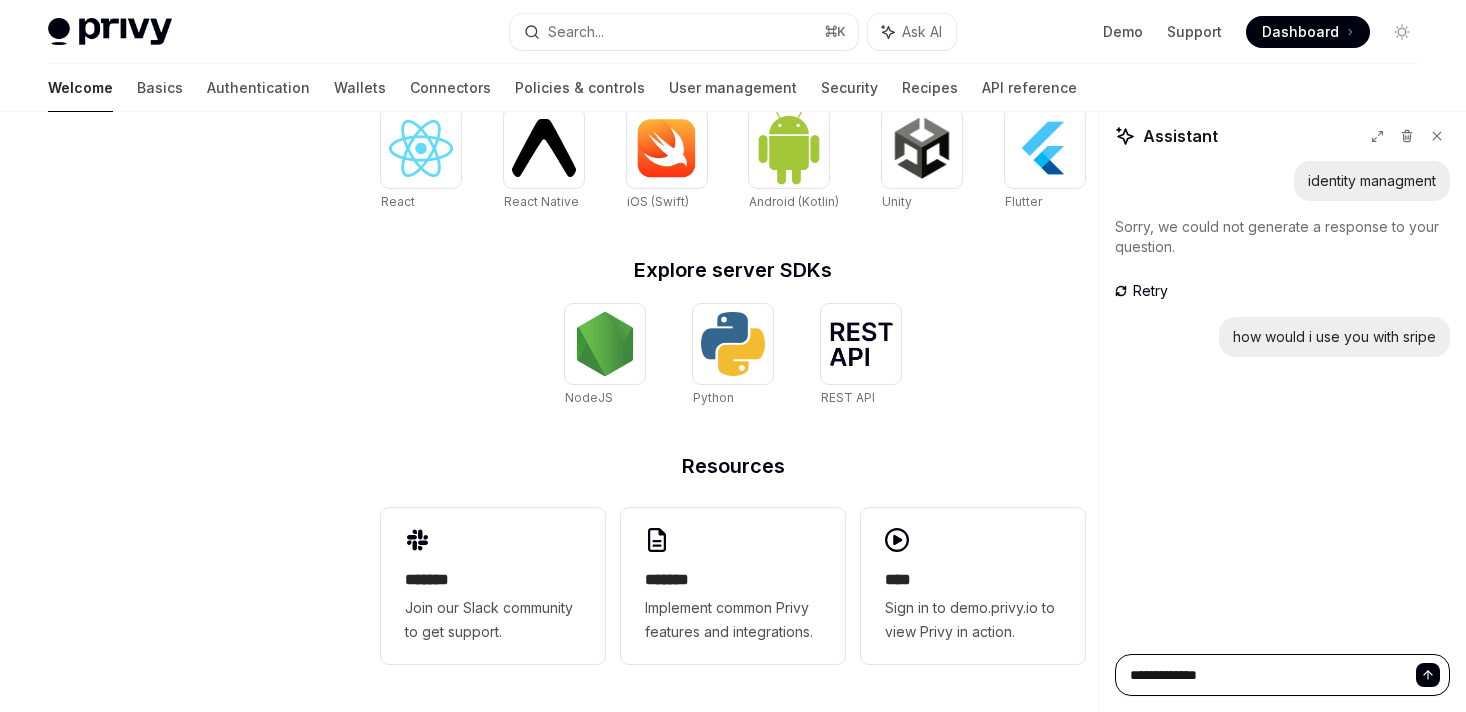 type on "*" 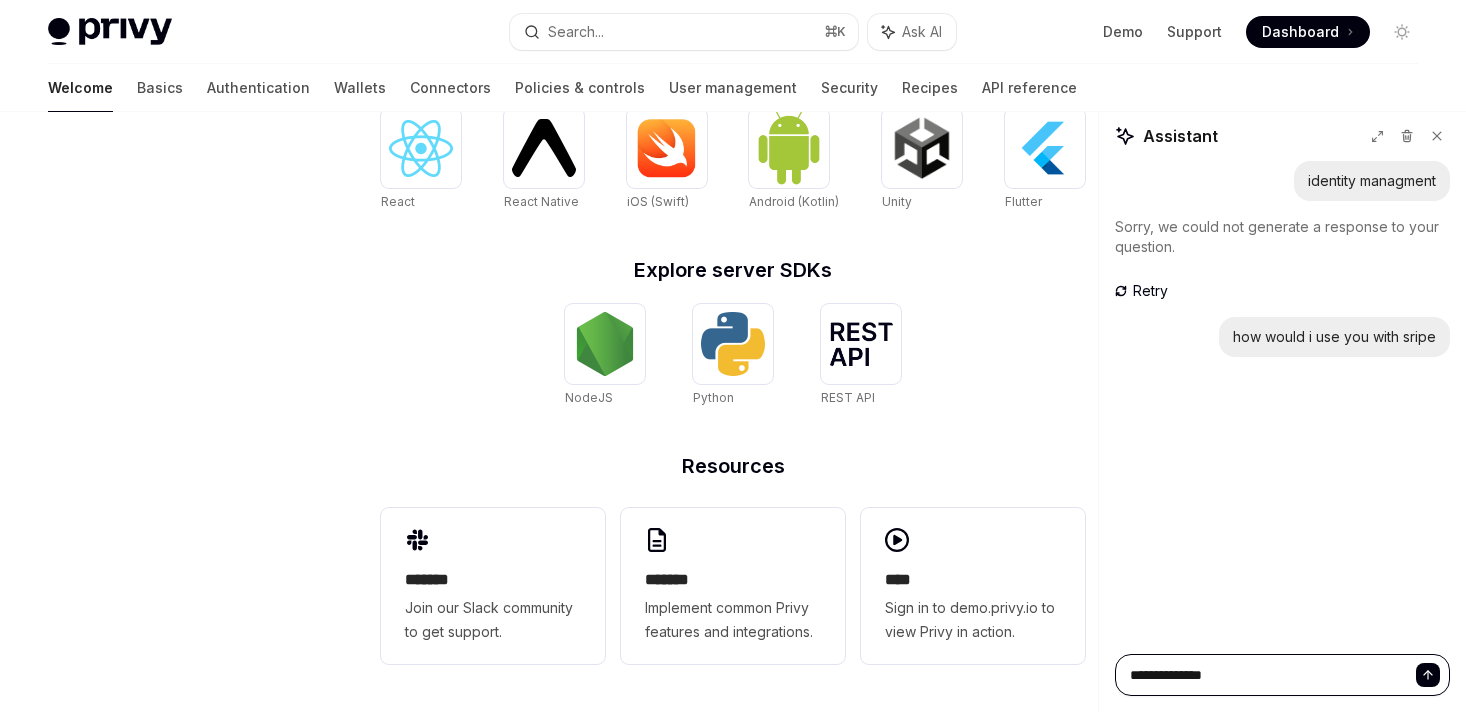 type on "*" 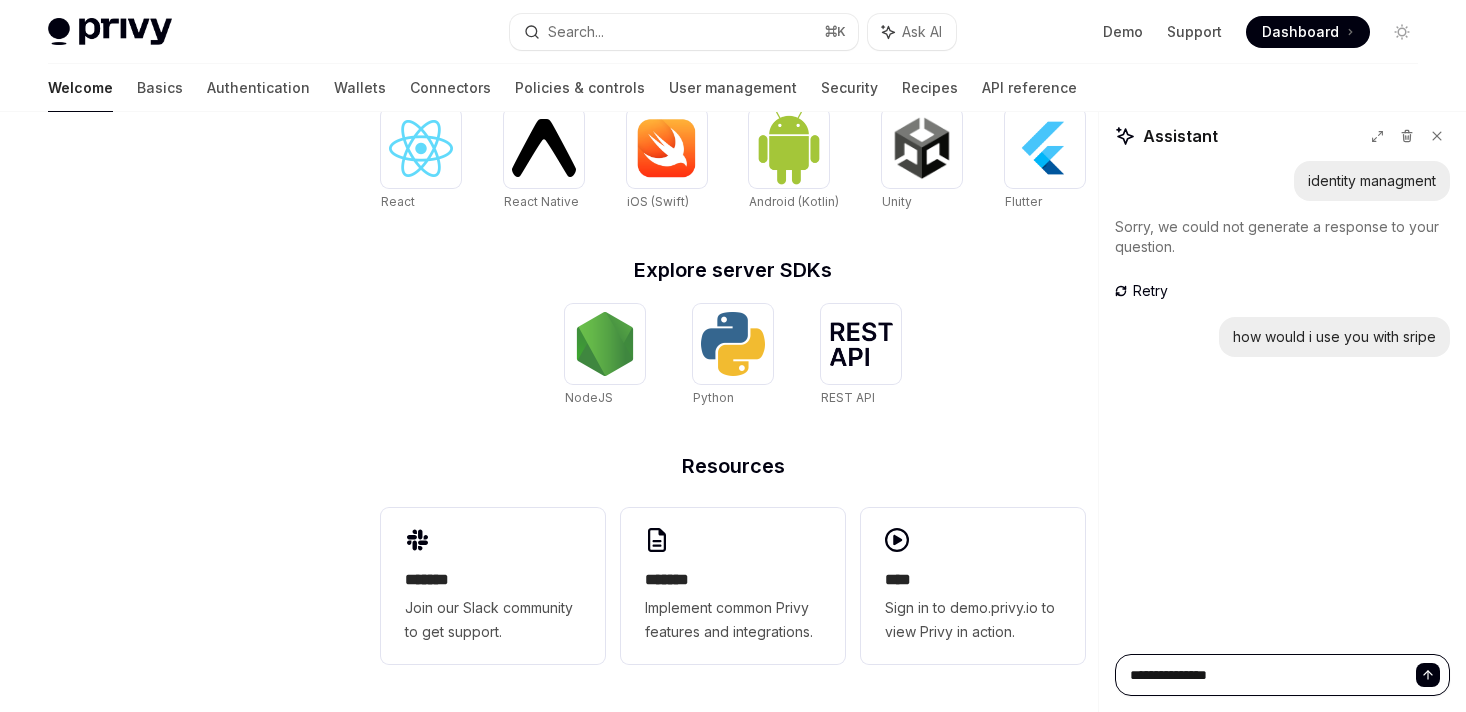 type on "*" 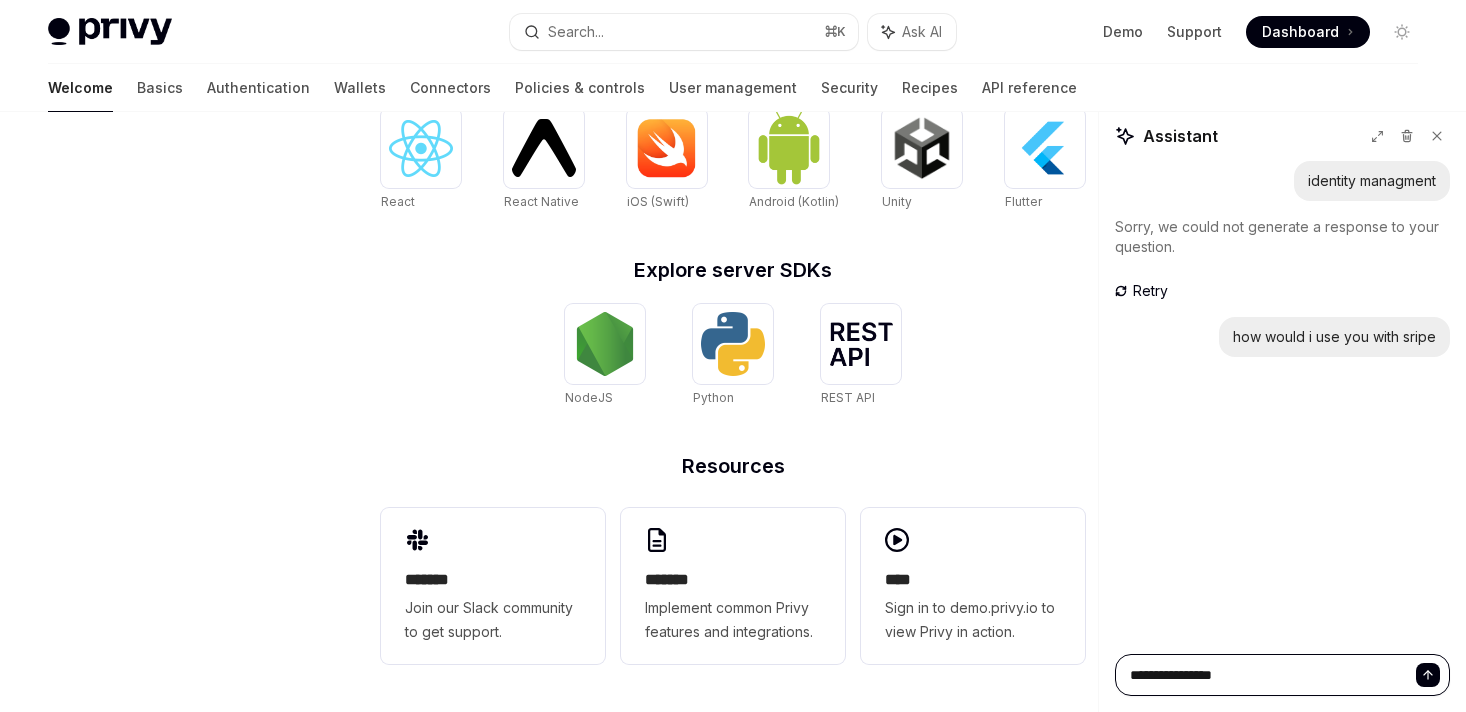 type on "*" 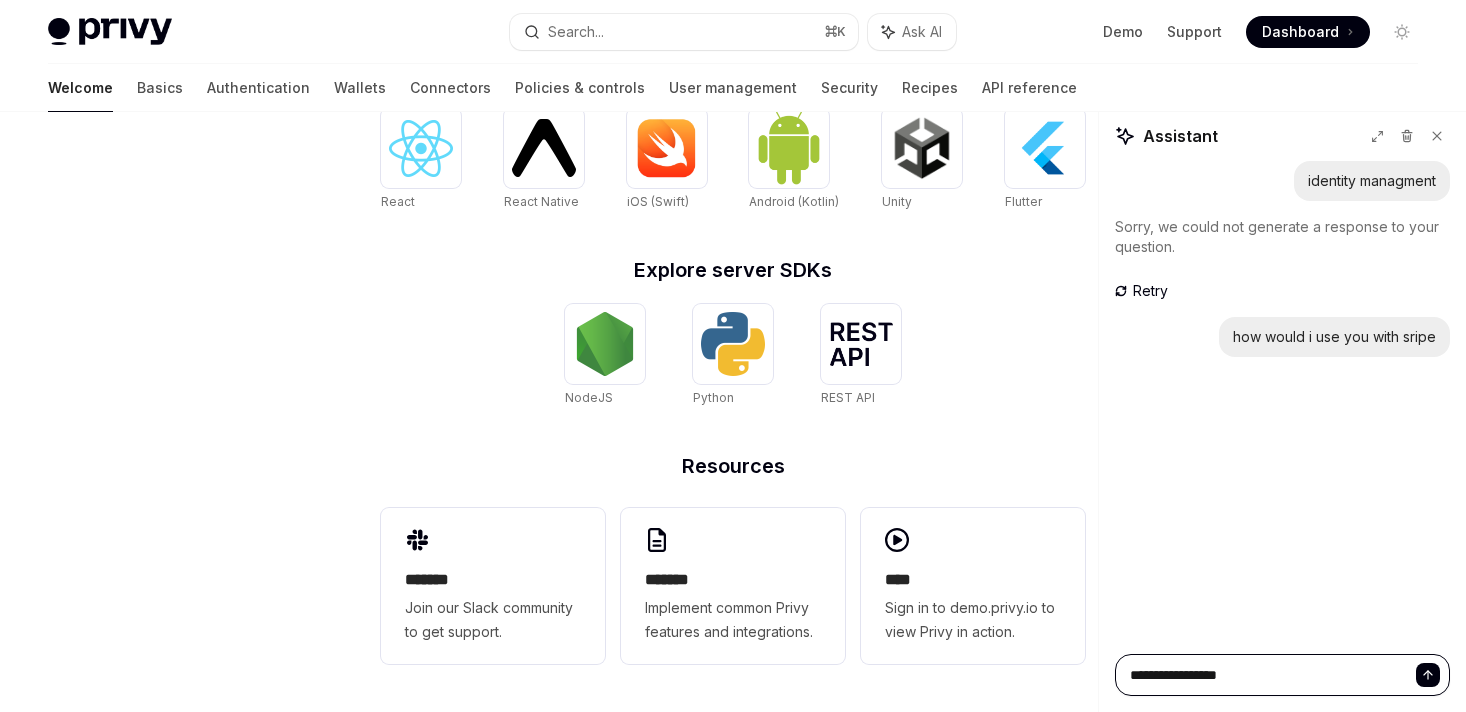 type on "*" 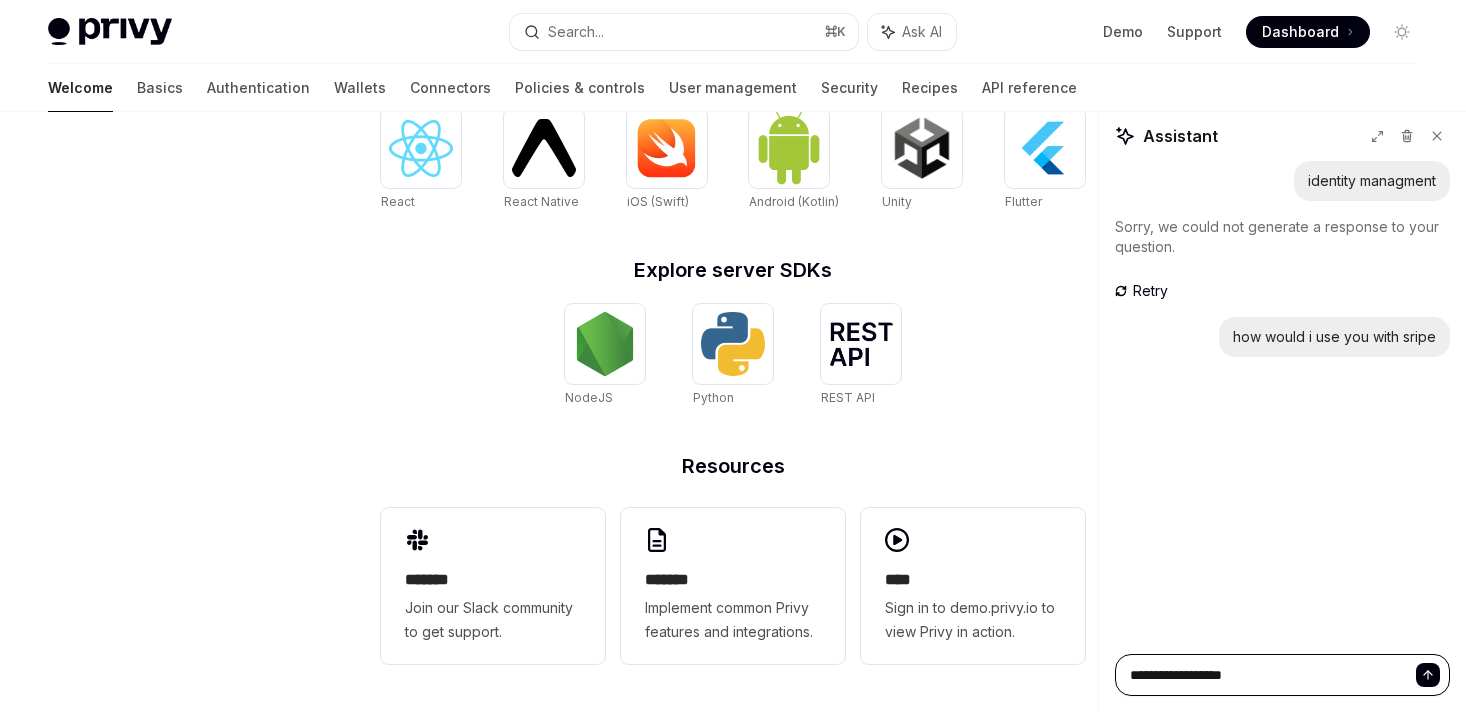type on "*" 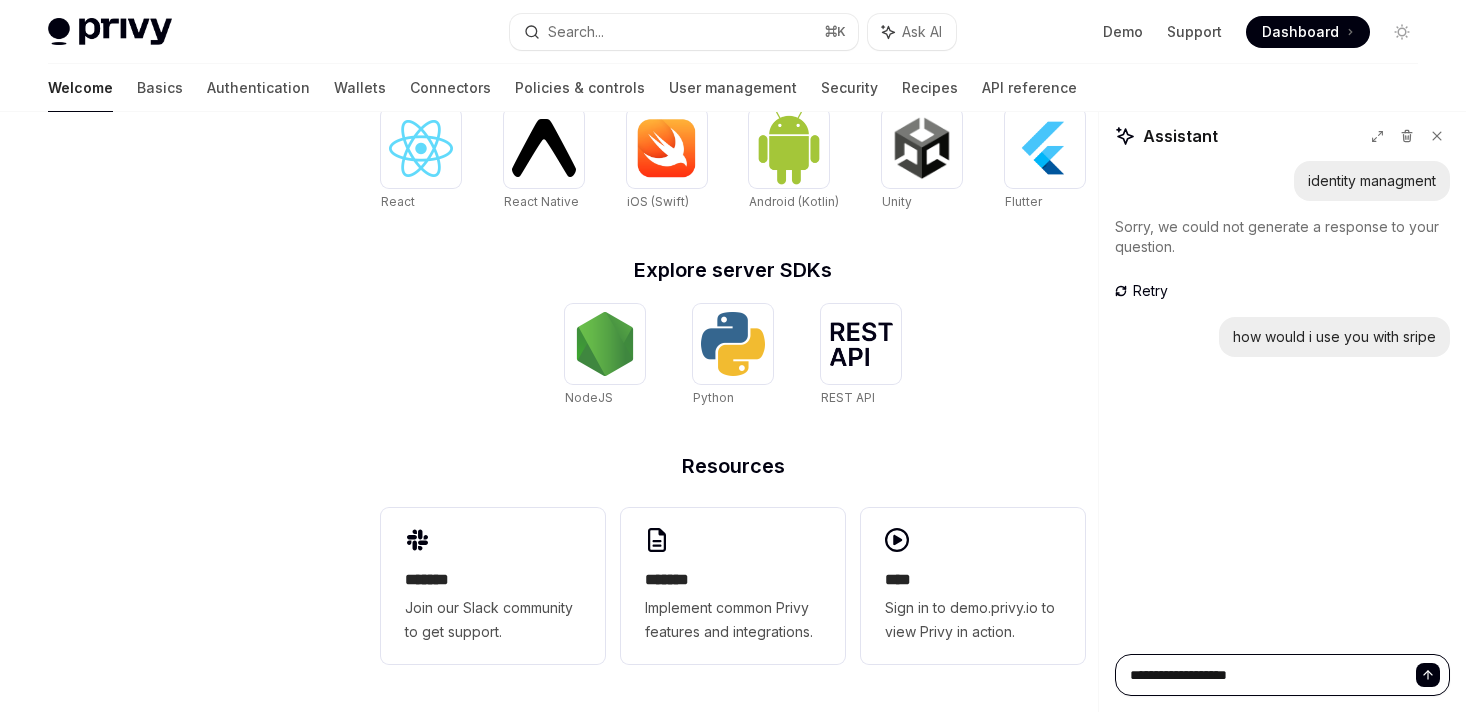 type on "*" 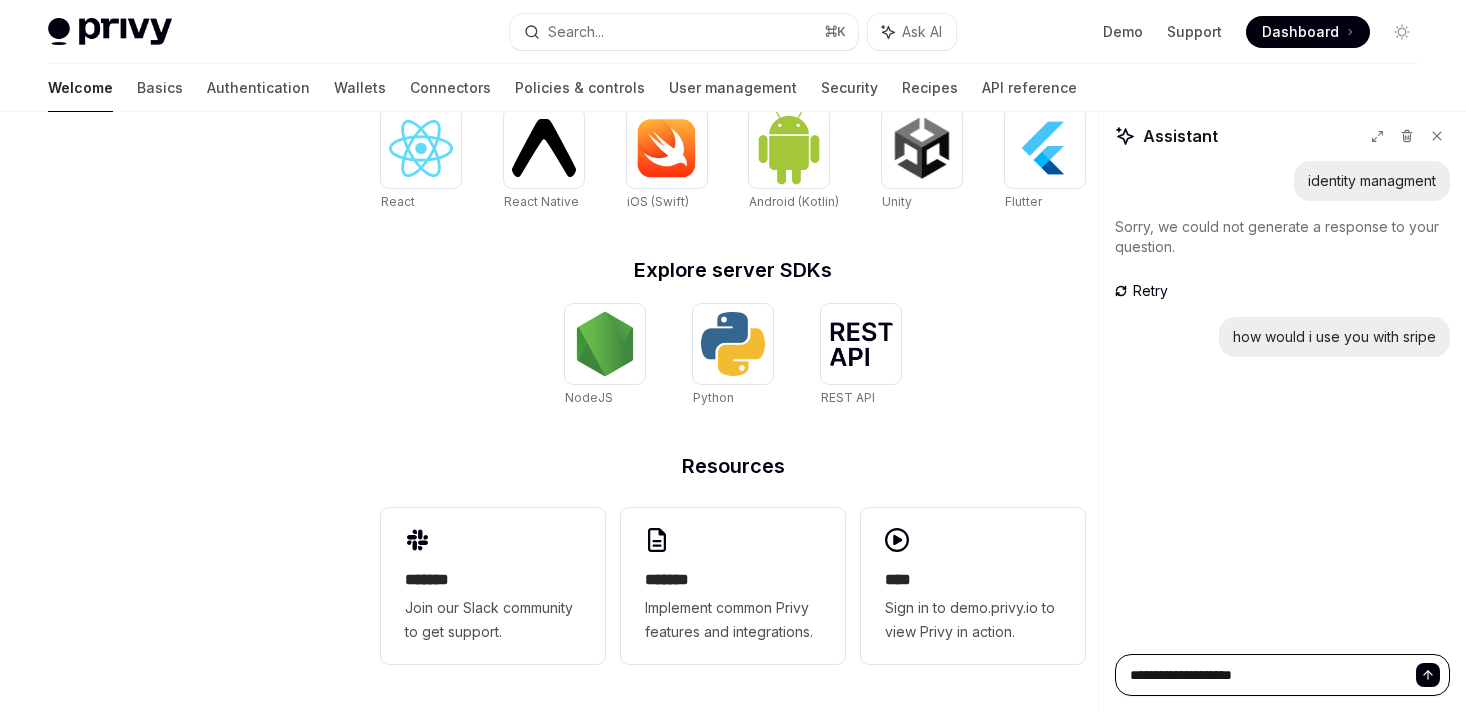type on "*" 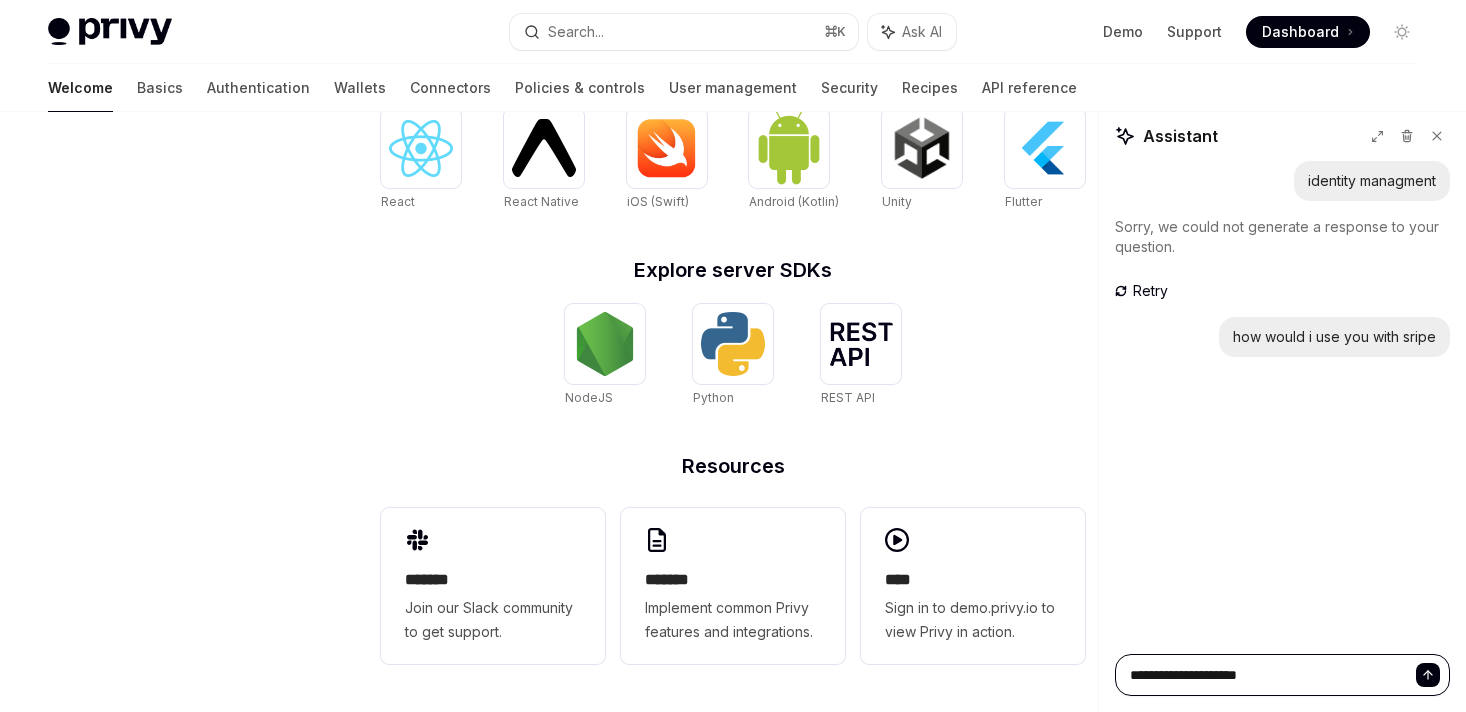 type on "*" 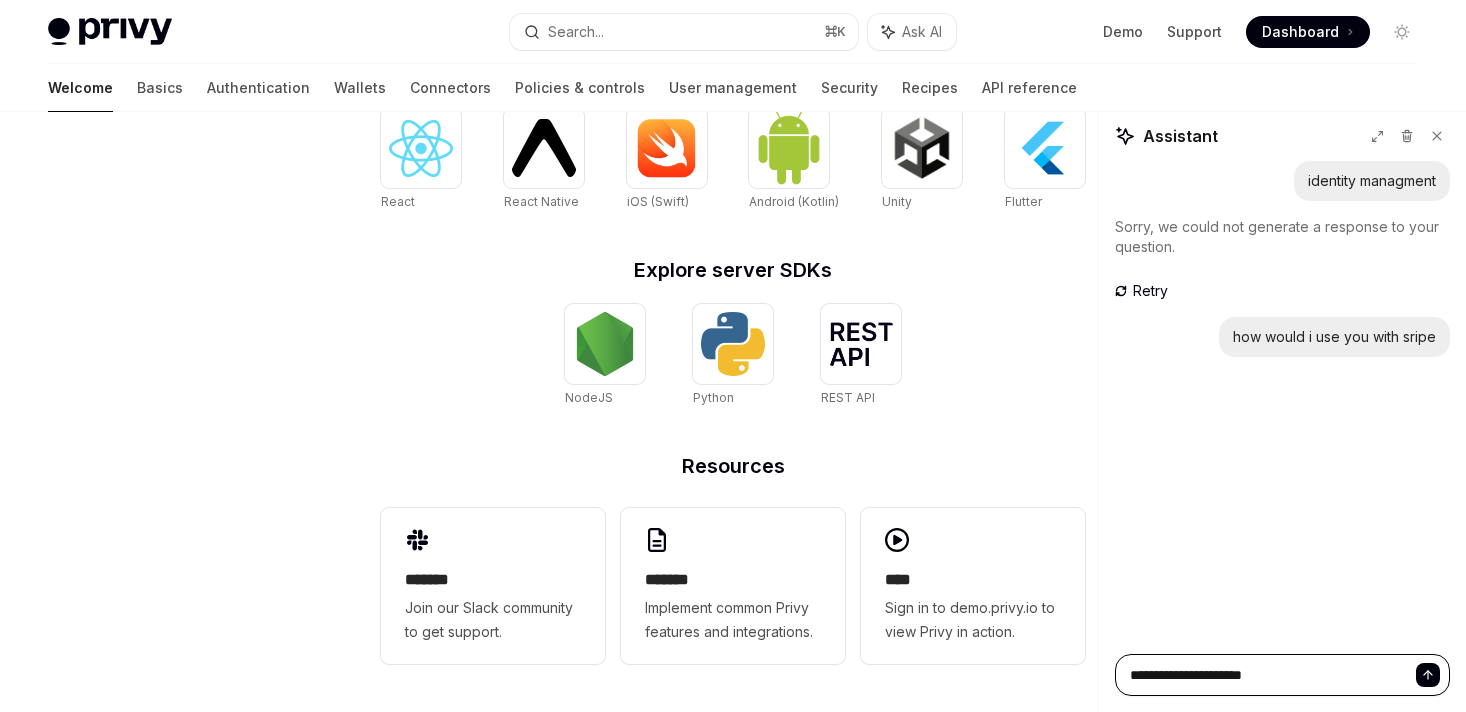 type on "*" 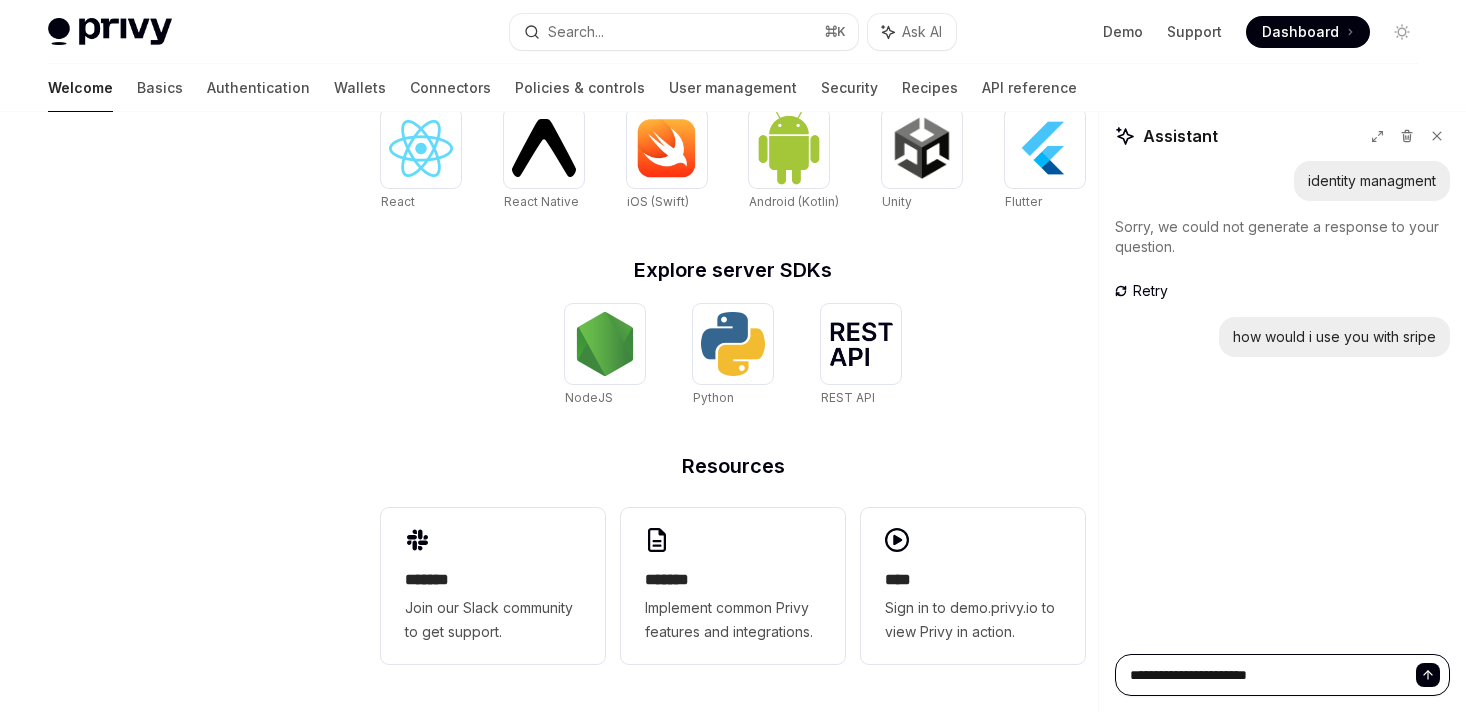 type on "*" 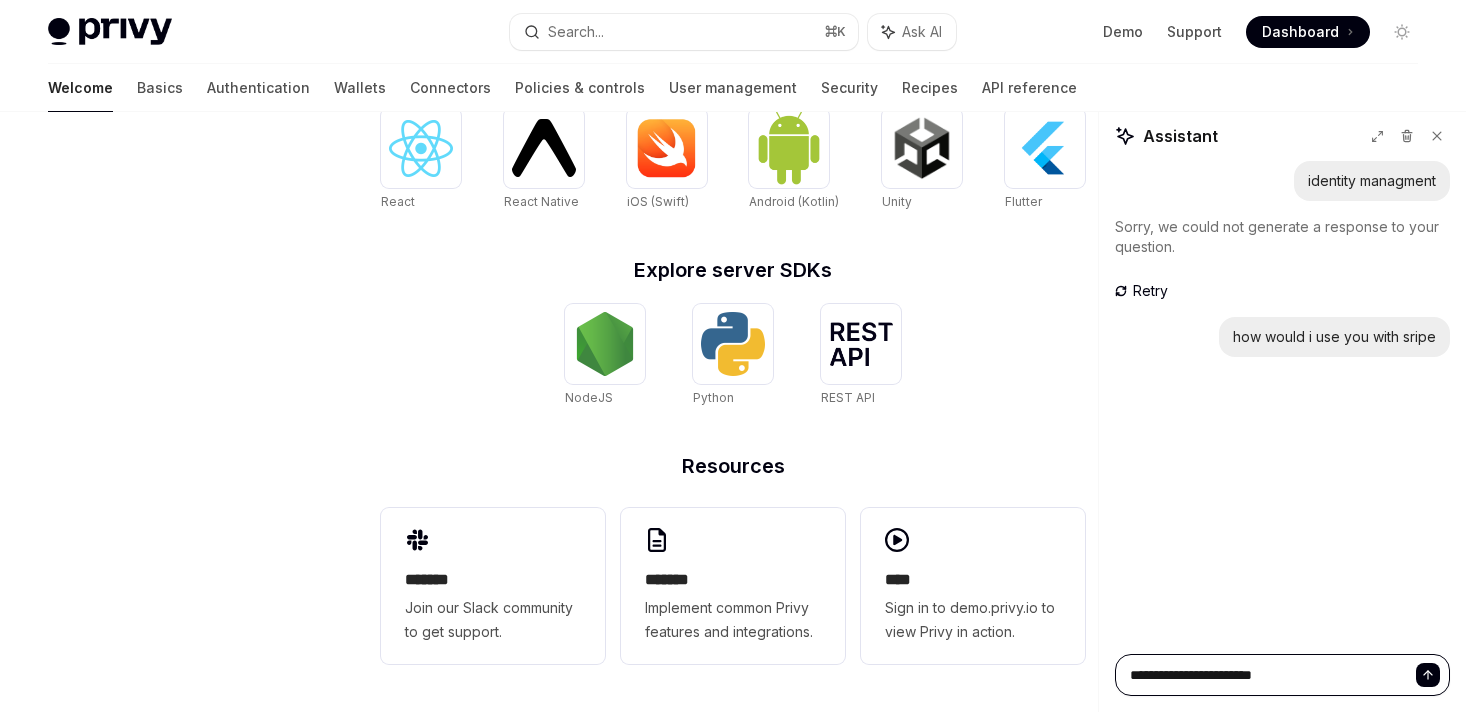 type on "*" 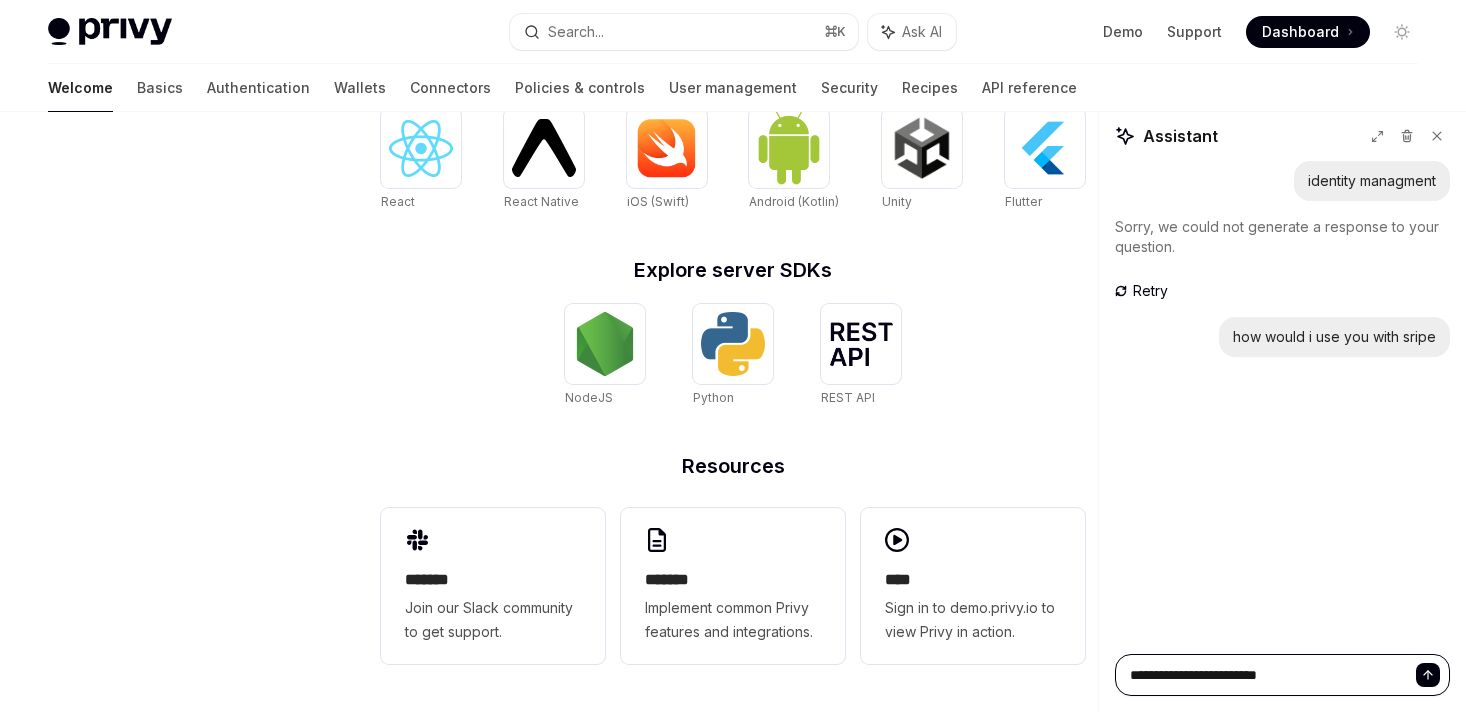 type on "*" 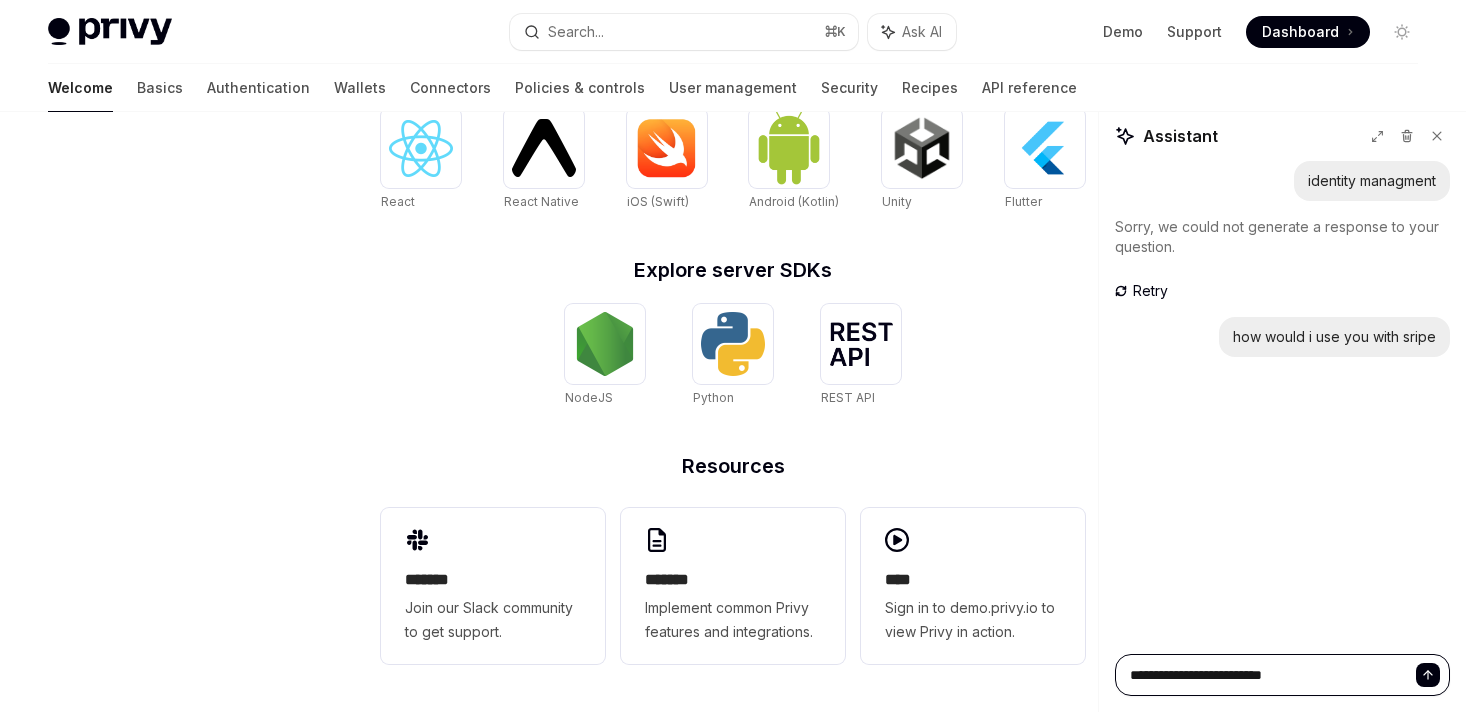 type on "*" 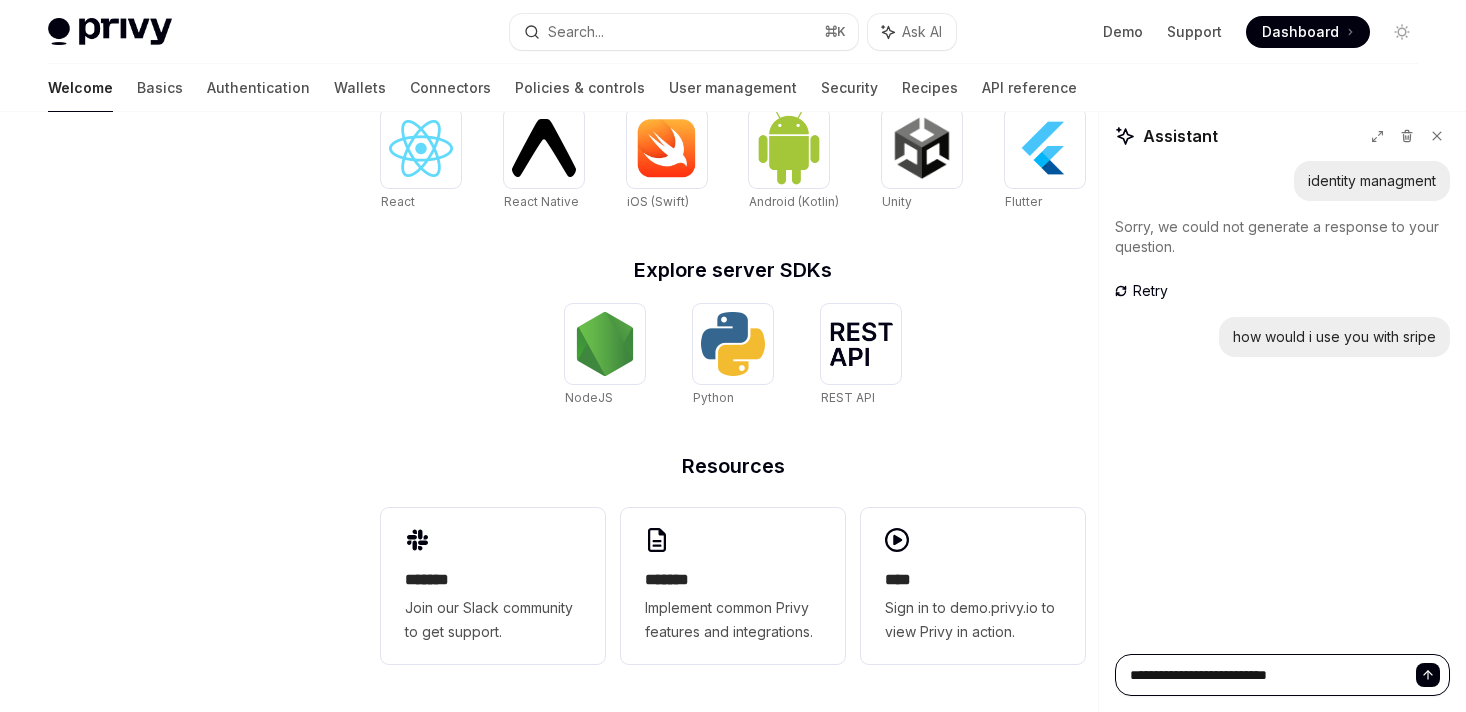 type on "*" 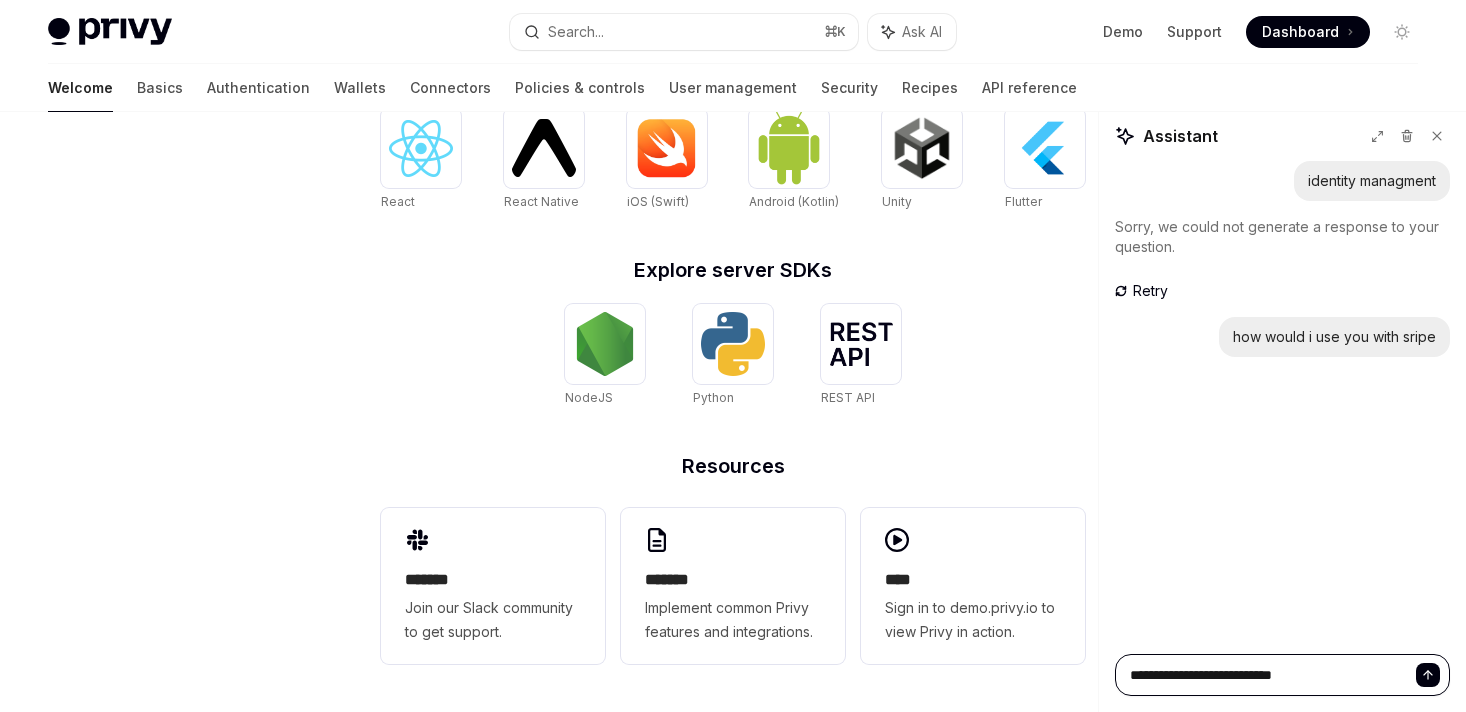 type on "*" 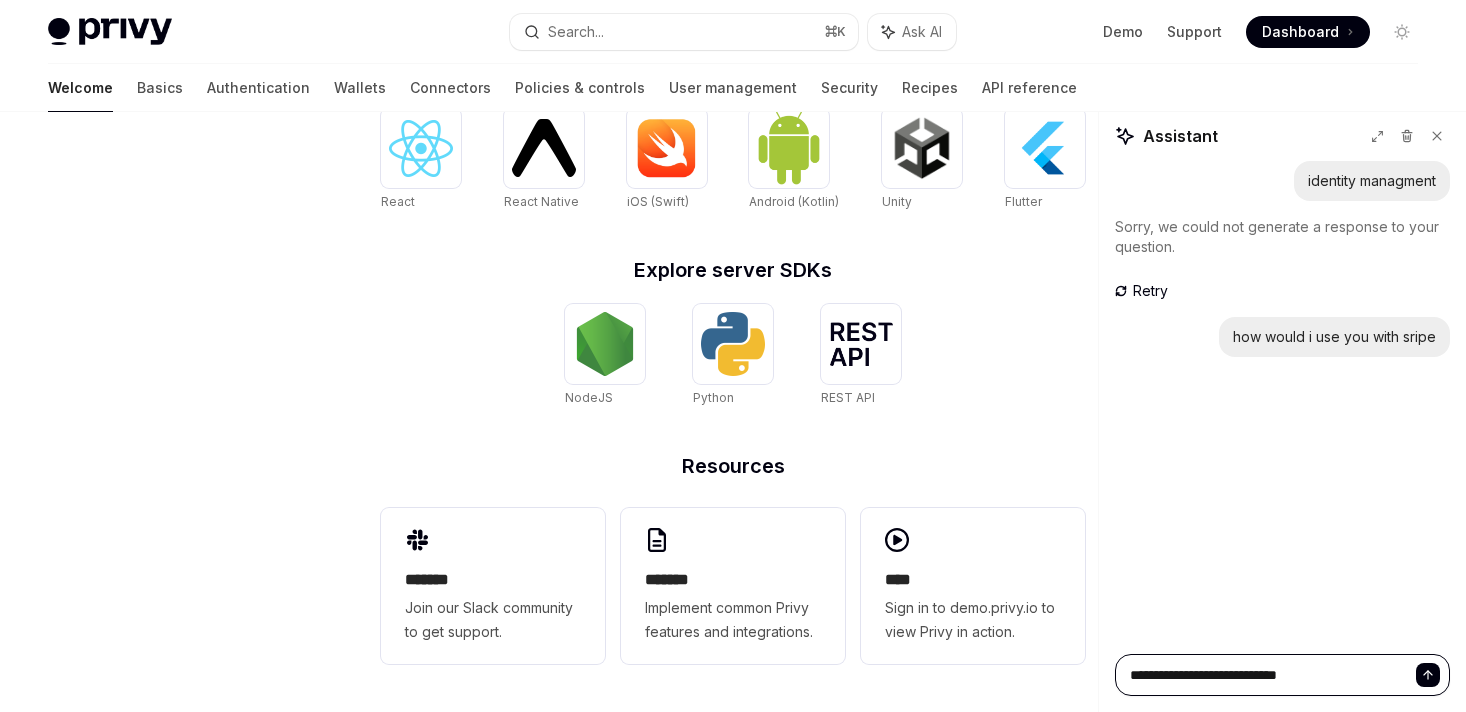 type on "*" 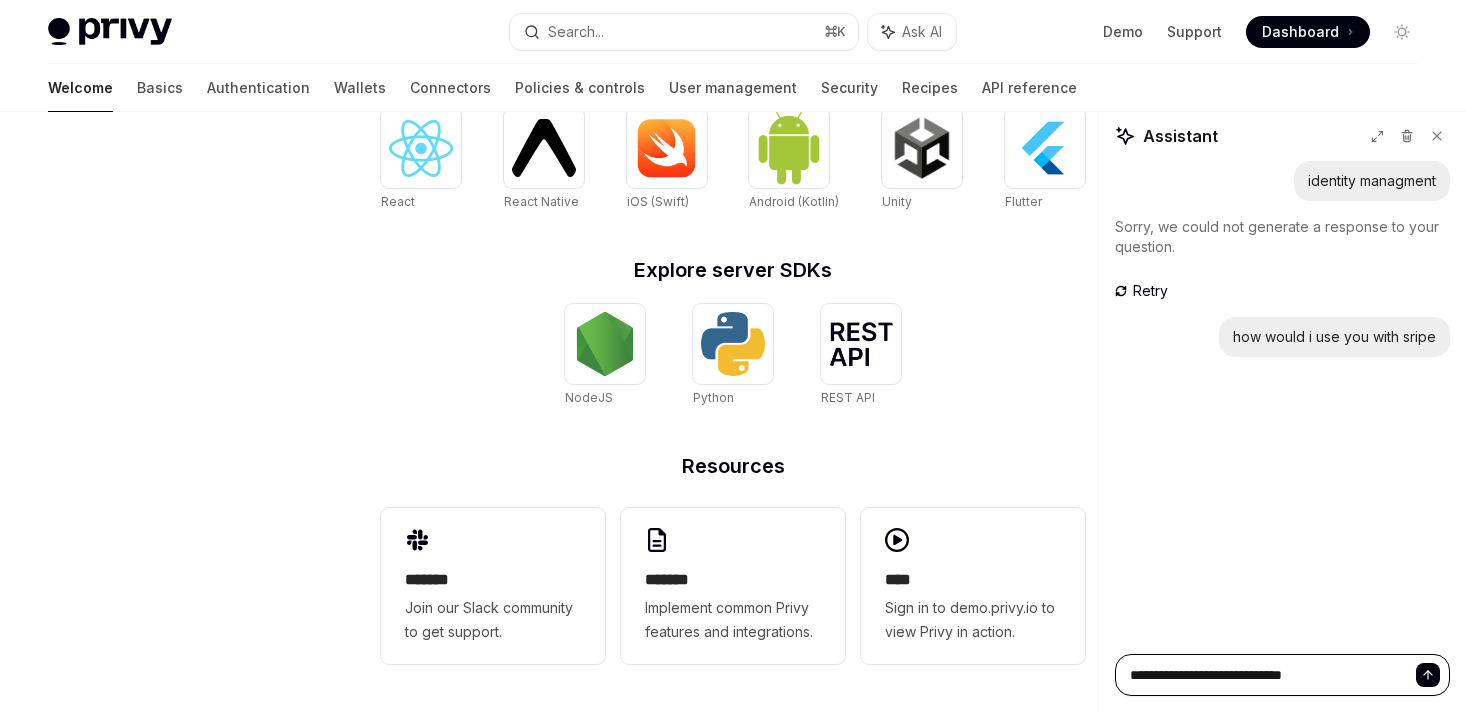 type on "*" 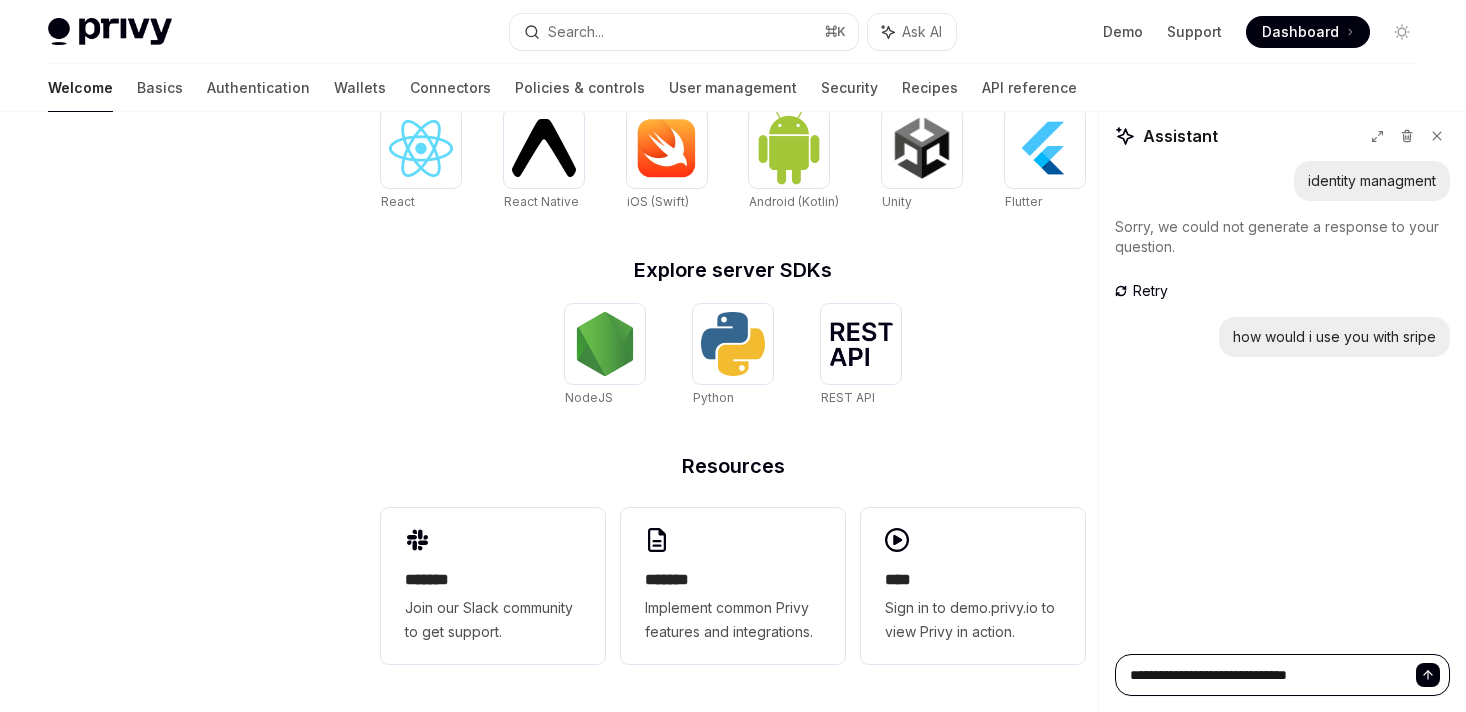 type on "*" 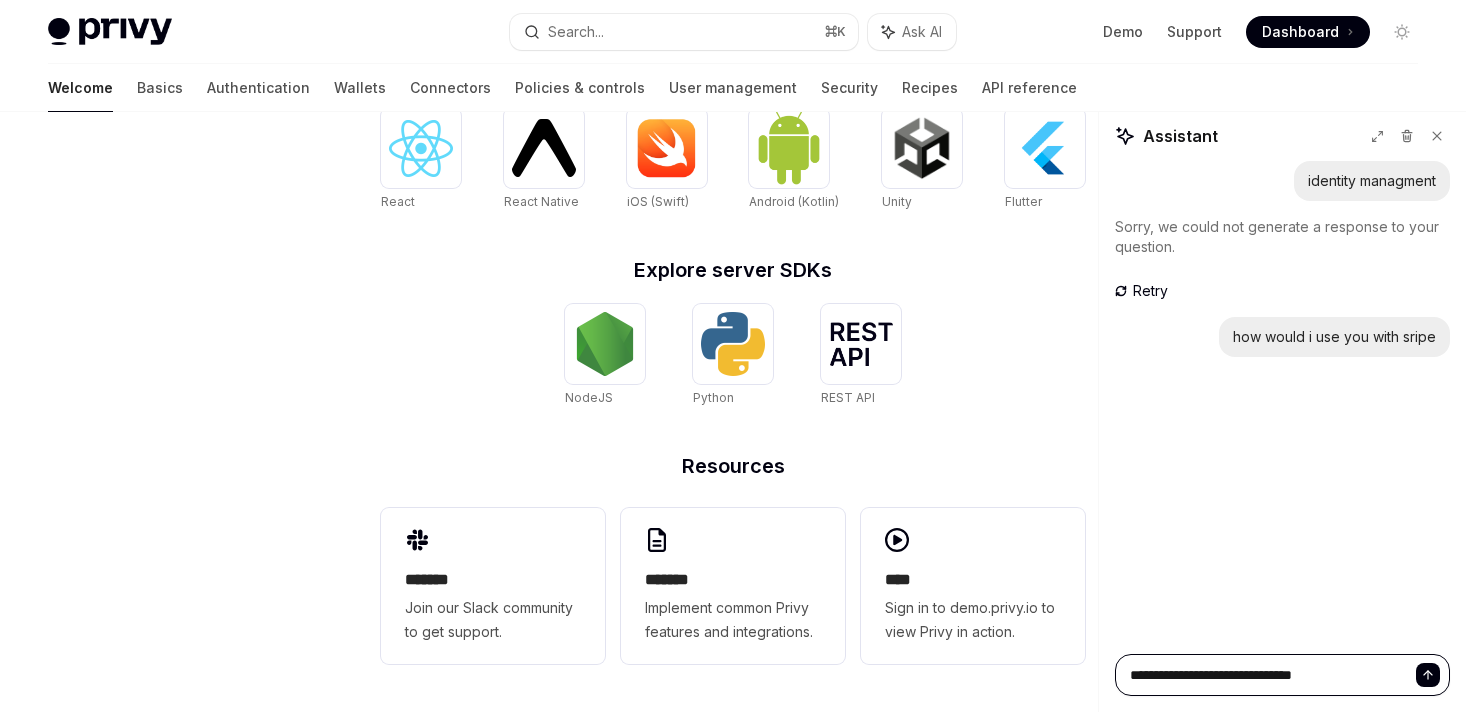 type on "*" 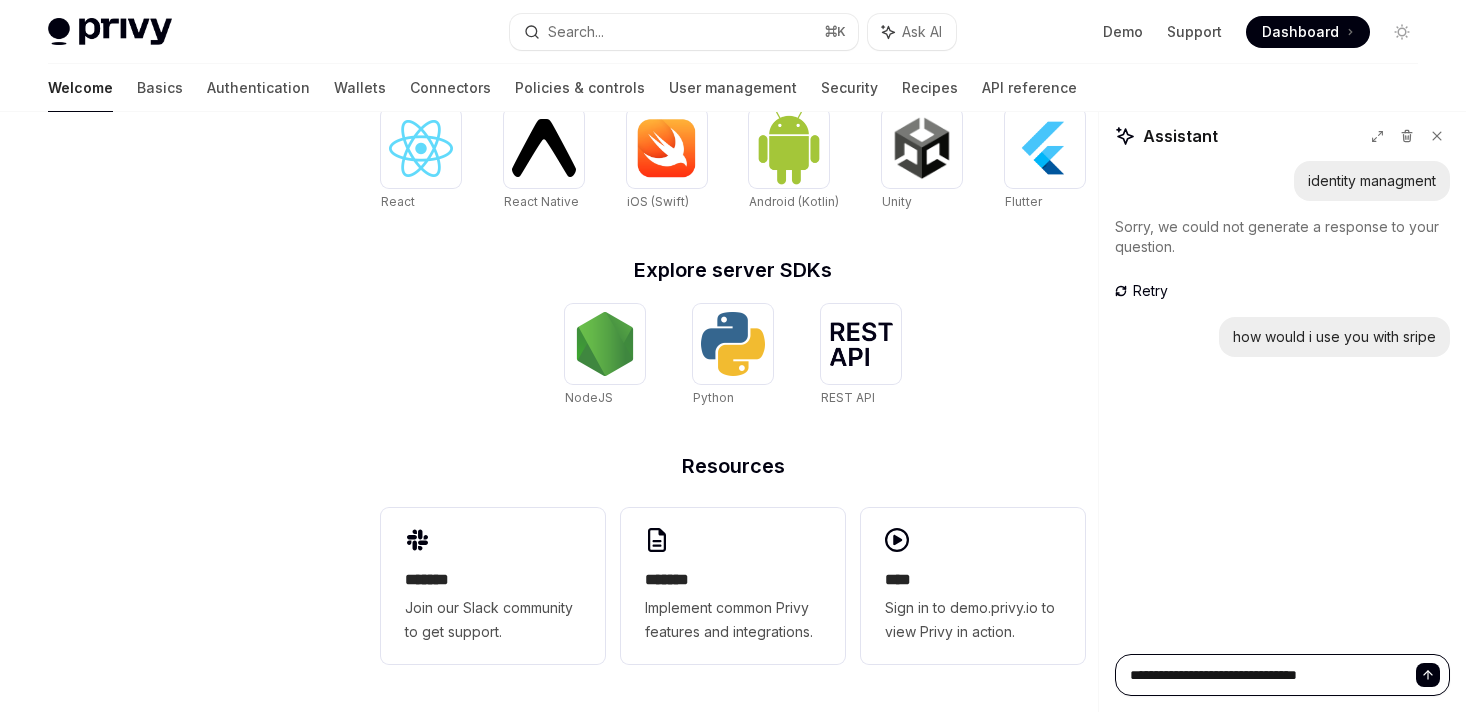 type on "*" 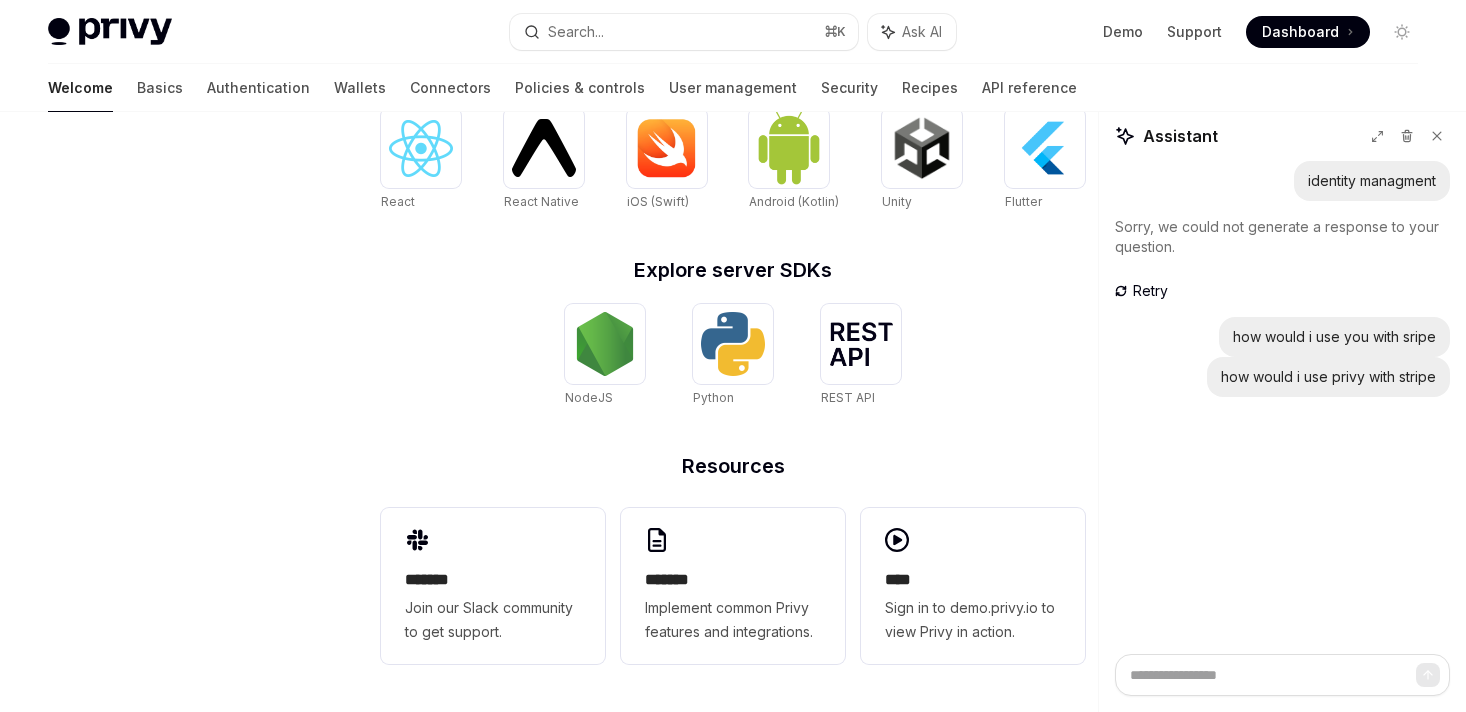 click on "Sorry, we could not generate a response to your question. Retry" at bounding box center [1282, 259] 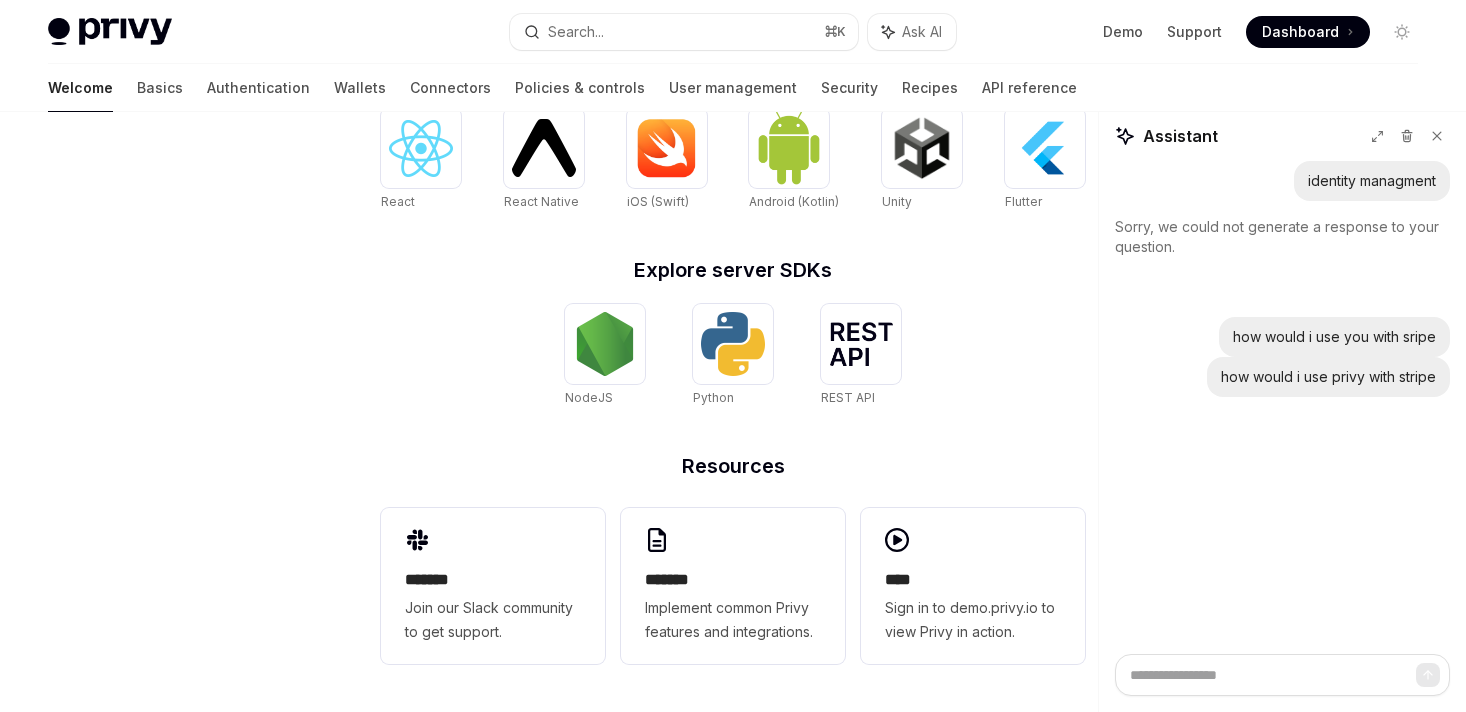 click on "Retry" at bounding box center [1150, 291] 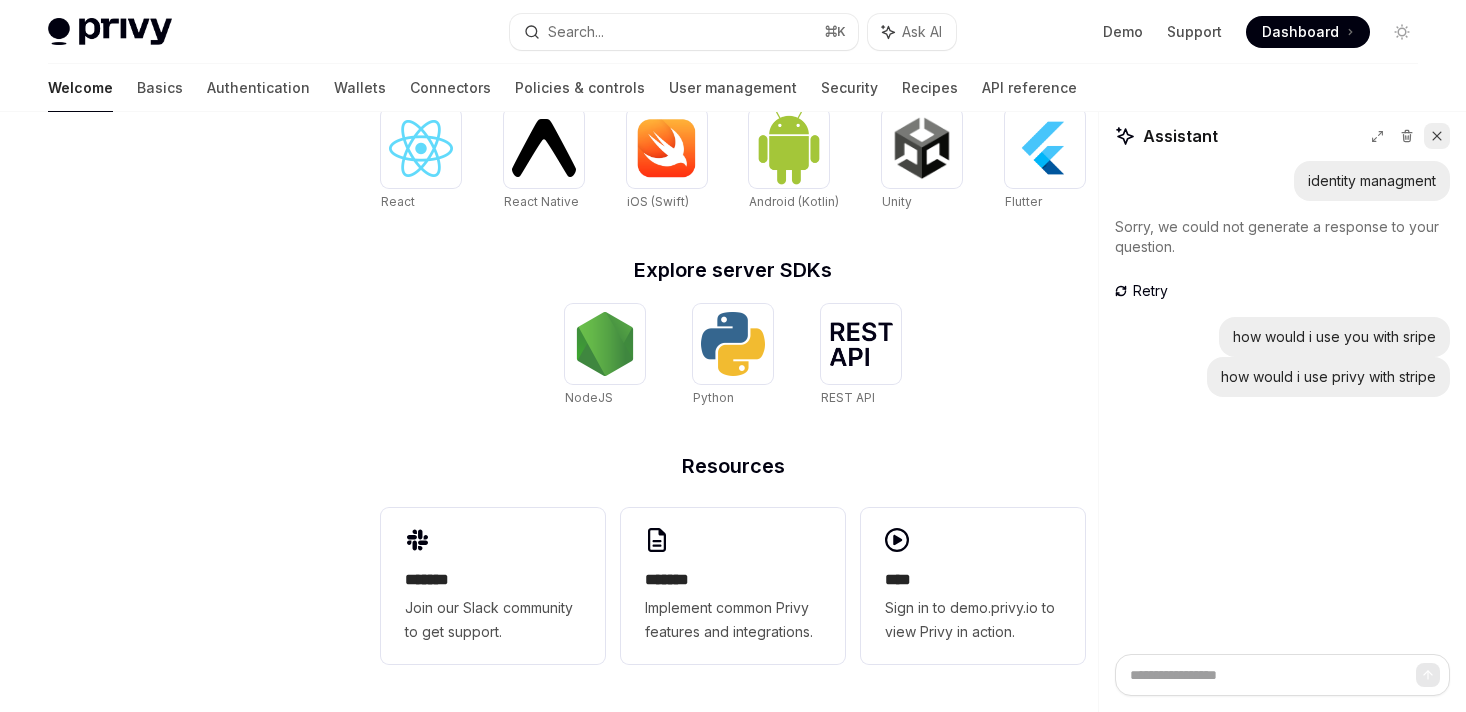 click at bounding box center [1437, 136] 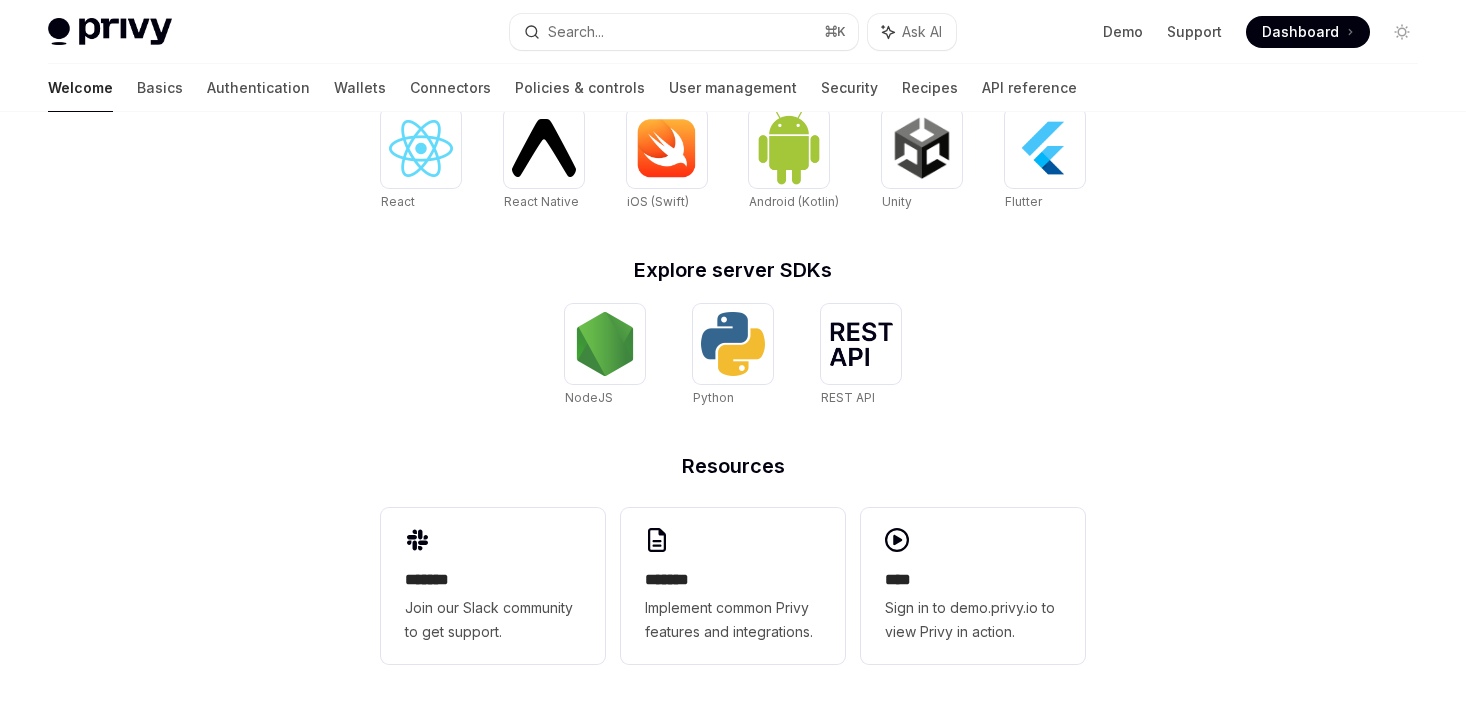 click on "**********" at bounding box center (733, -27) 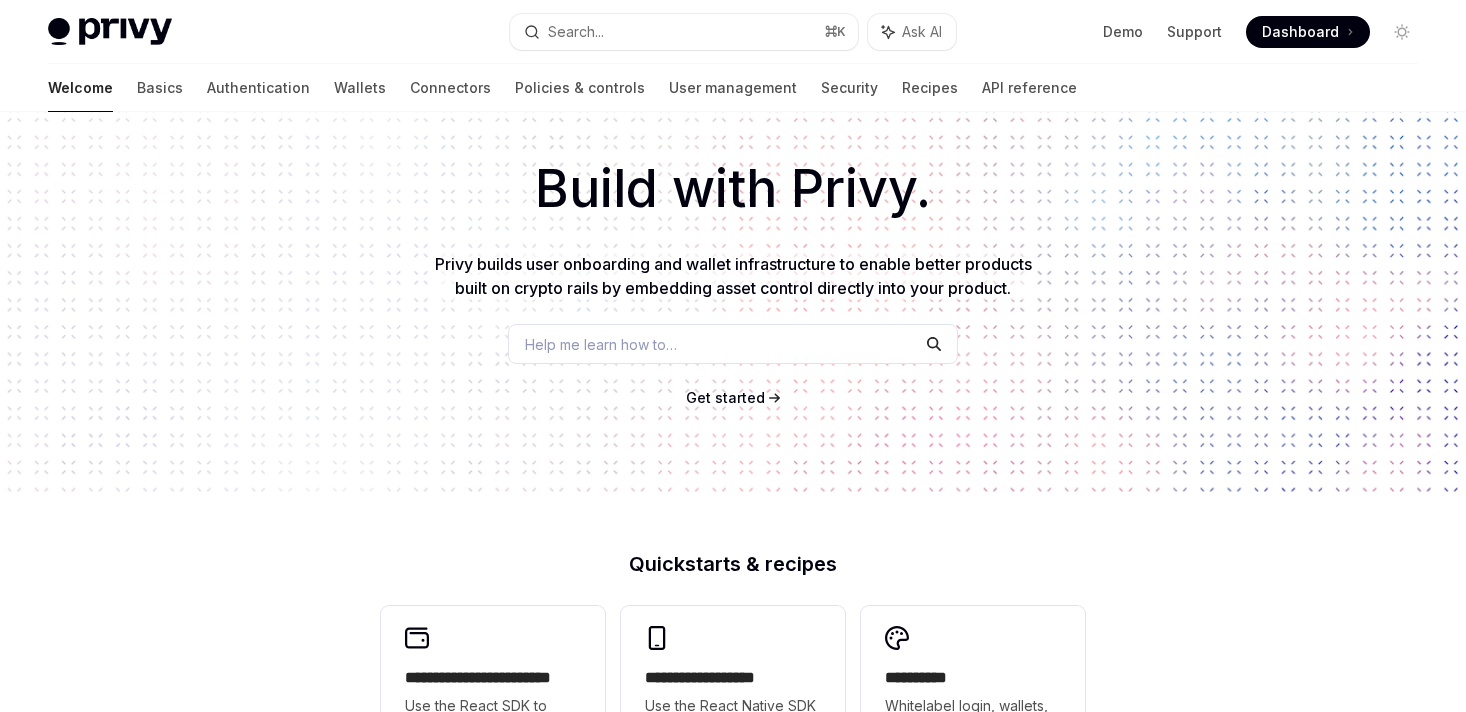 scroll, scrollTop: 0, scrollLeft: 0, axis: both 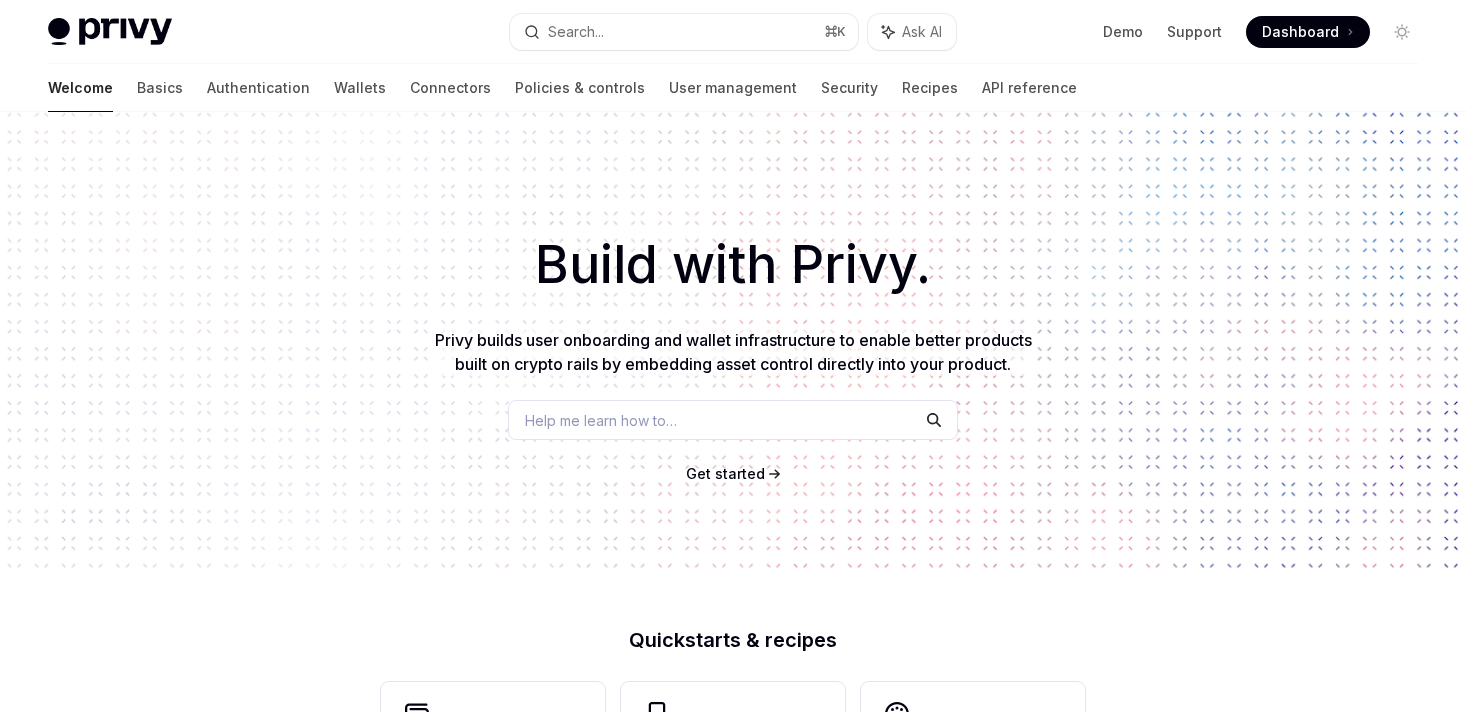 click on "Help me learn how to…" at bounding box center [601, 420] 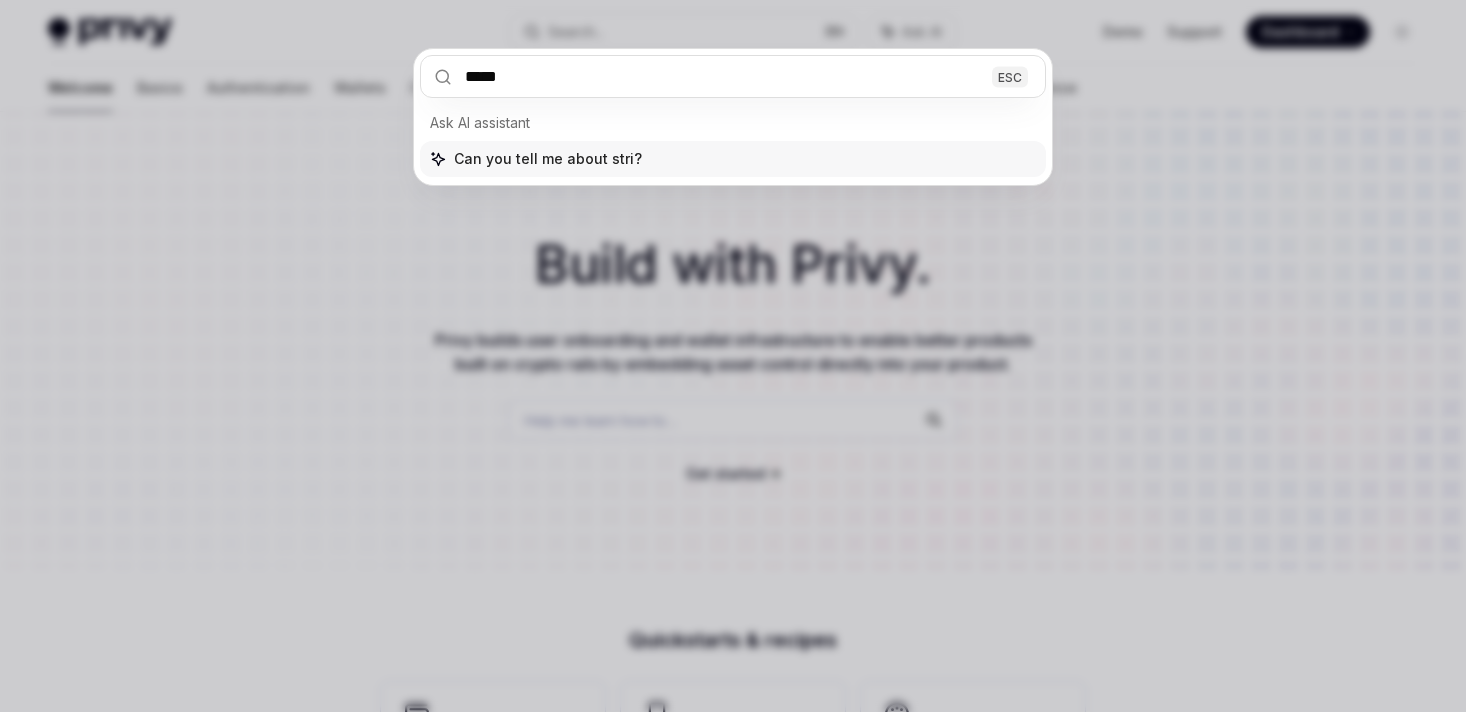 type on "******" 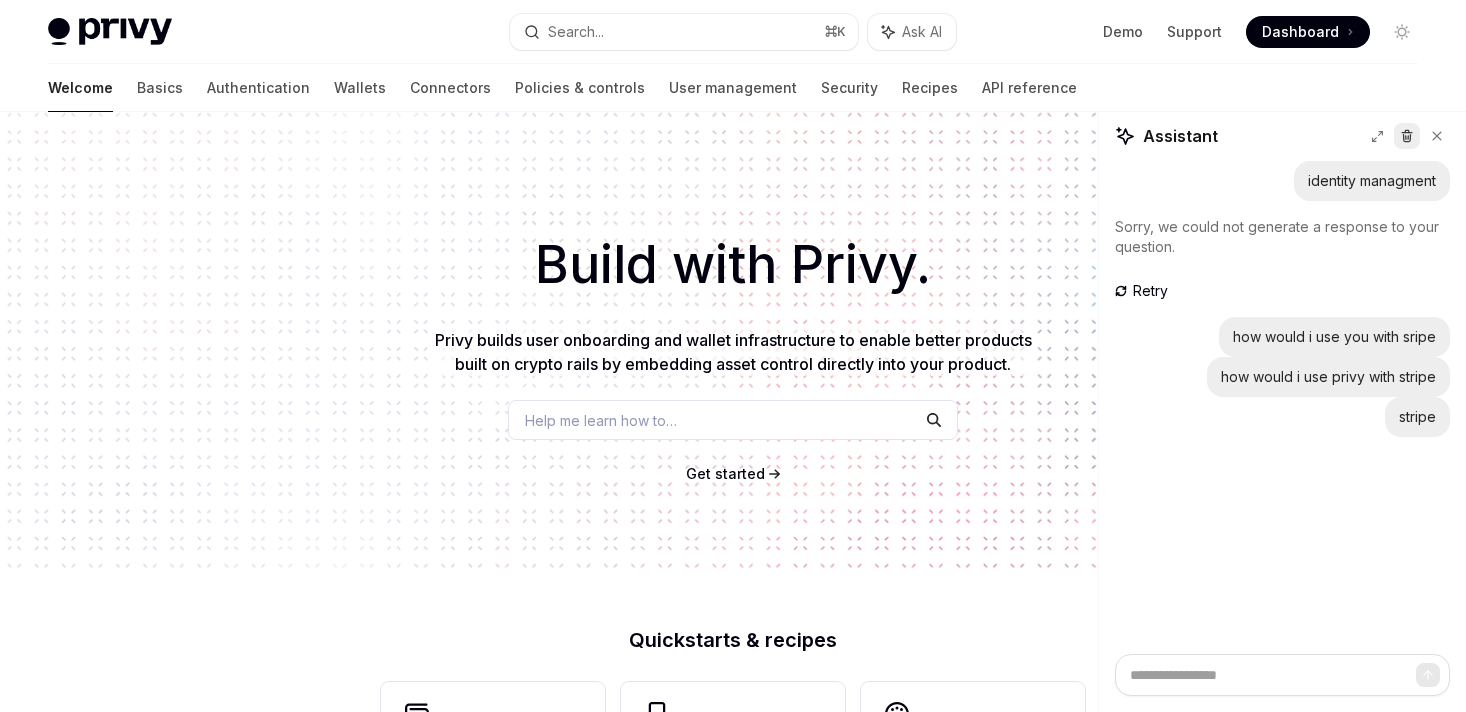 click at bounding box center [1407, 136] 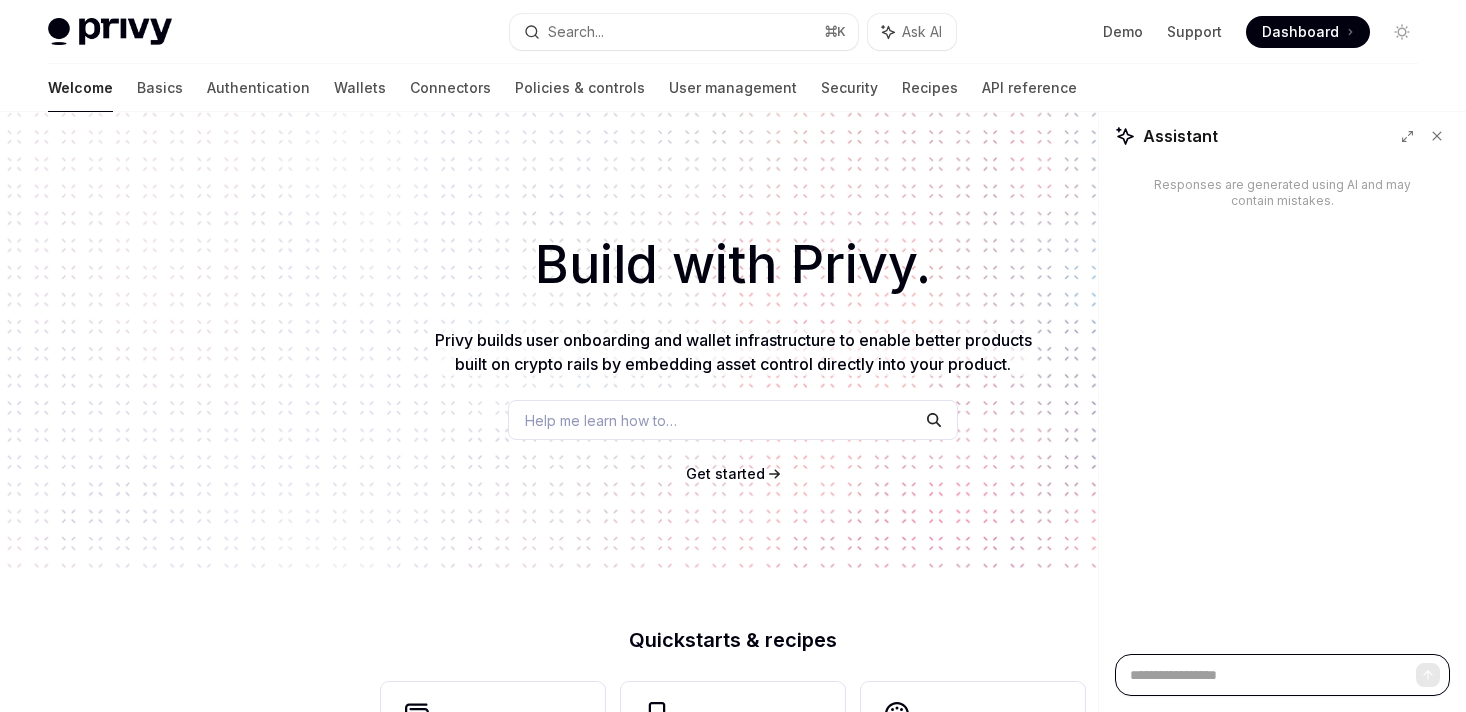 click at bounding box center (1282, 675) 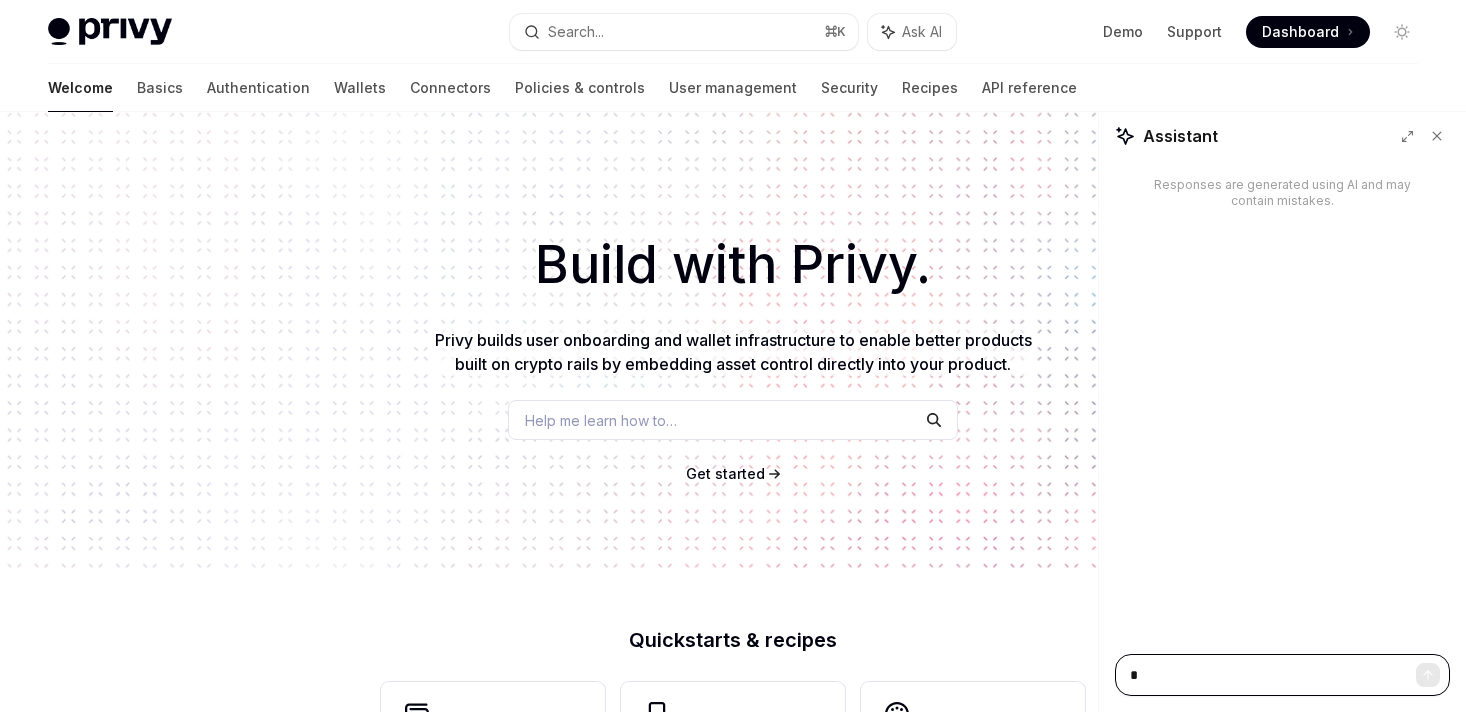 type on "**" 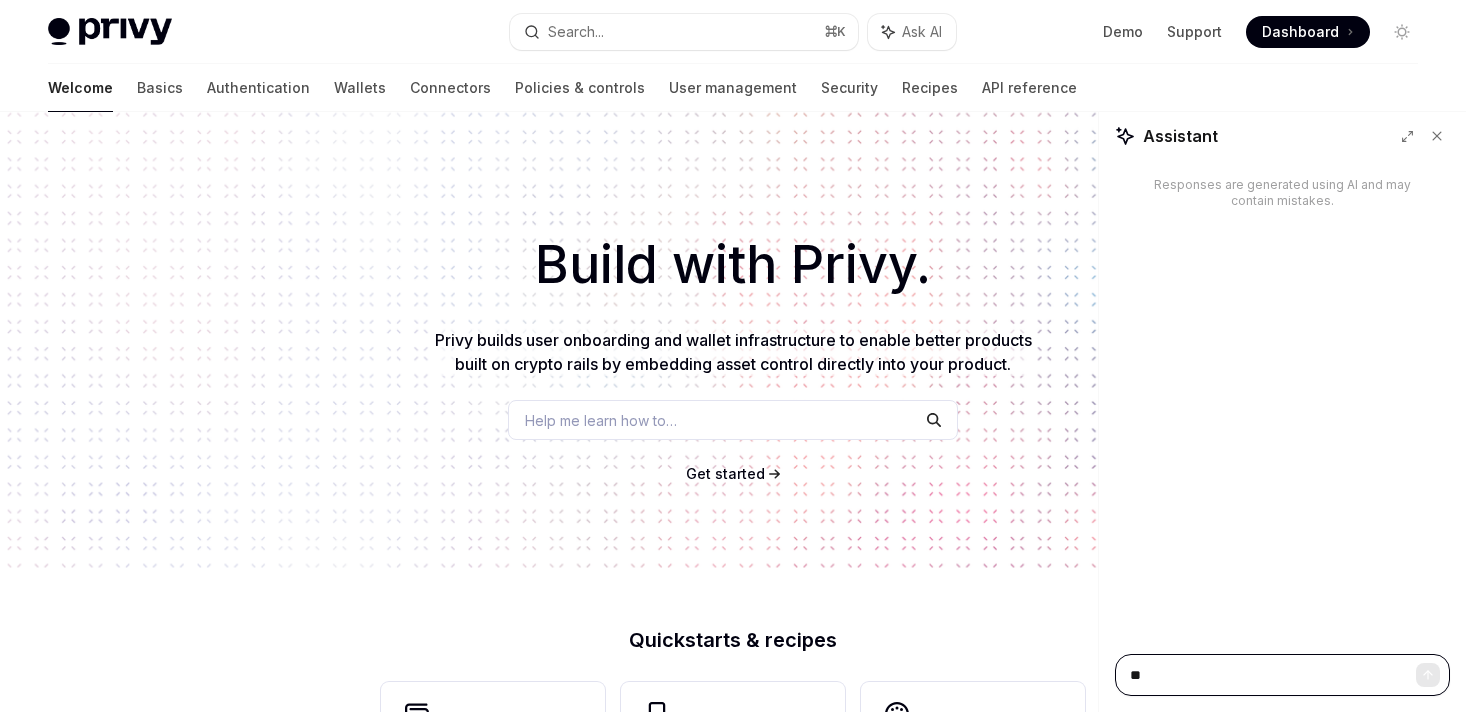 type on "*" 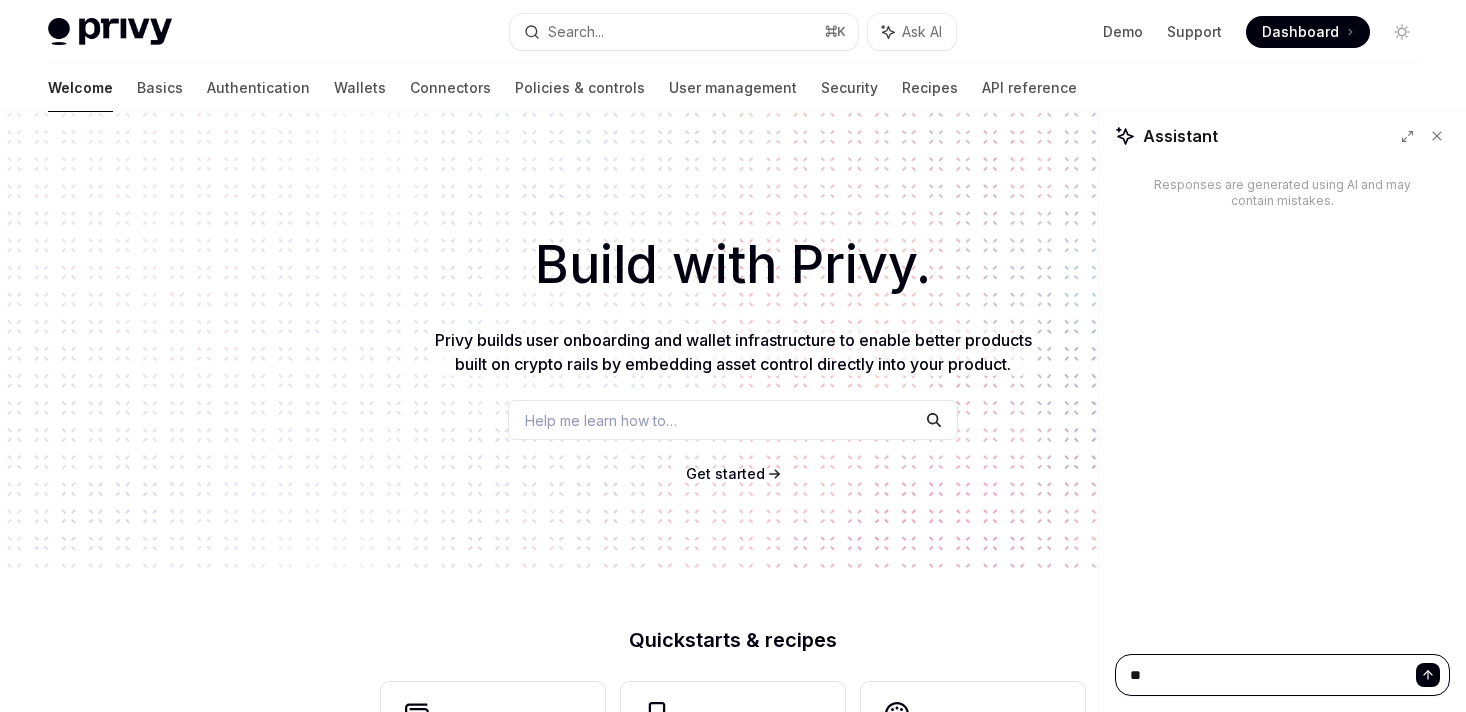 type on "***" 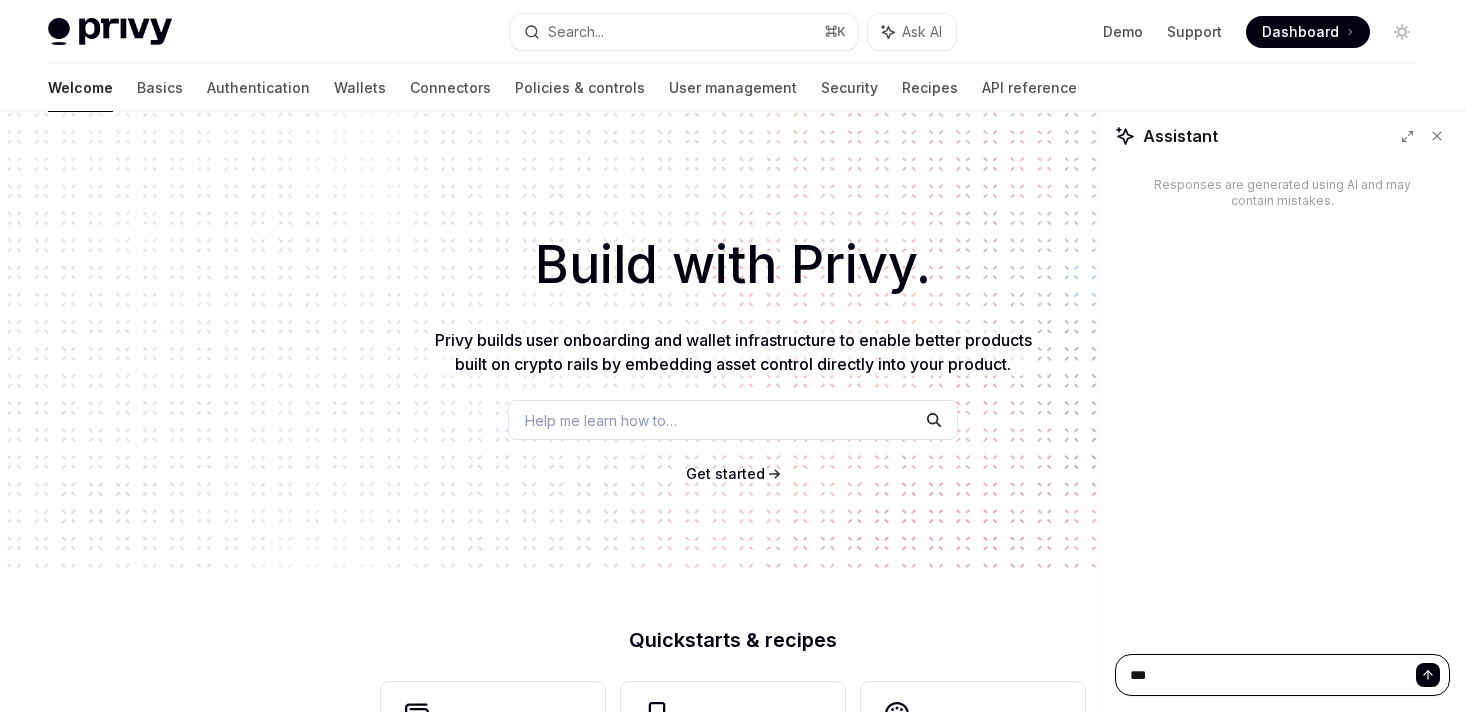 type on "*" 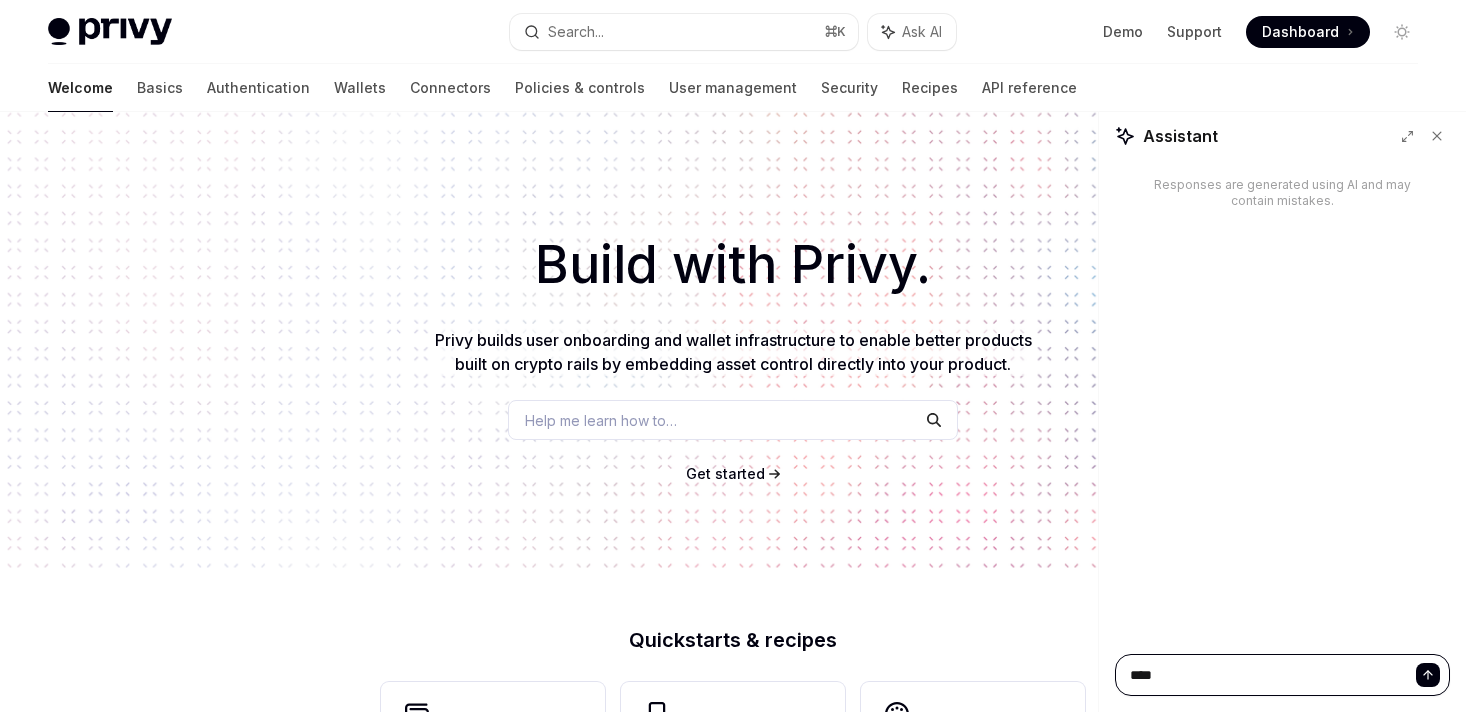 type on "*" 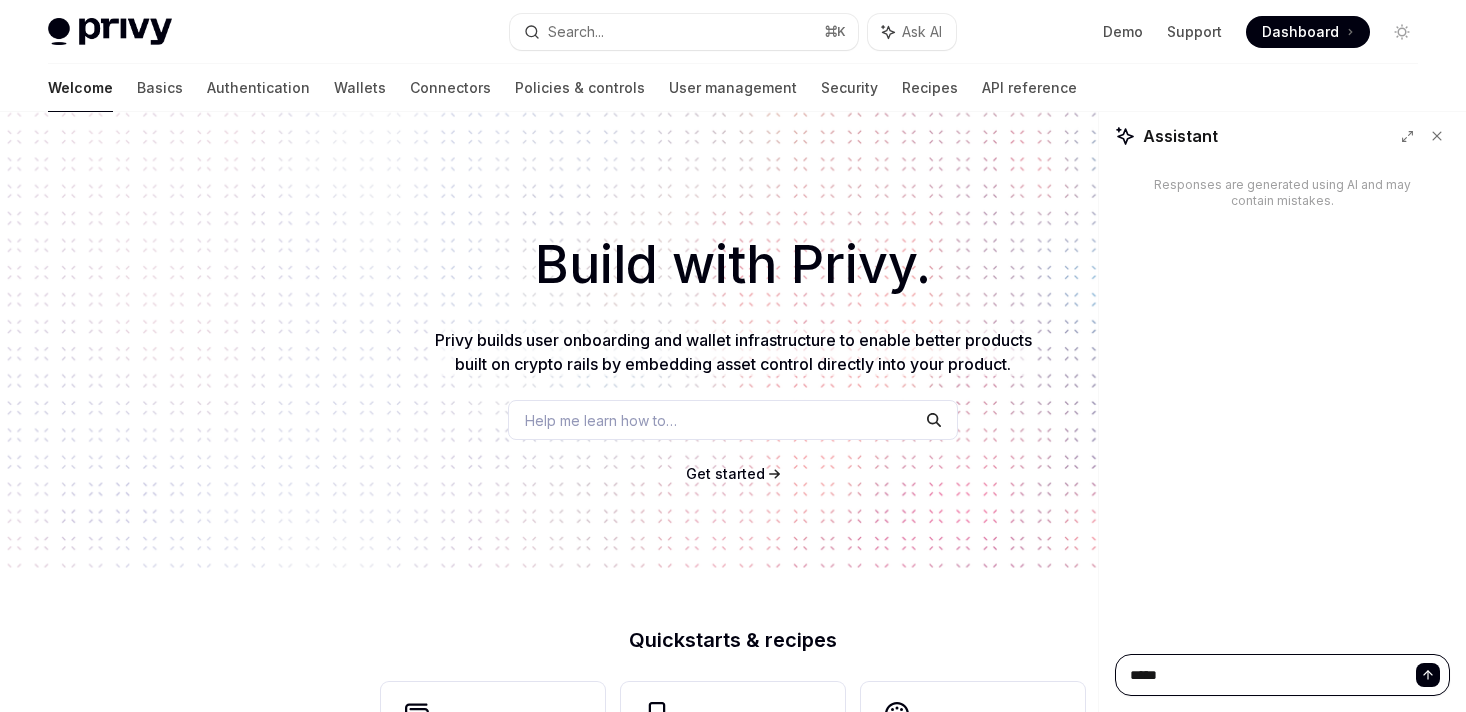 type on "*" 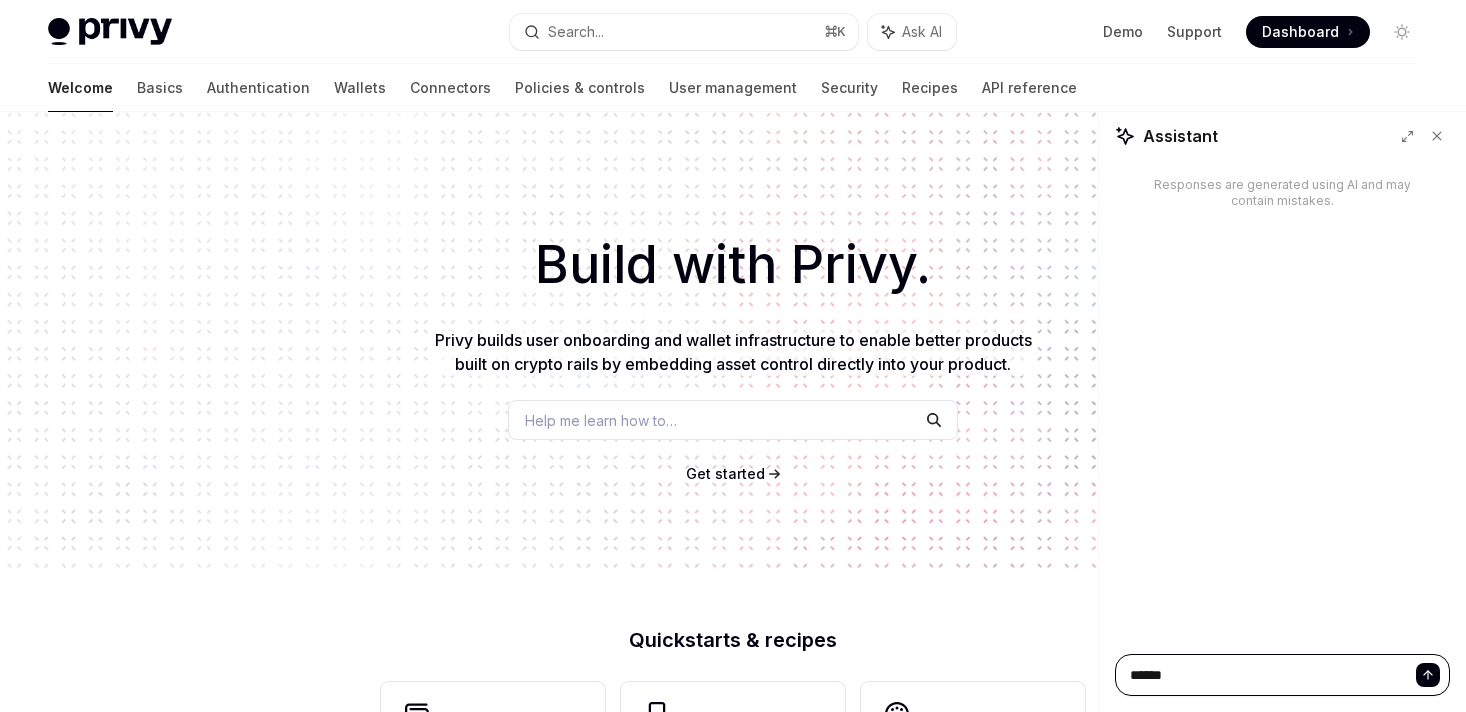 type on "*" 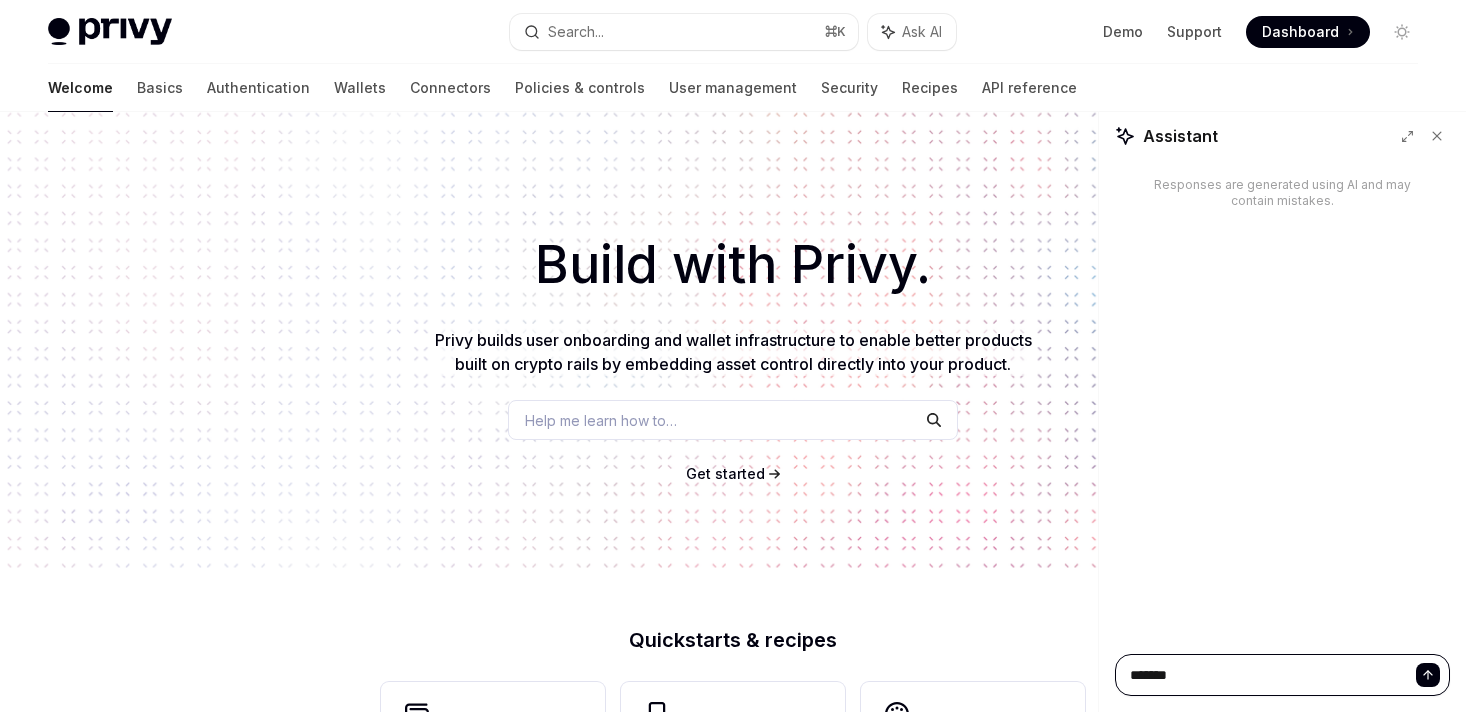 type on "*" 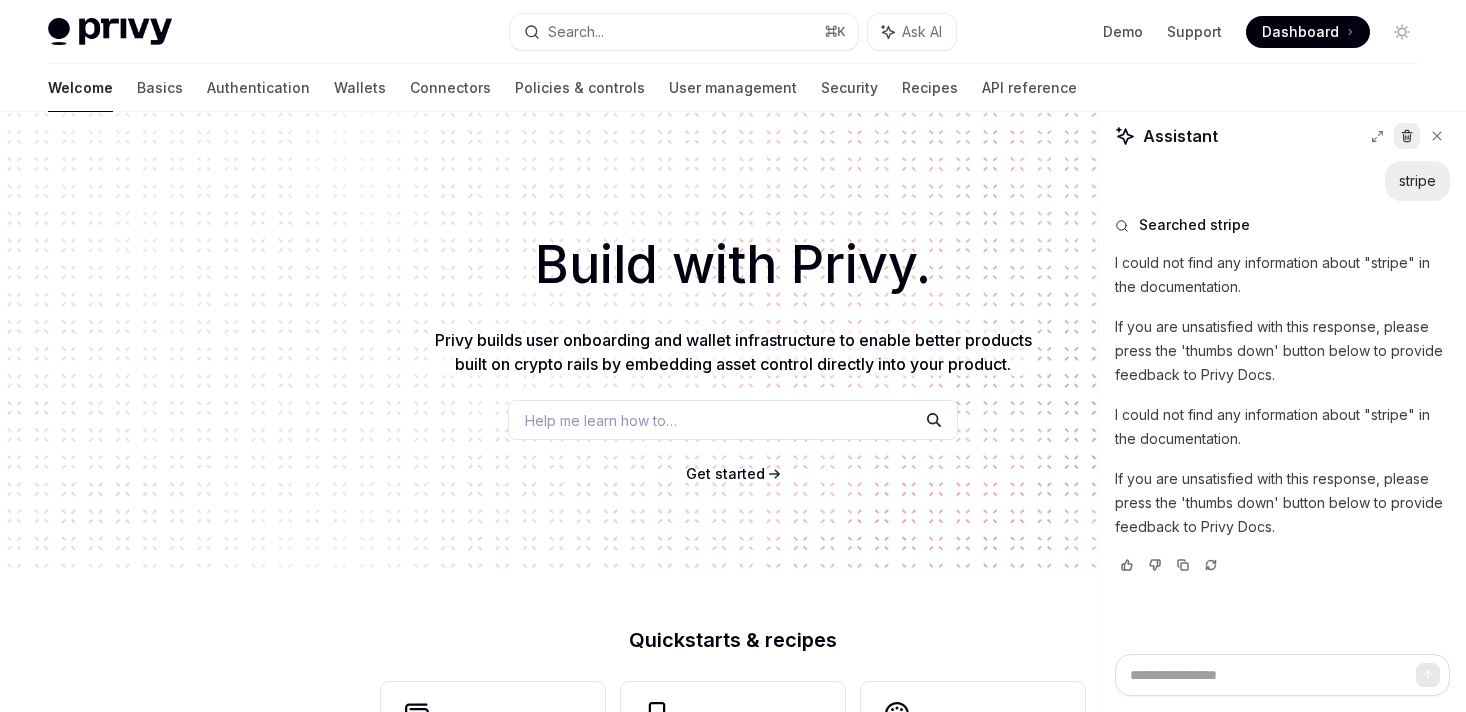 click at bounding box center (1407, 136) 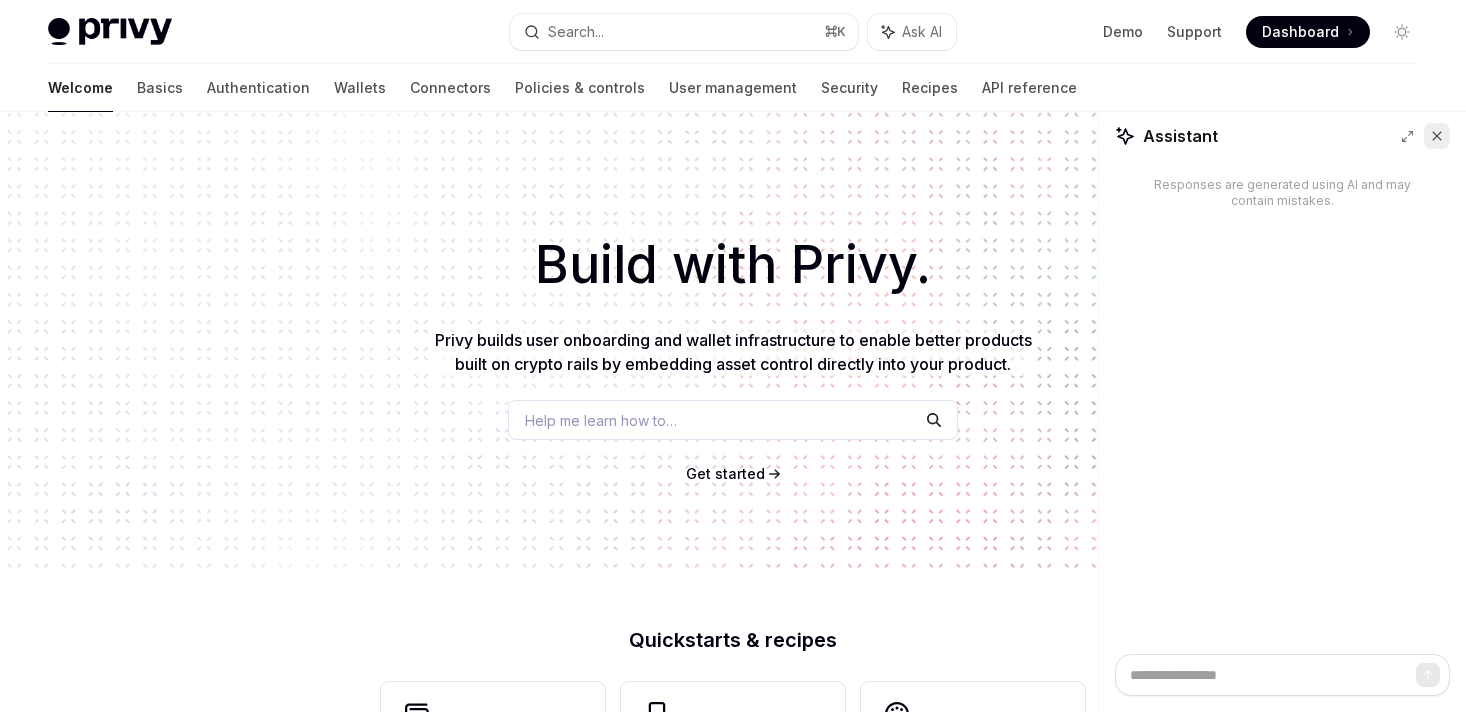 click at bounding box center [1437, 136] 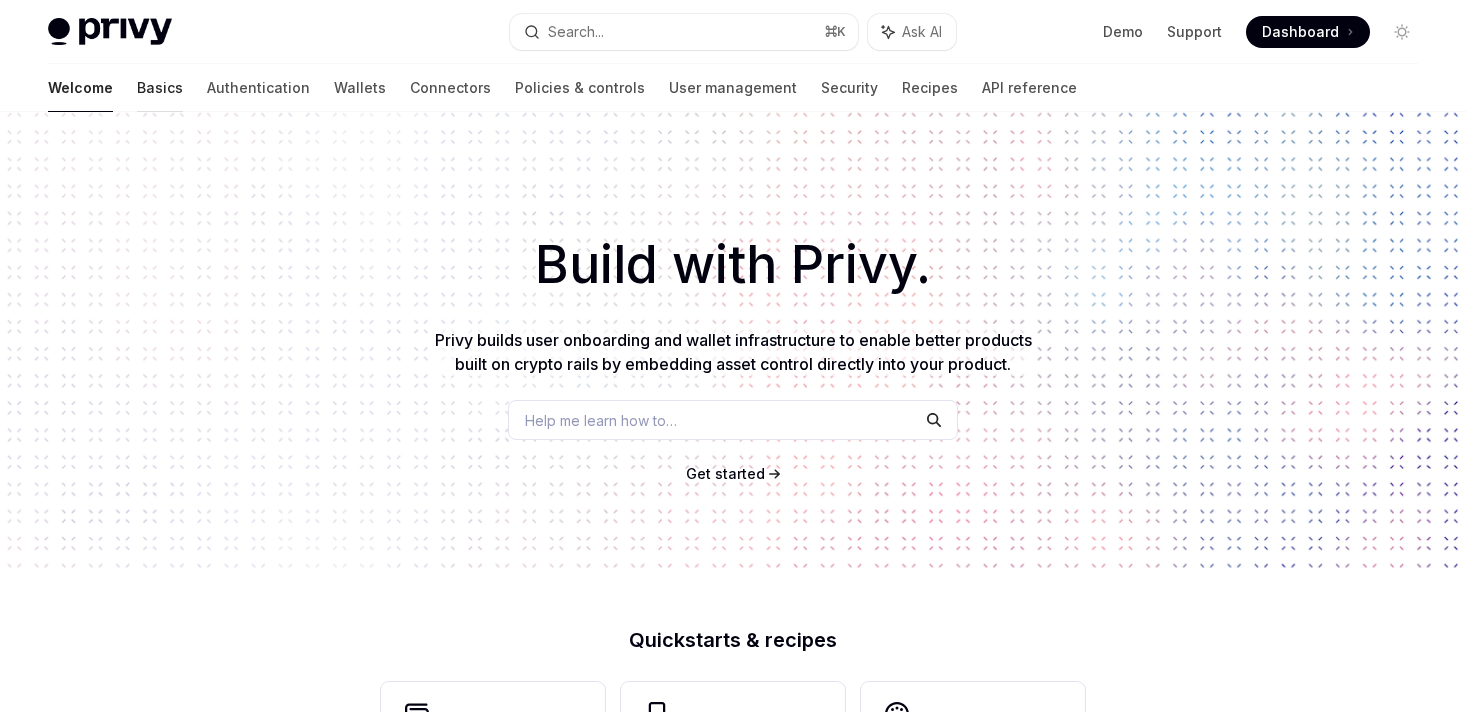 click on "Basics" at bounding box center (160, 88) 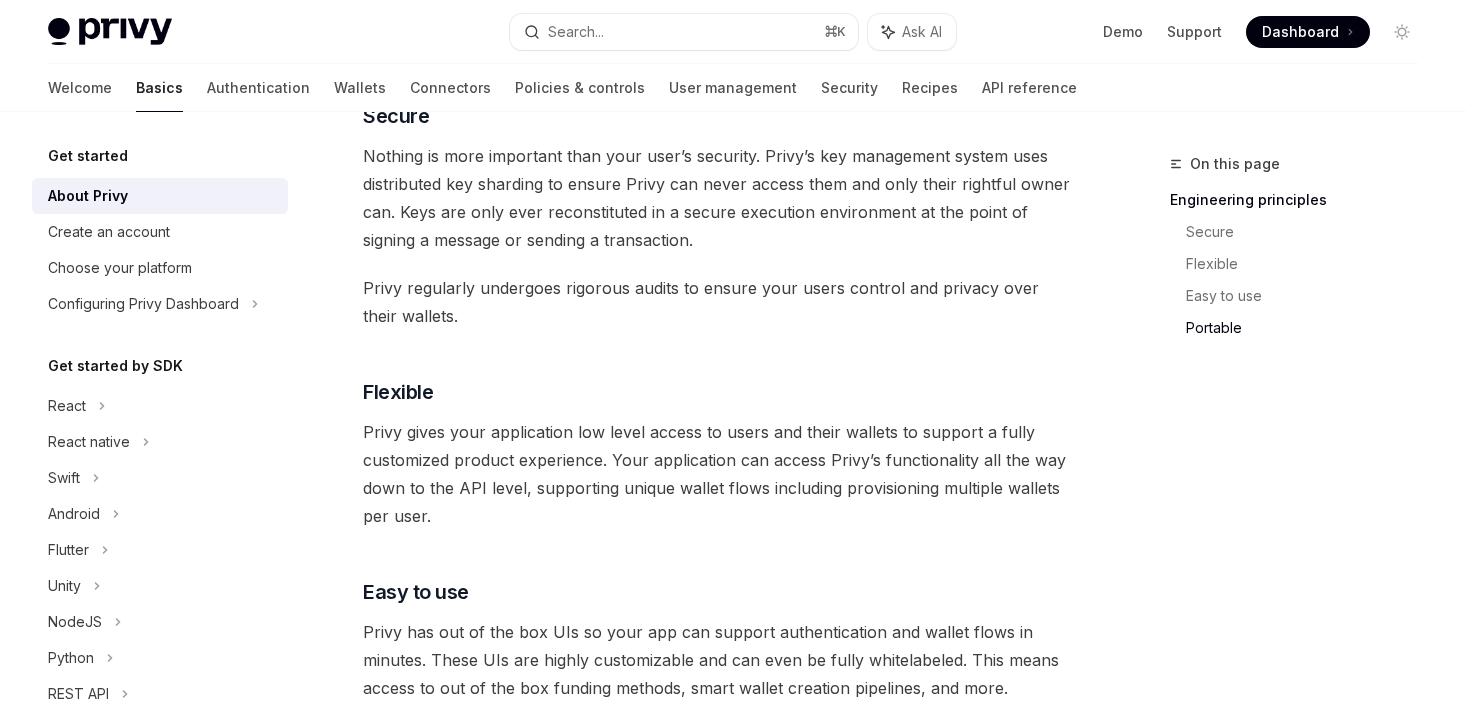 scroll, scrollTop: 0, scrollLeft: 0, axis: both 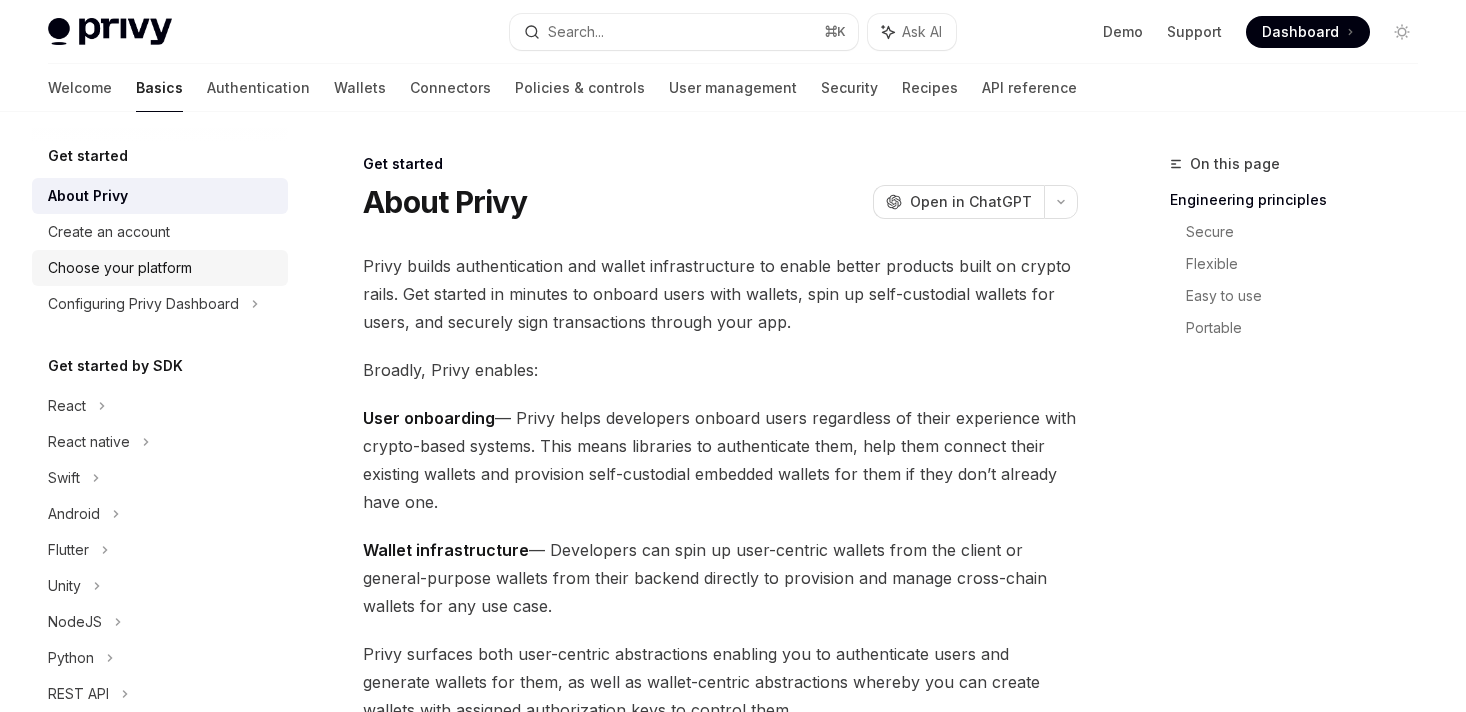 click on "Choose your platform" at bounding box center (120, 268) 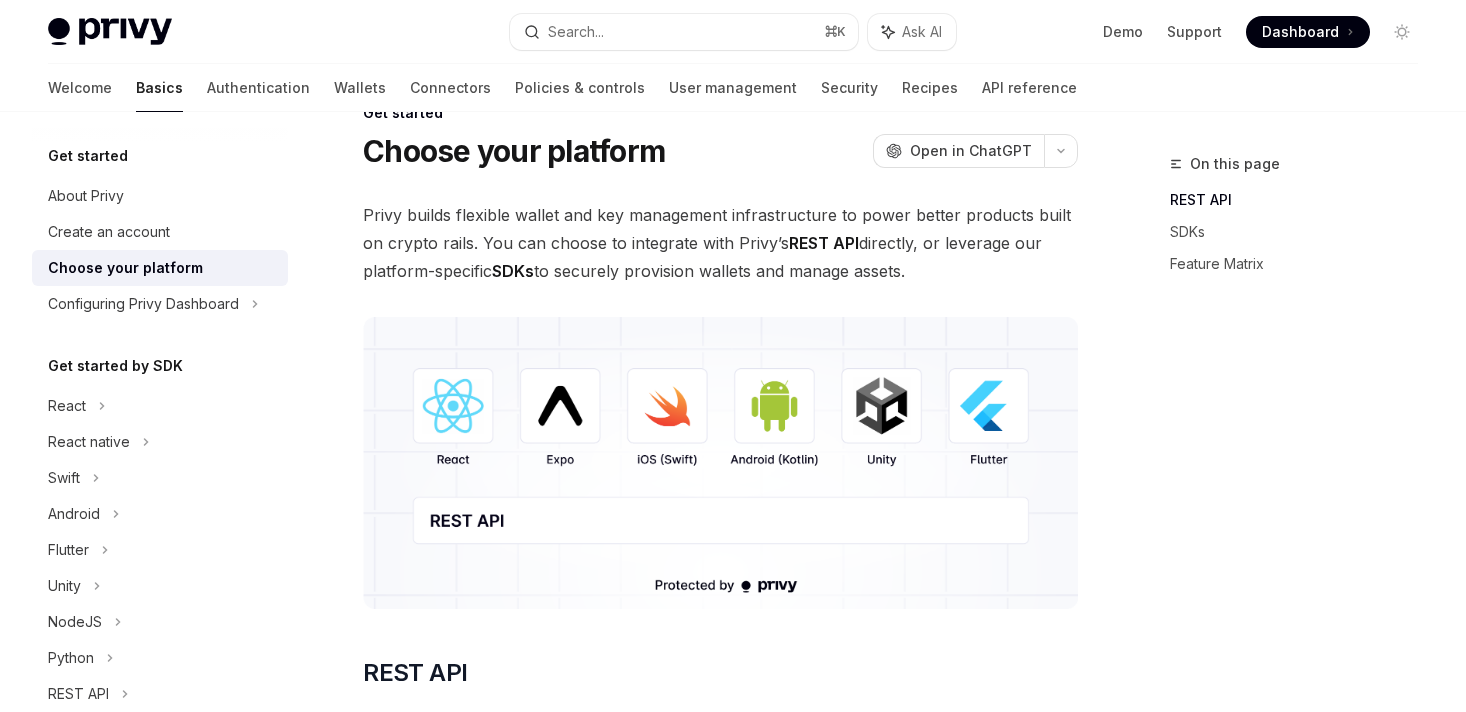 scroll, scrollTop: 0, scrollLeft: 0, axis: both 